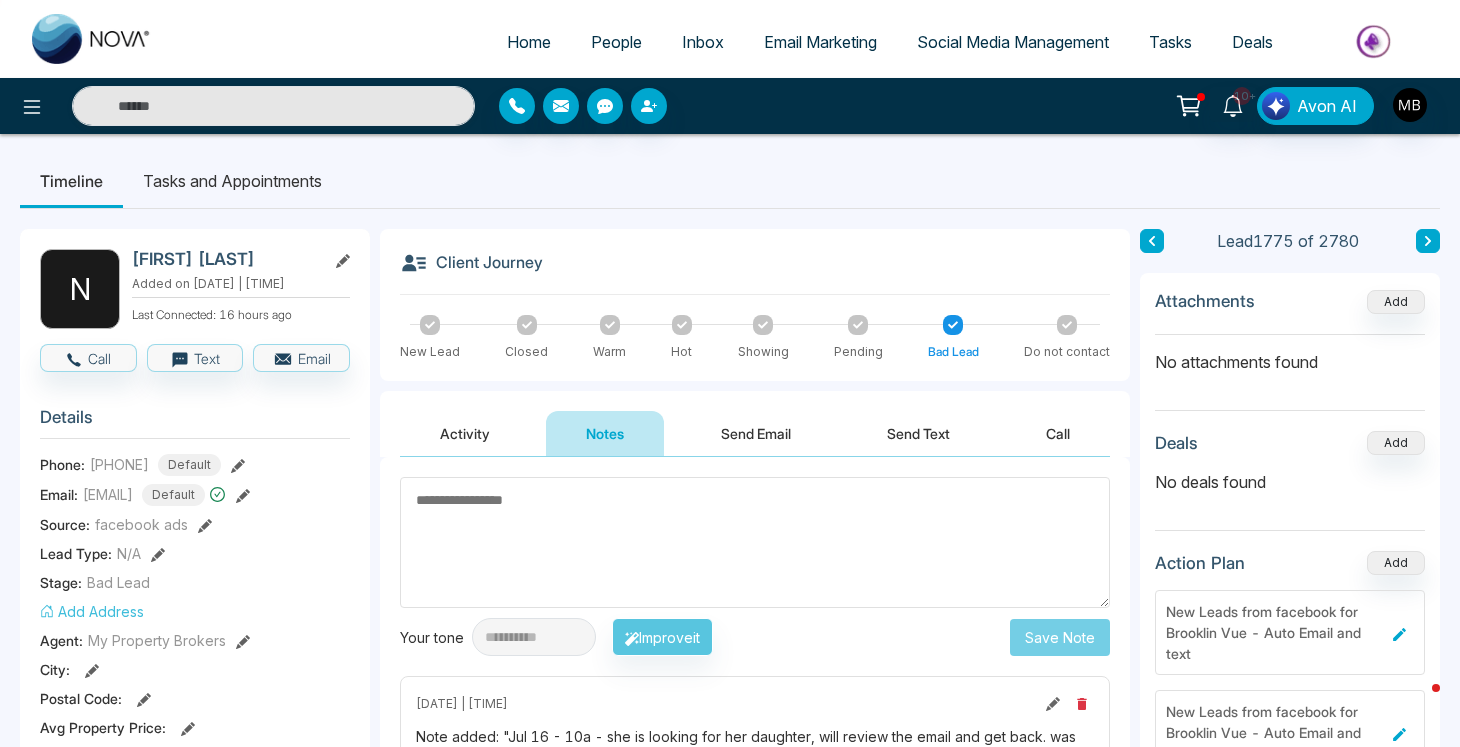 scroll, scrollTop: 0, scrollLeft: 0, axis: both 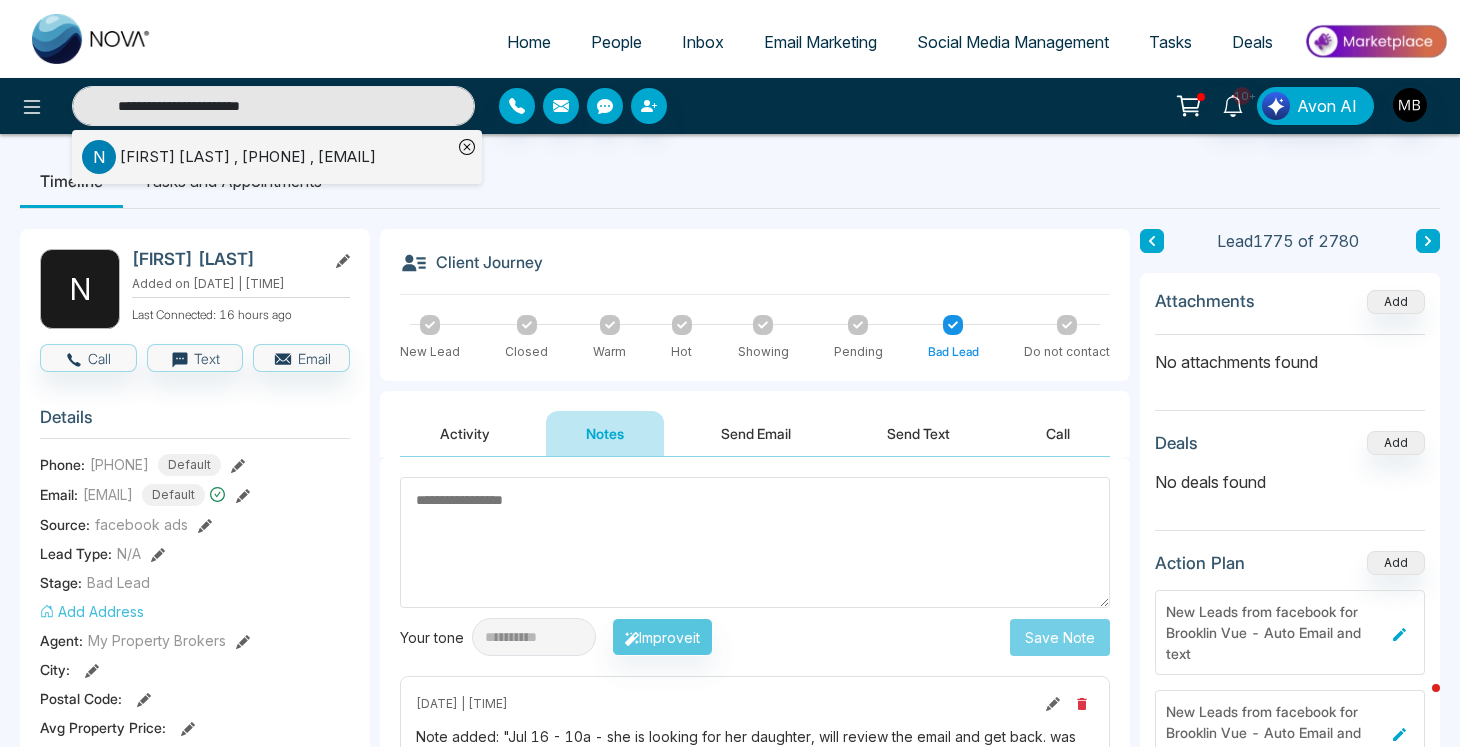 type on "**********" 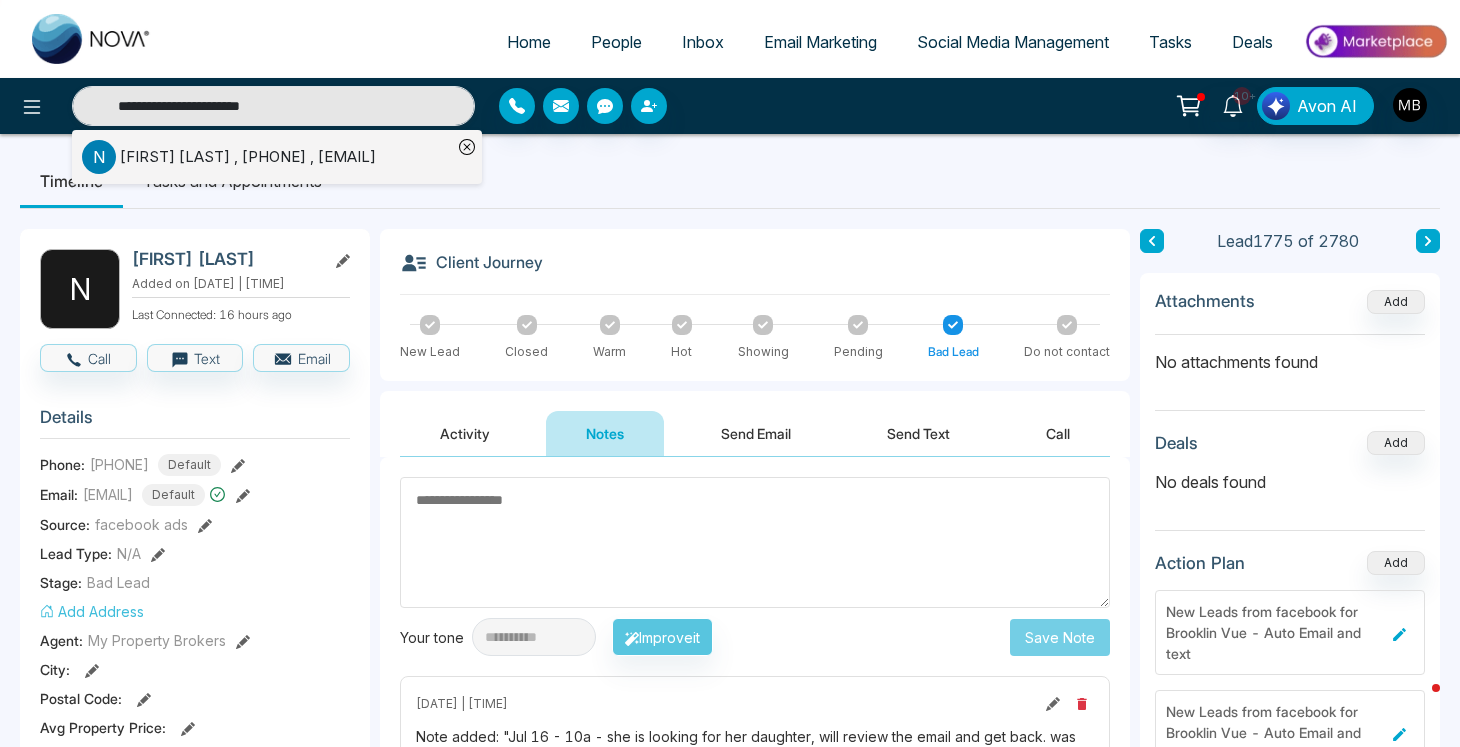 click on "[FIRST] [LAST] , [PHONE] , [EMAIL]" at bounding box center (248, 157) 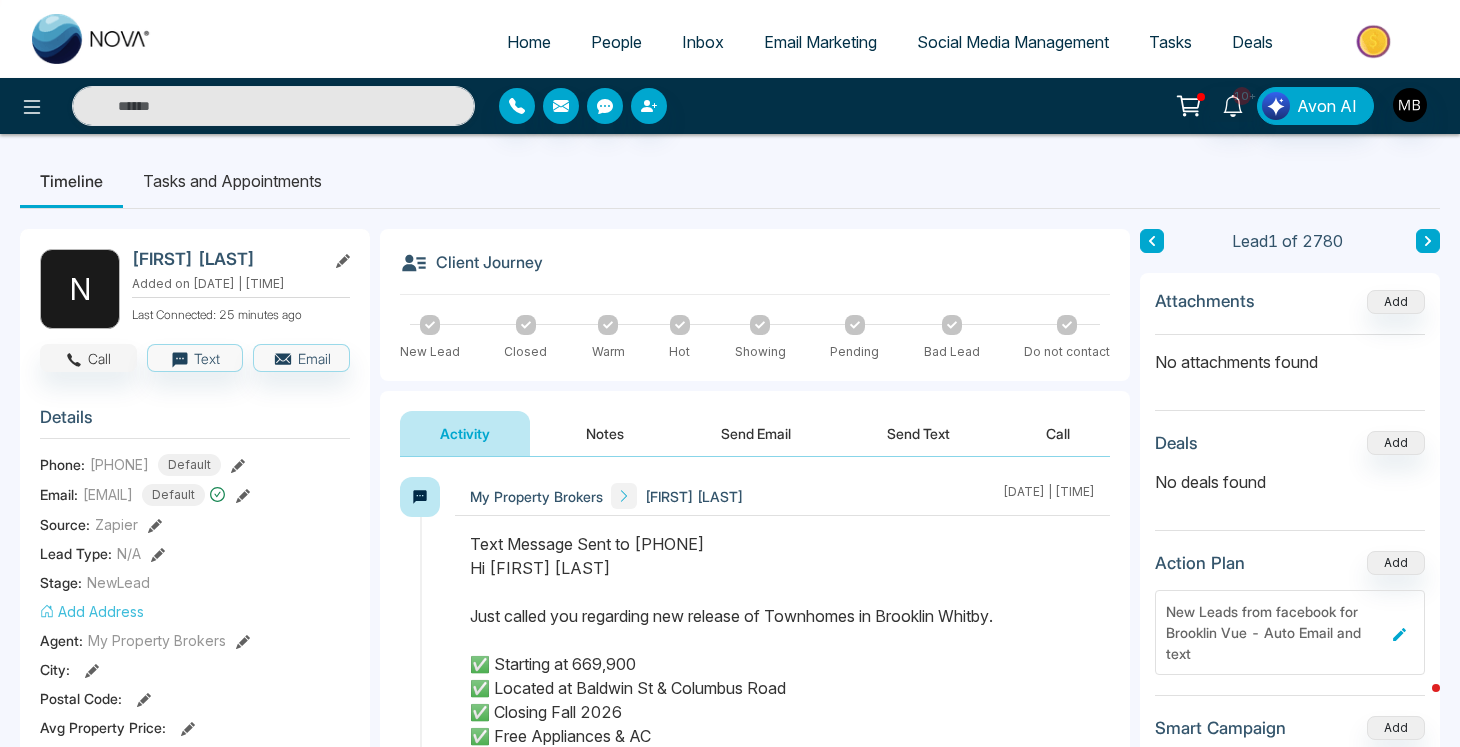 click on "Call" at bounding box center [88, 358] 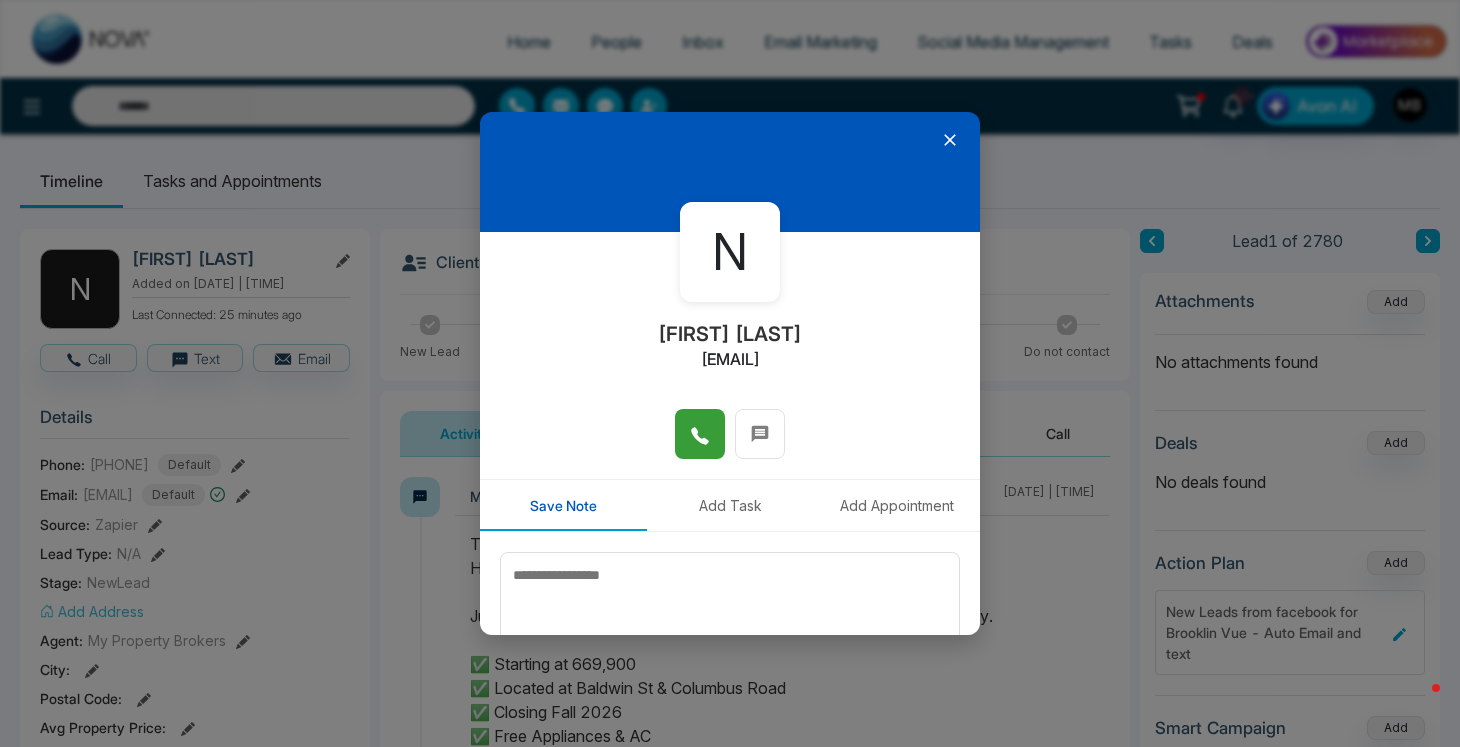 click 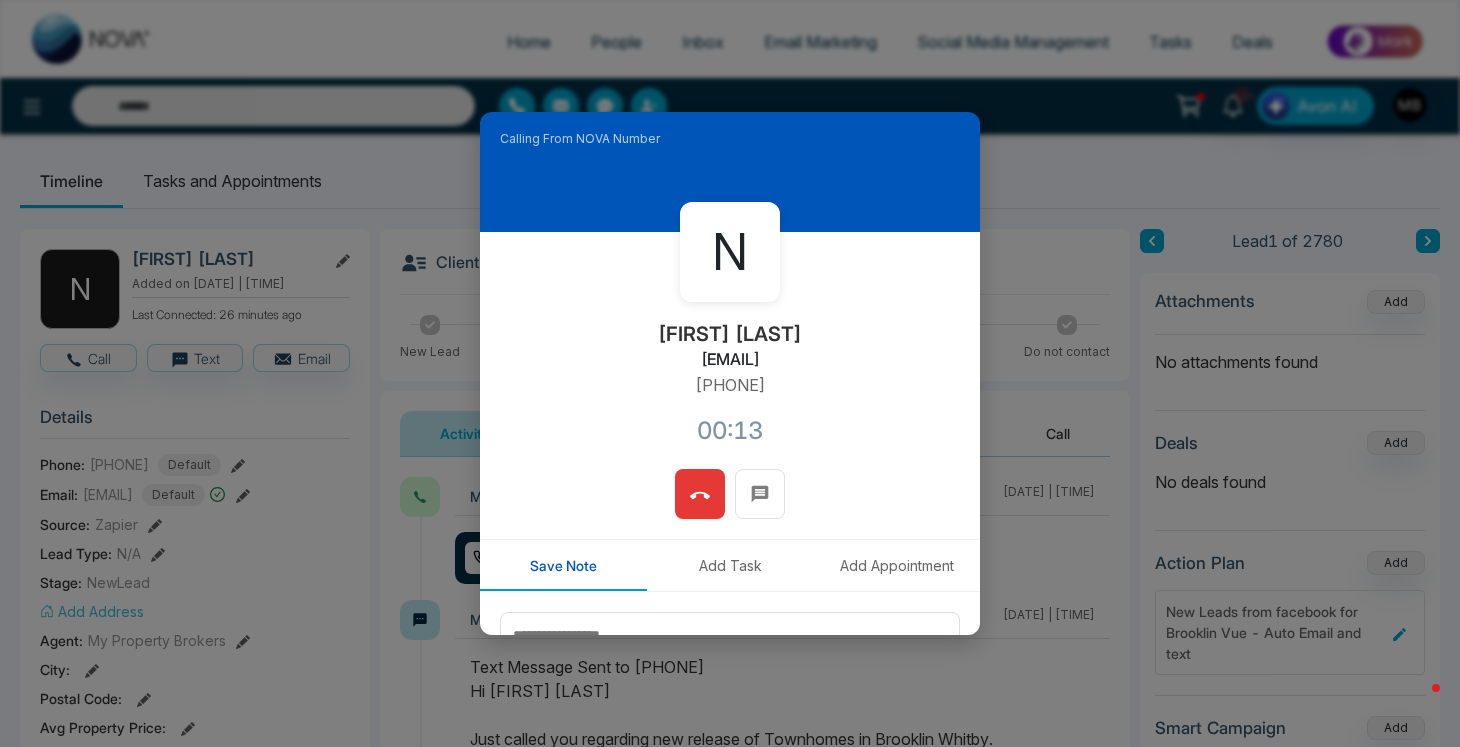 click 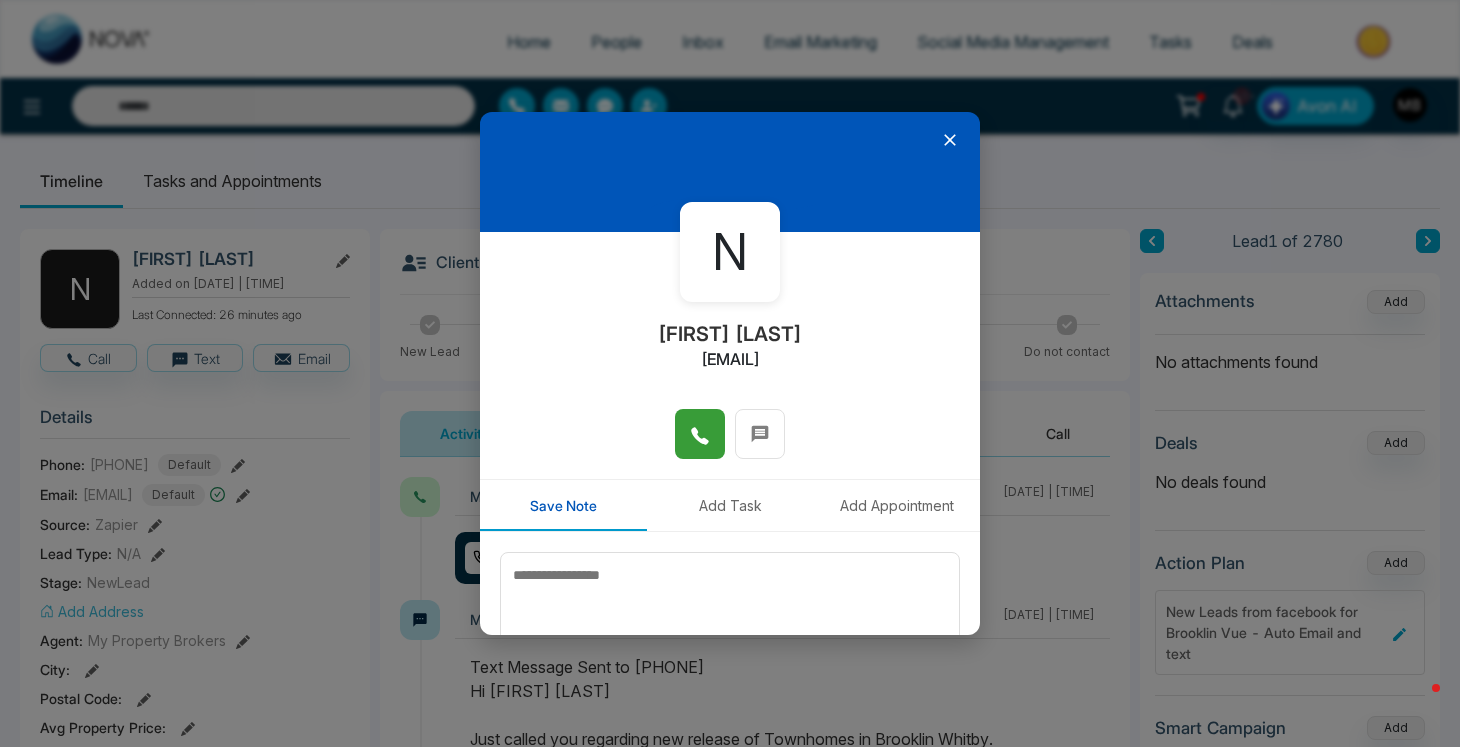 click 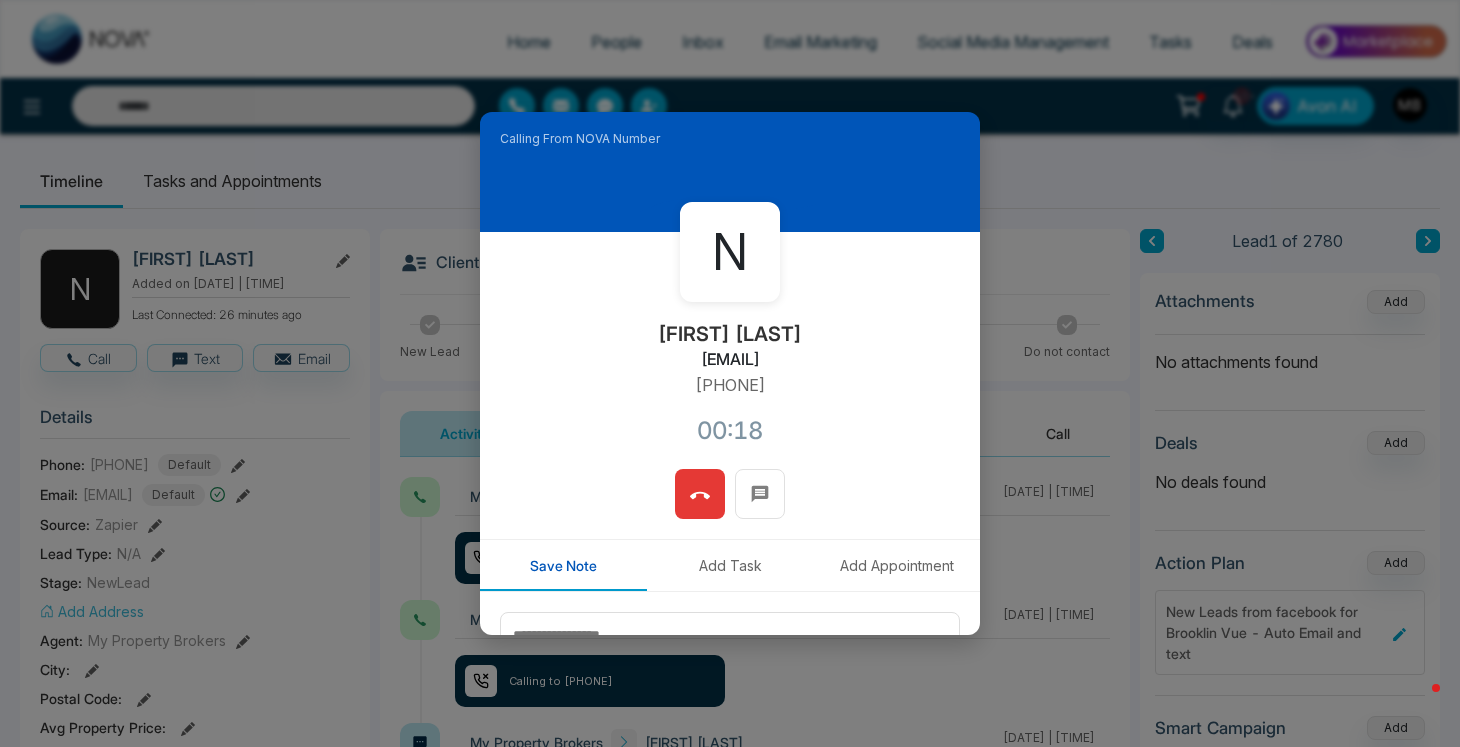 click at bounding box center [700, 494] 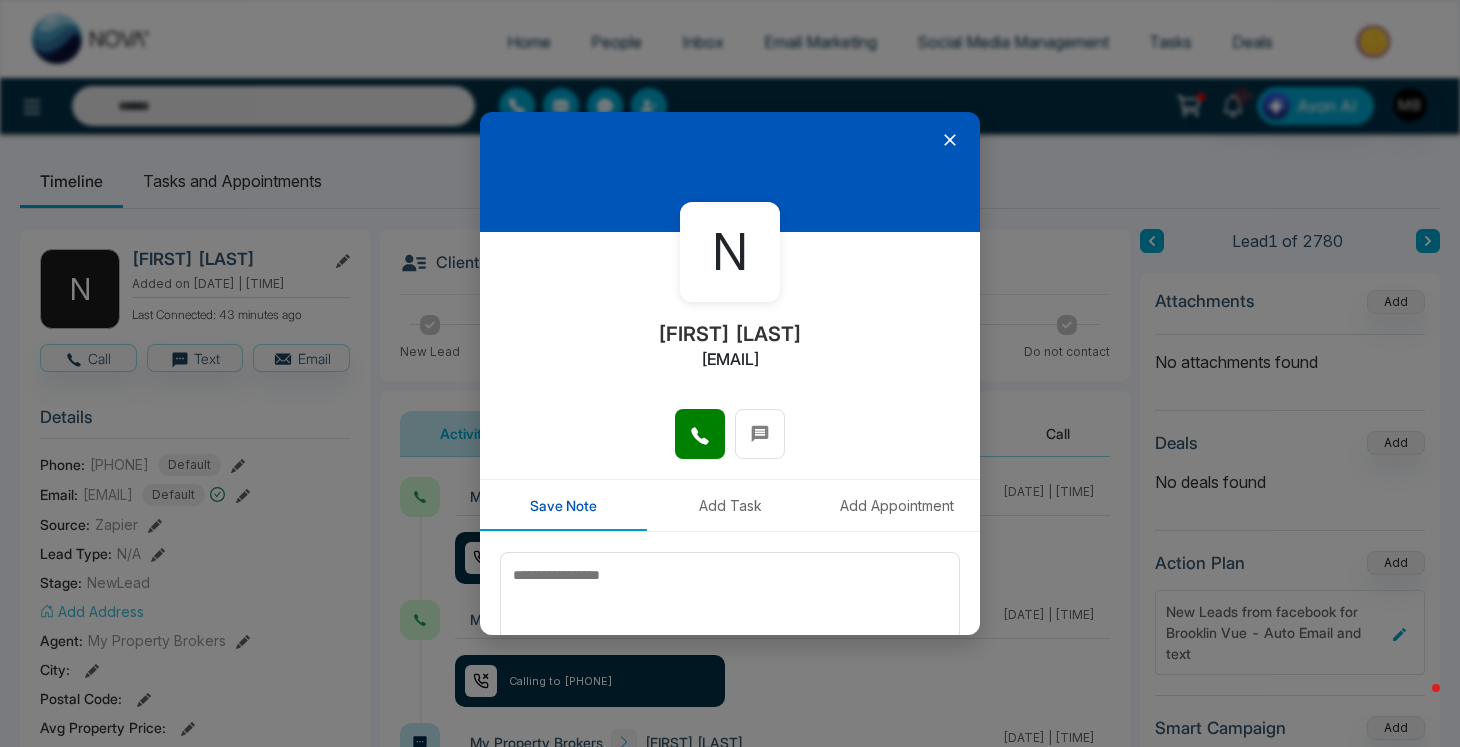 click 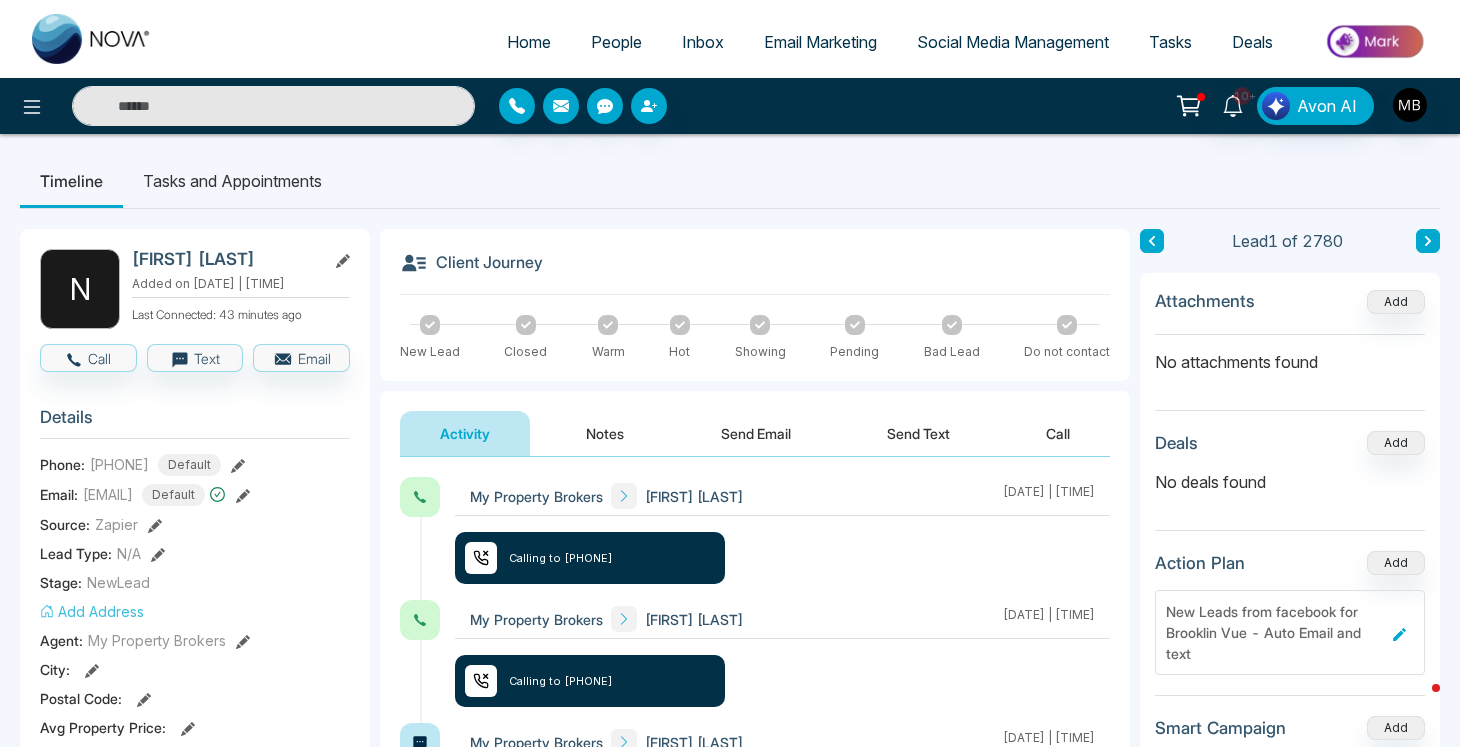 click at bounding box center [273, 106] 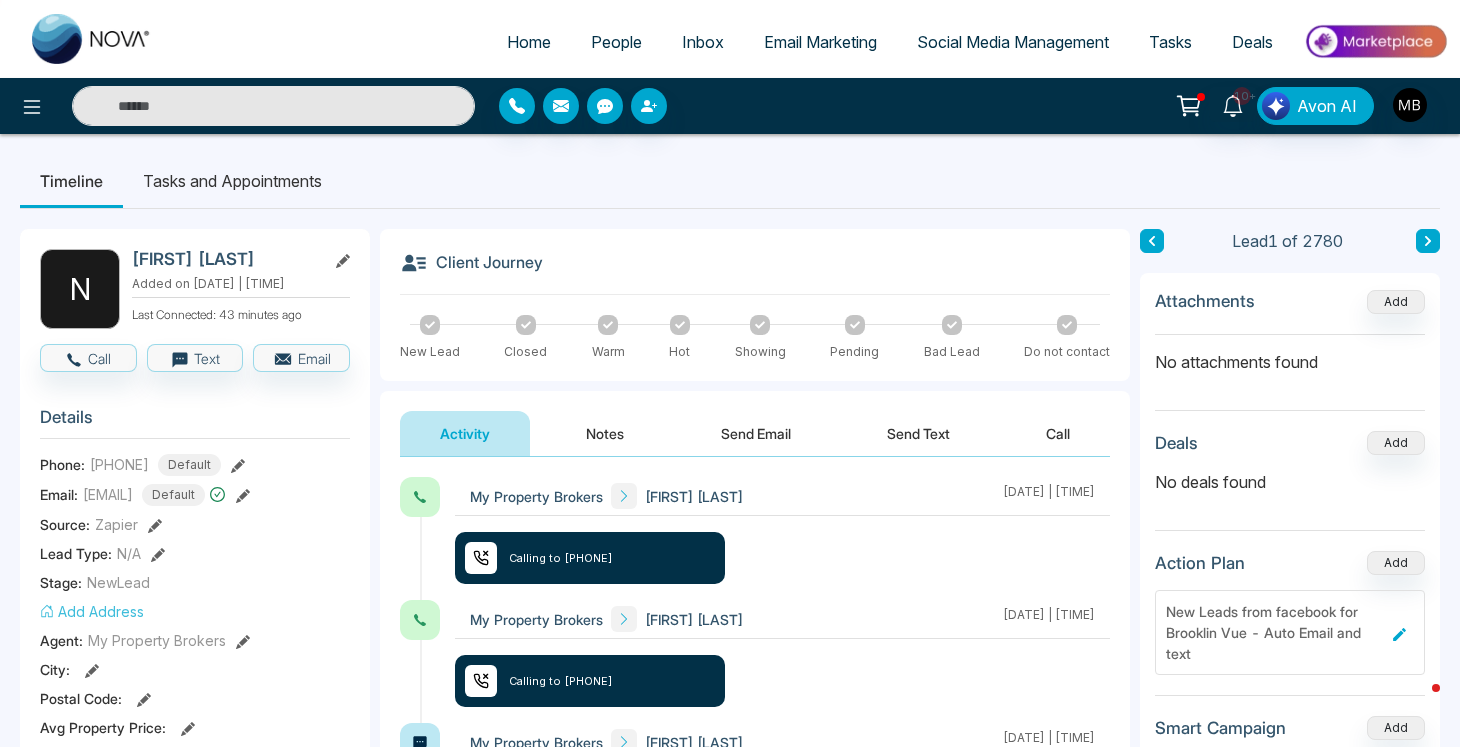 paste on "**********" 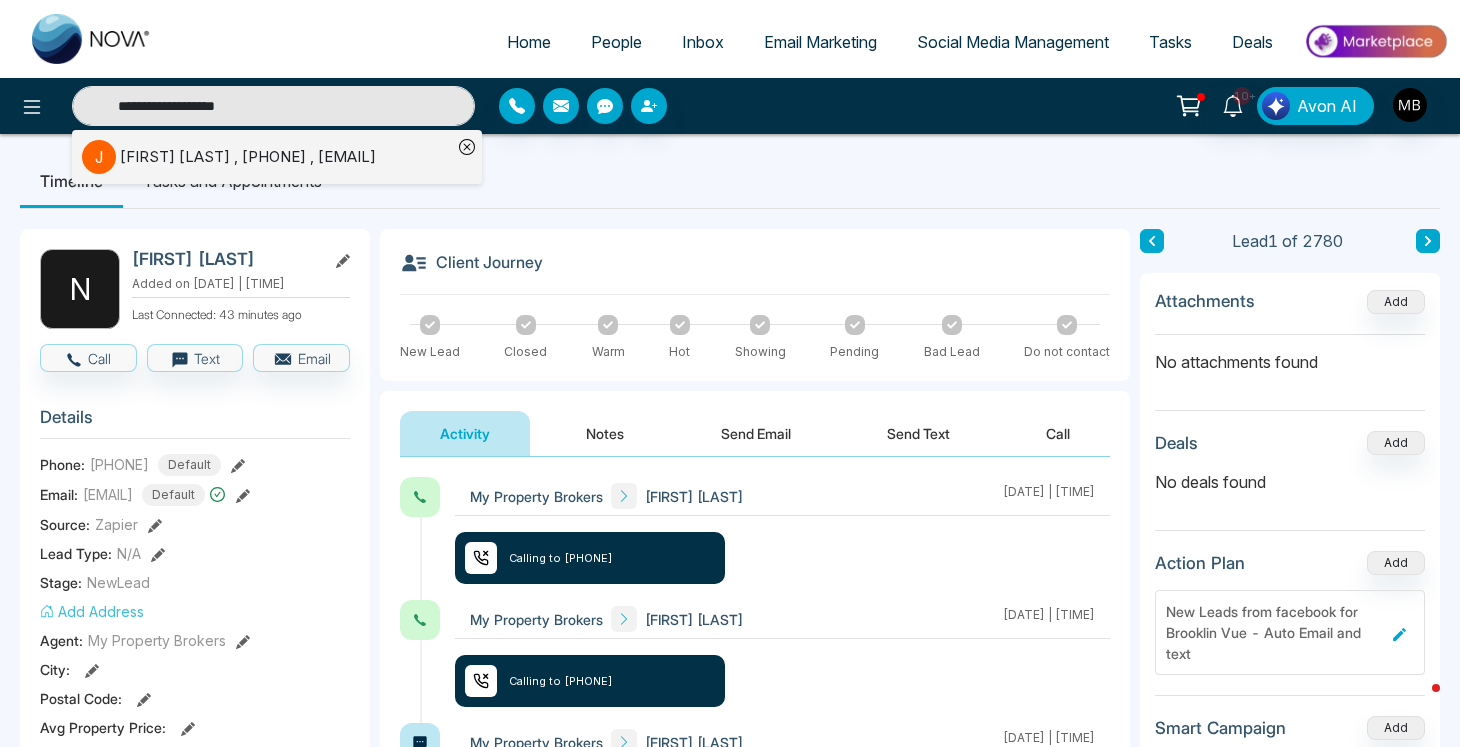 type on "**********" 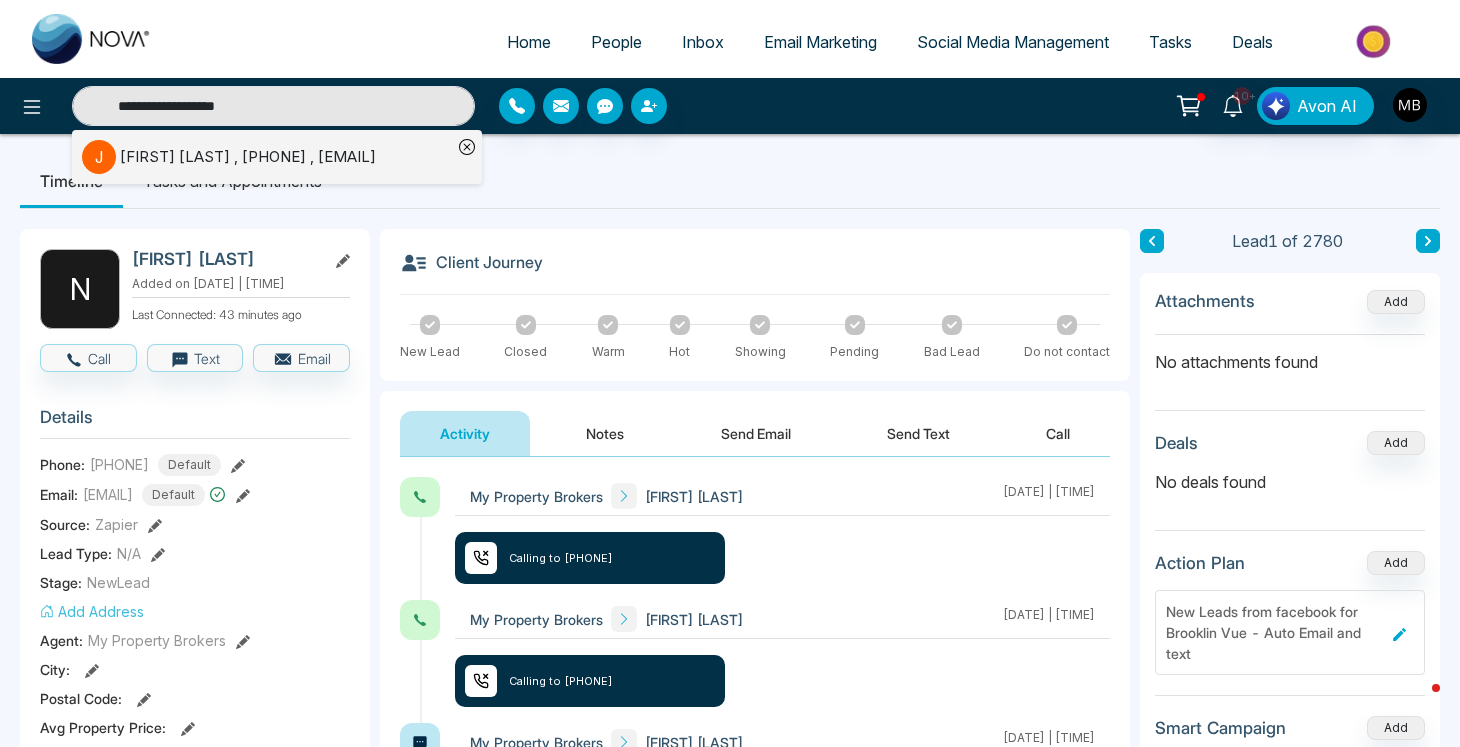 click on "Joanne Banwell     , +16474089693   , jomaban@hotmail.com" at bounding box center (248, 157) 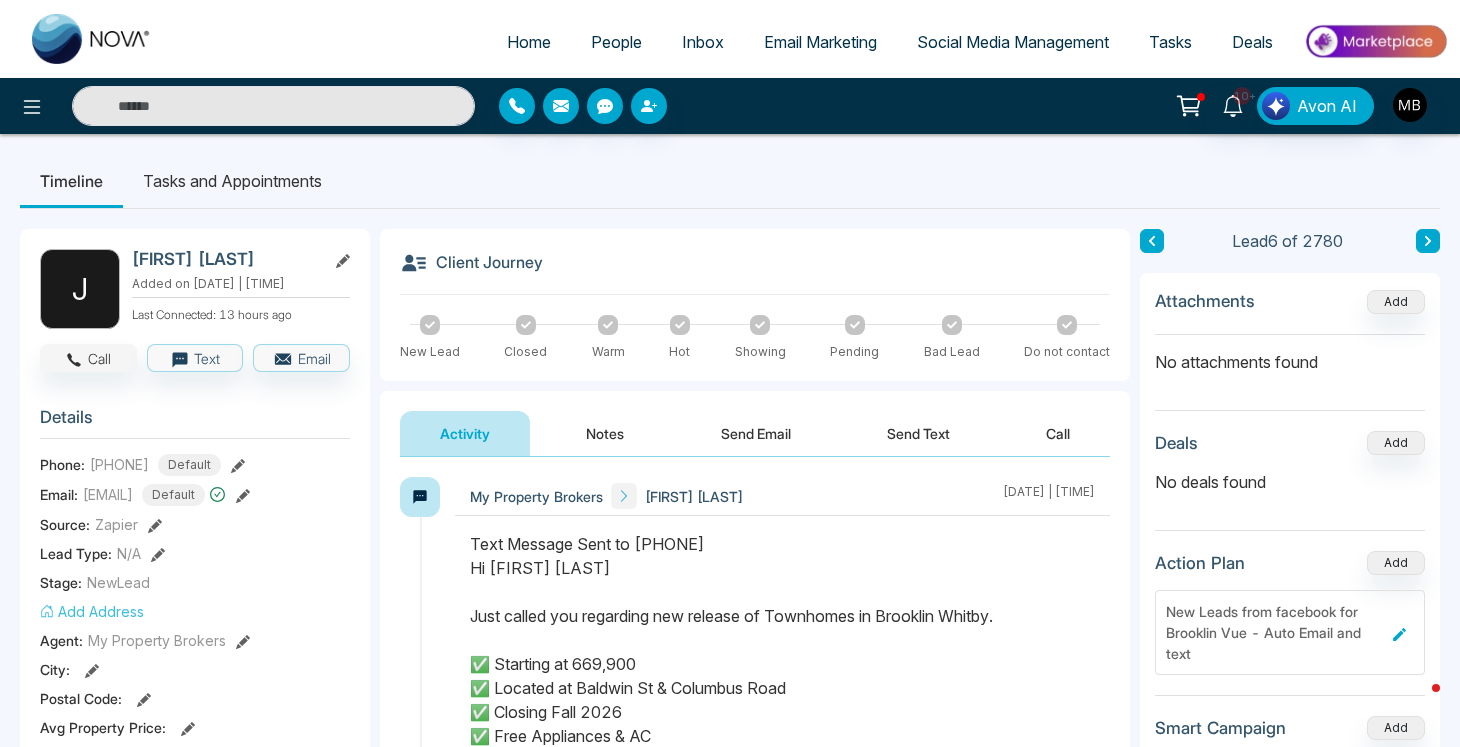 click on "Call" at bounding box center (88, 358) 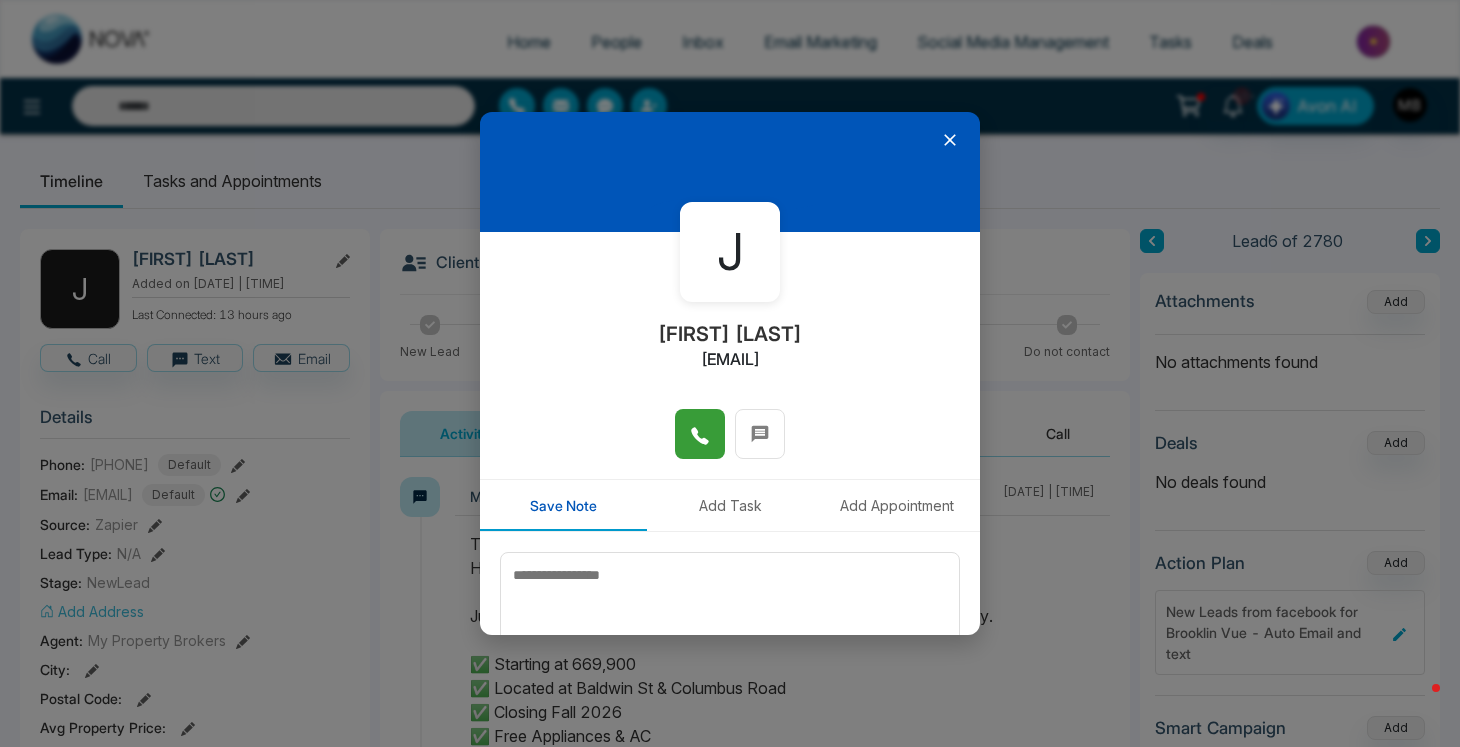 click 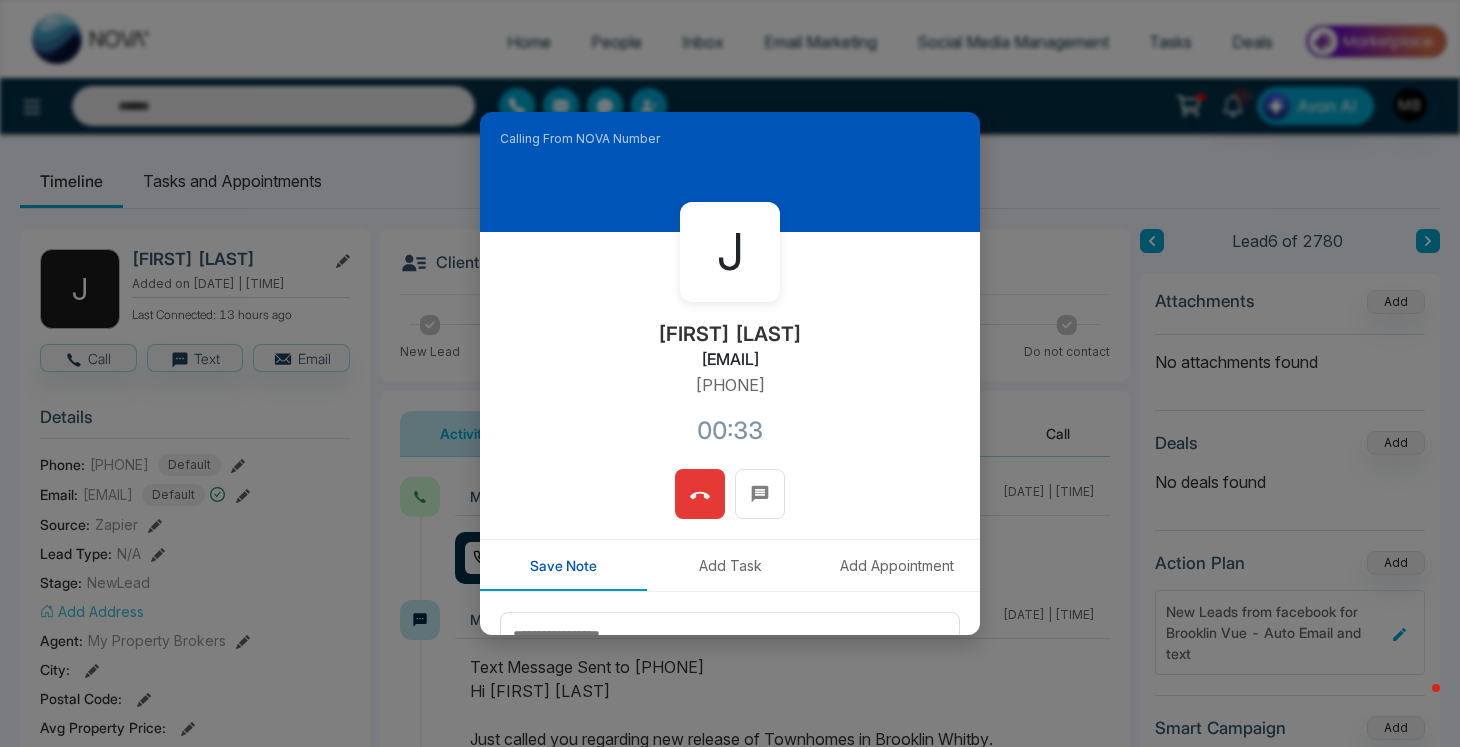 click 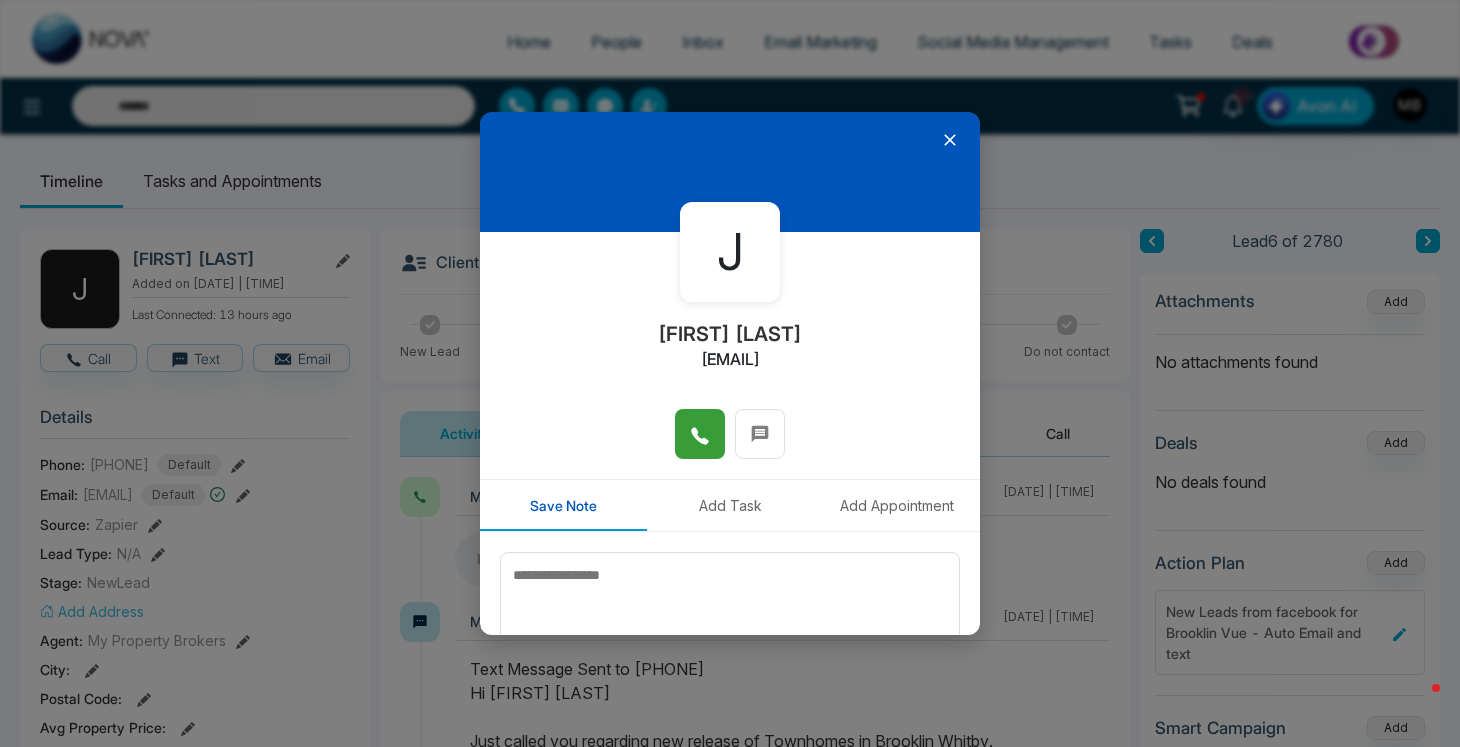 click 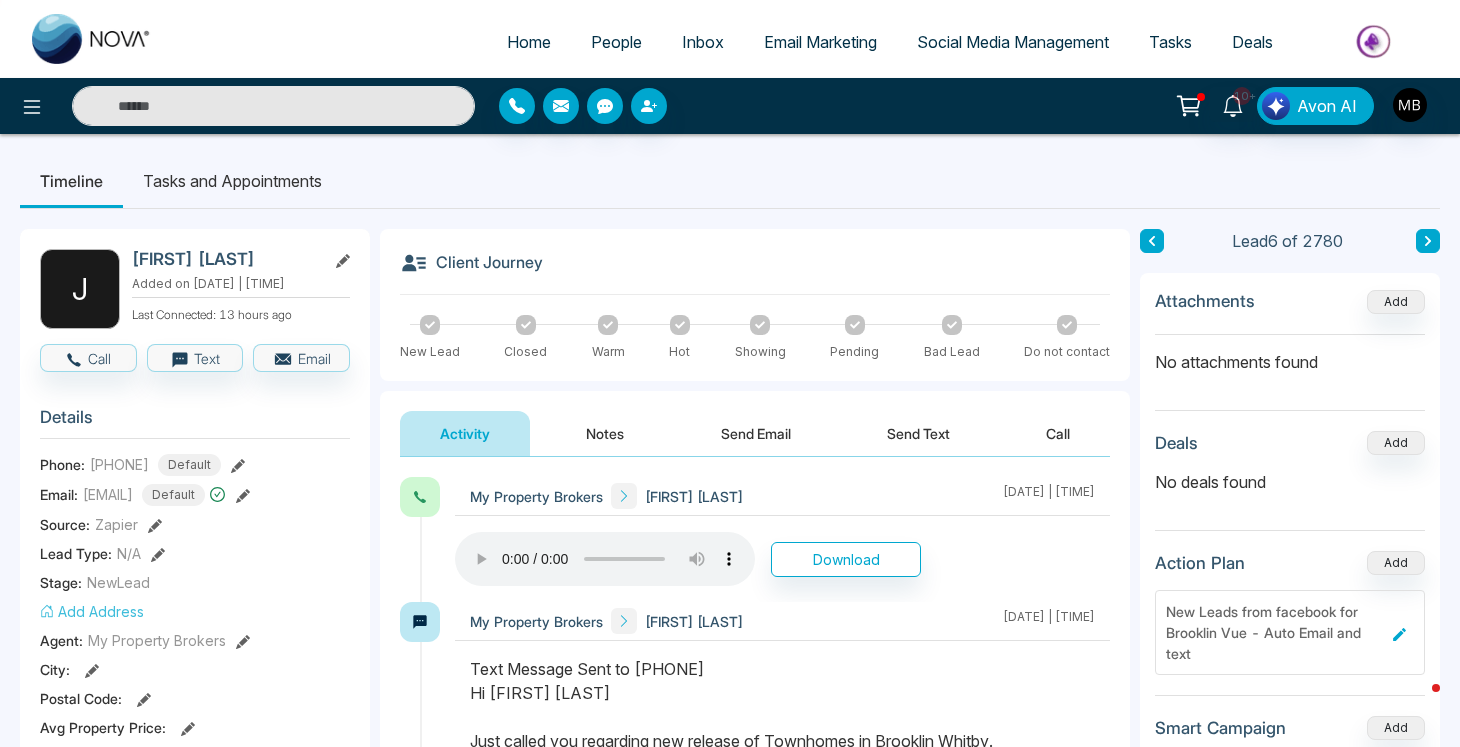 click at bounding box center (273, 106) 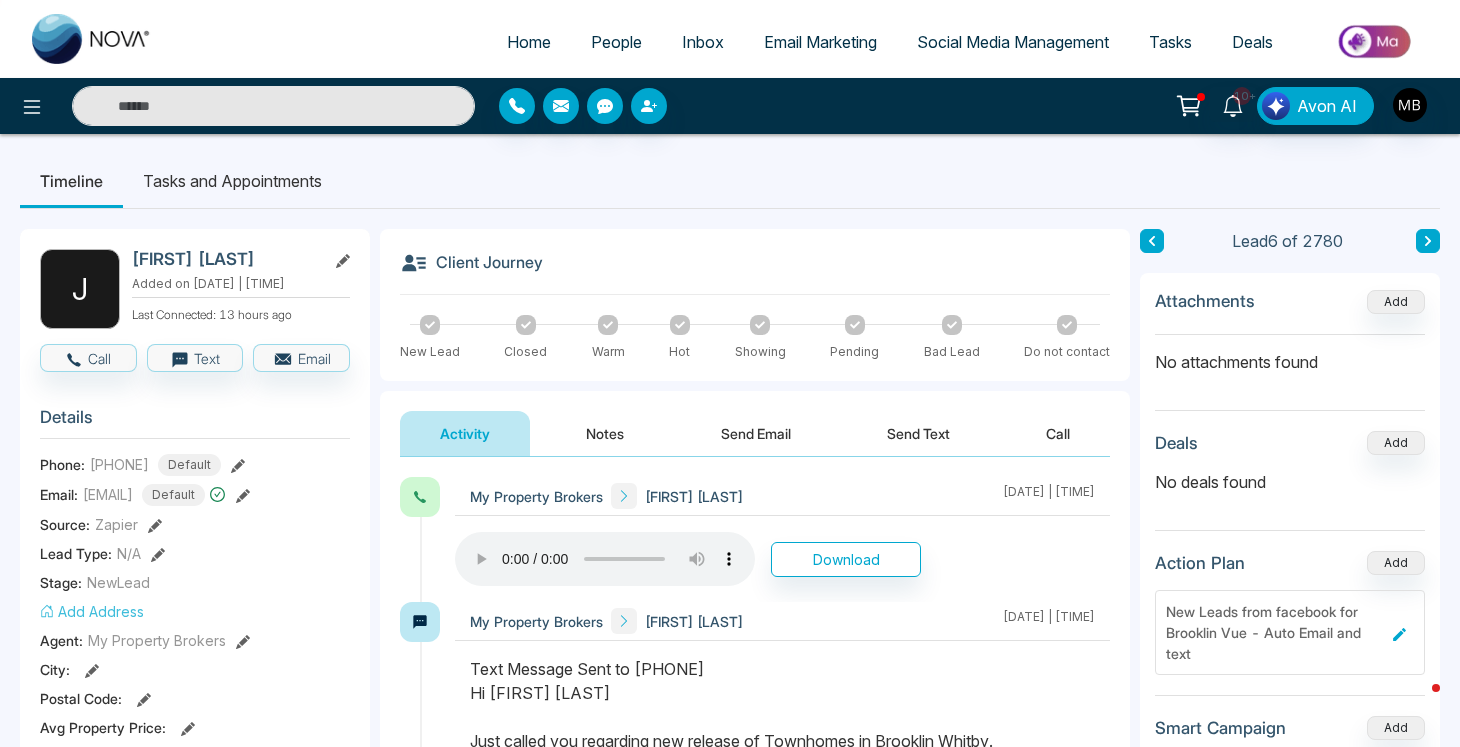 paste on "**********" 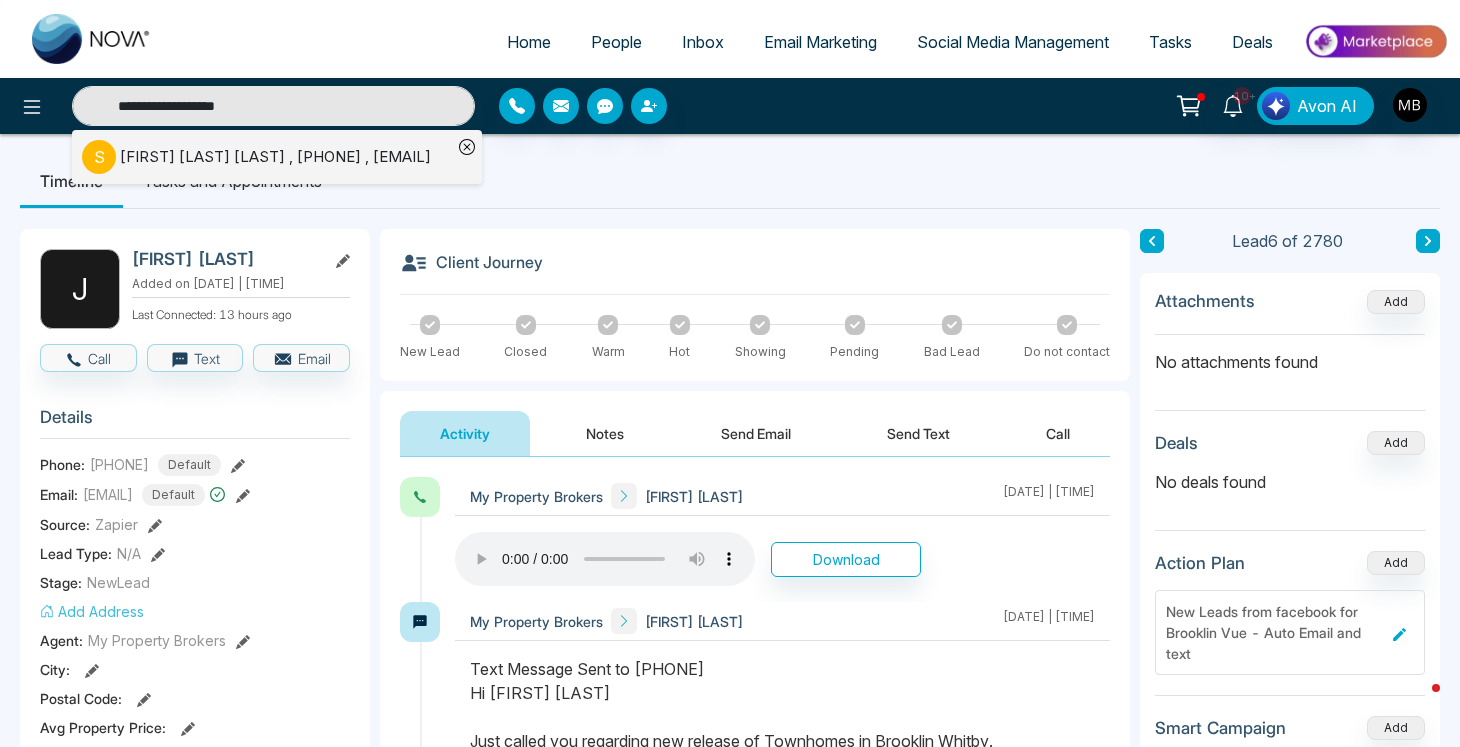 type on "**********" 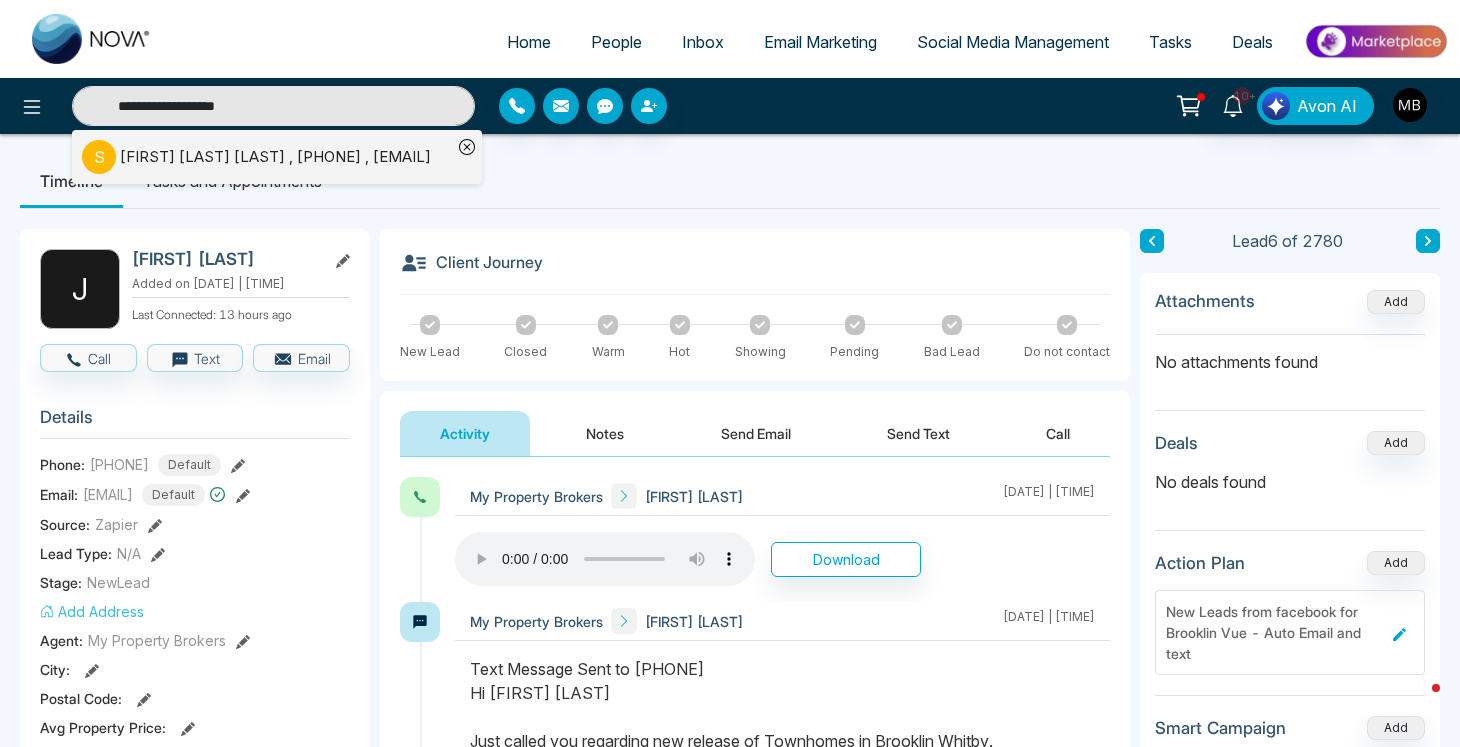 click on "Shannon Marks Delaney     , +19054092113   , delaneymrs@yahoo.ca" at bounding box center [275, 157] 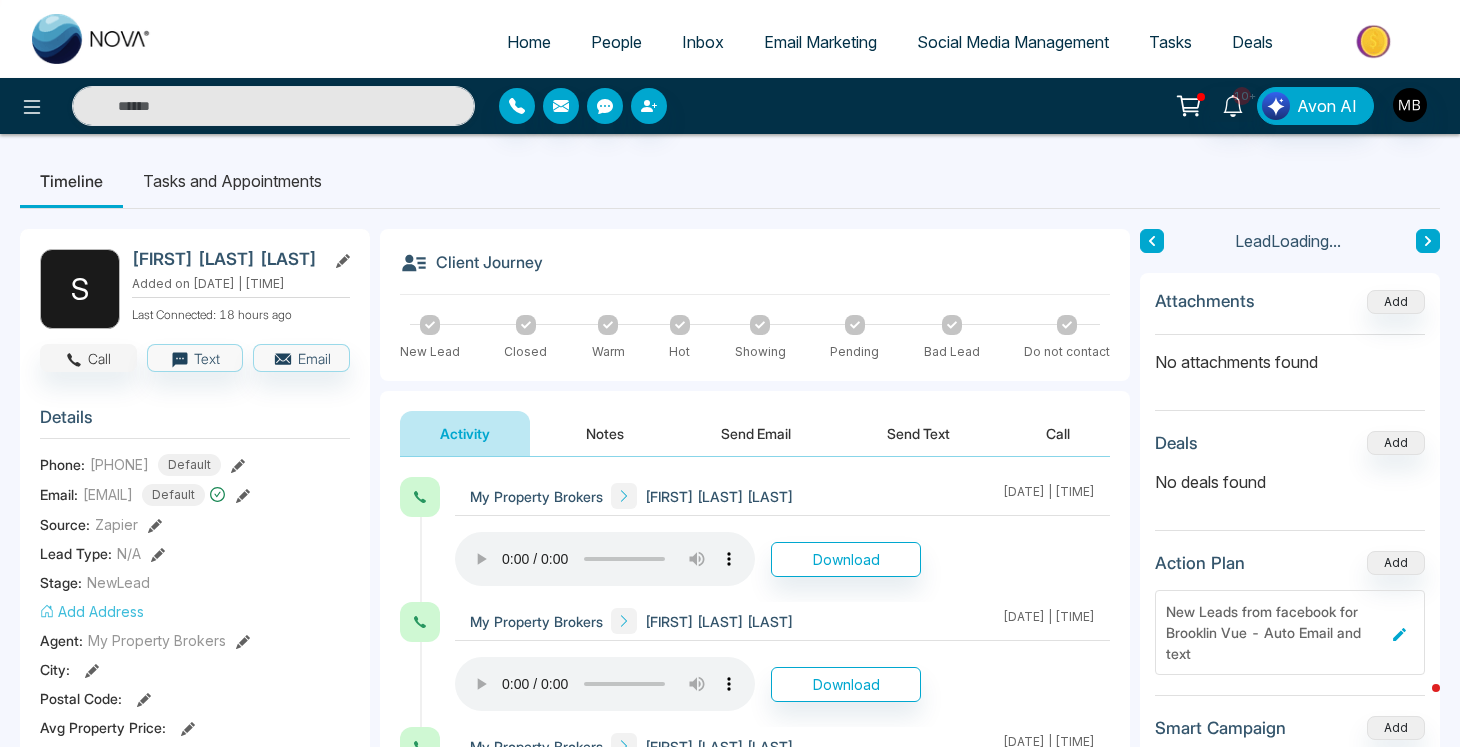 click 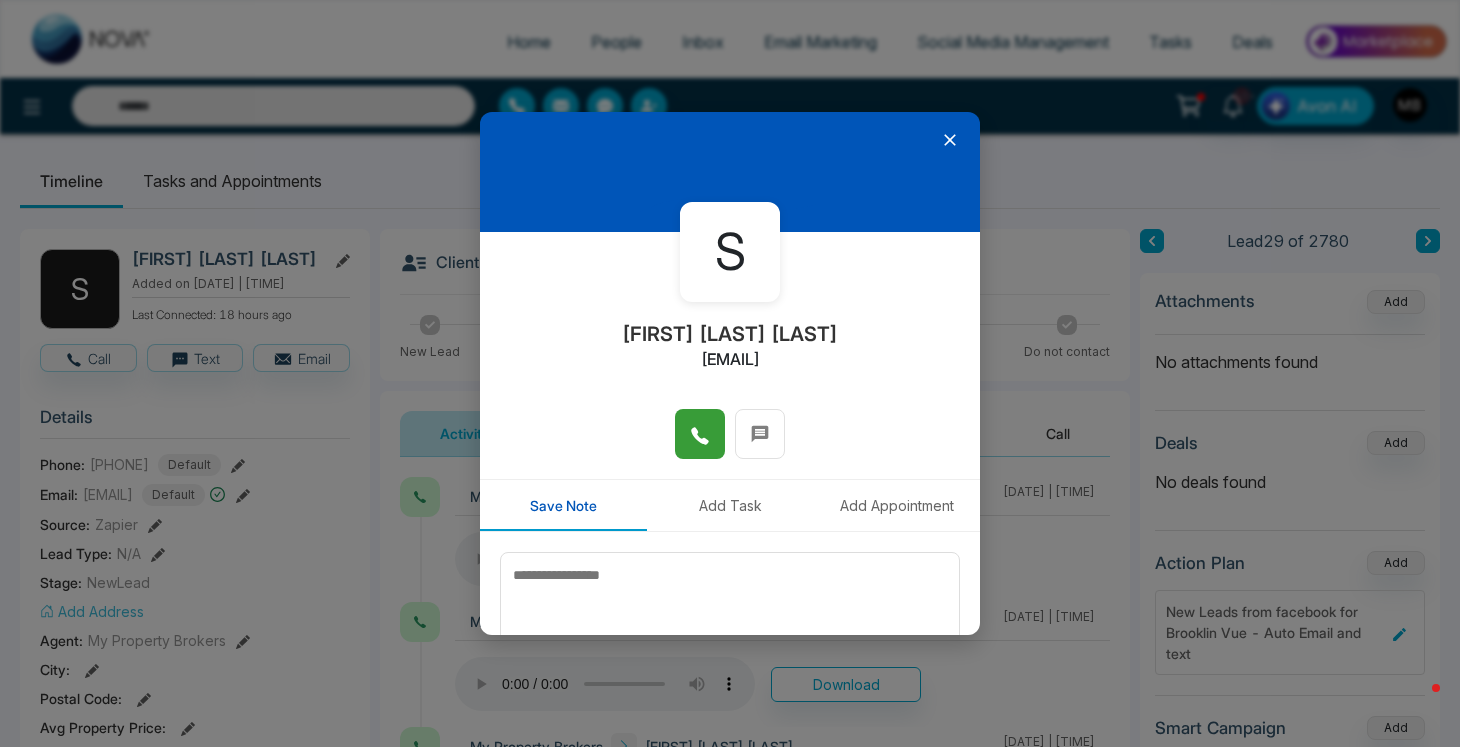 click 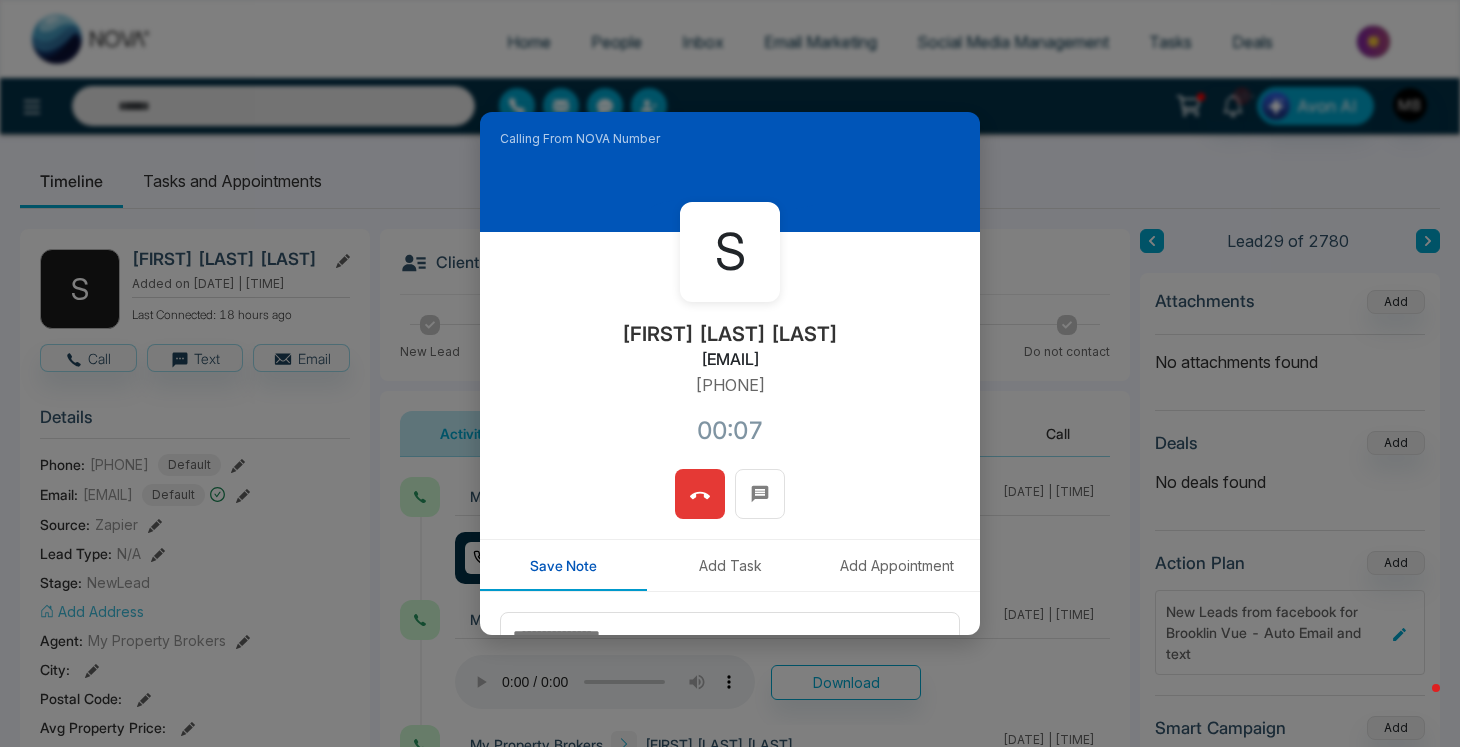 click 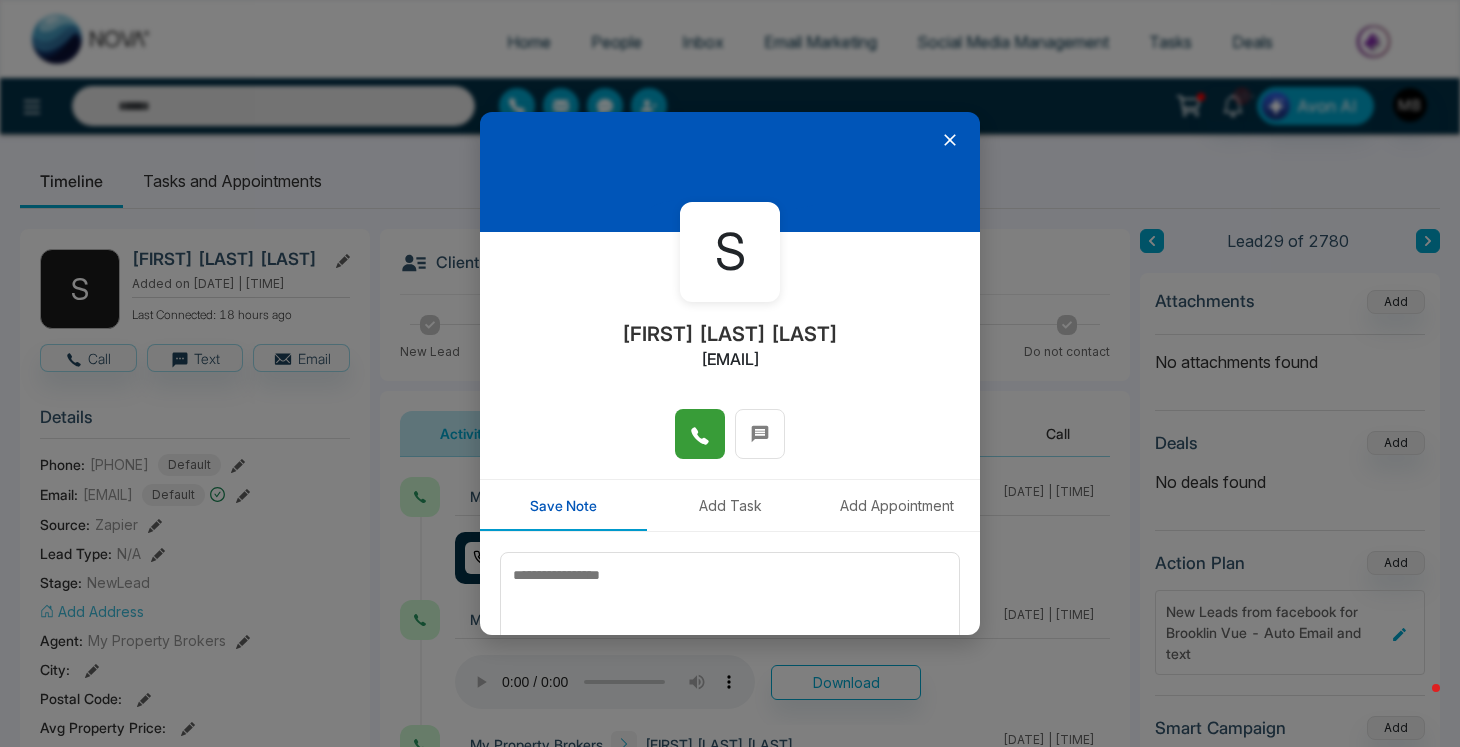 click 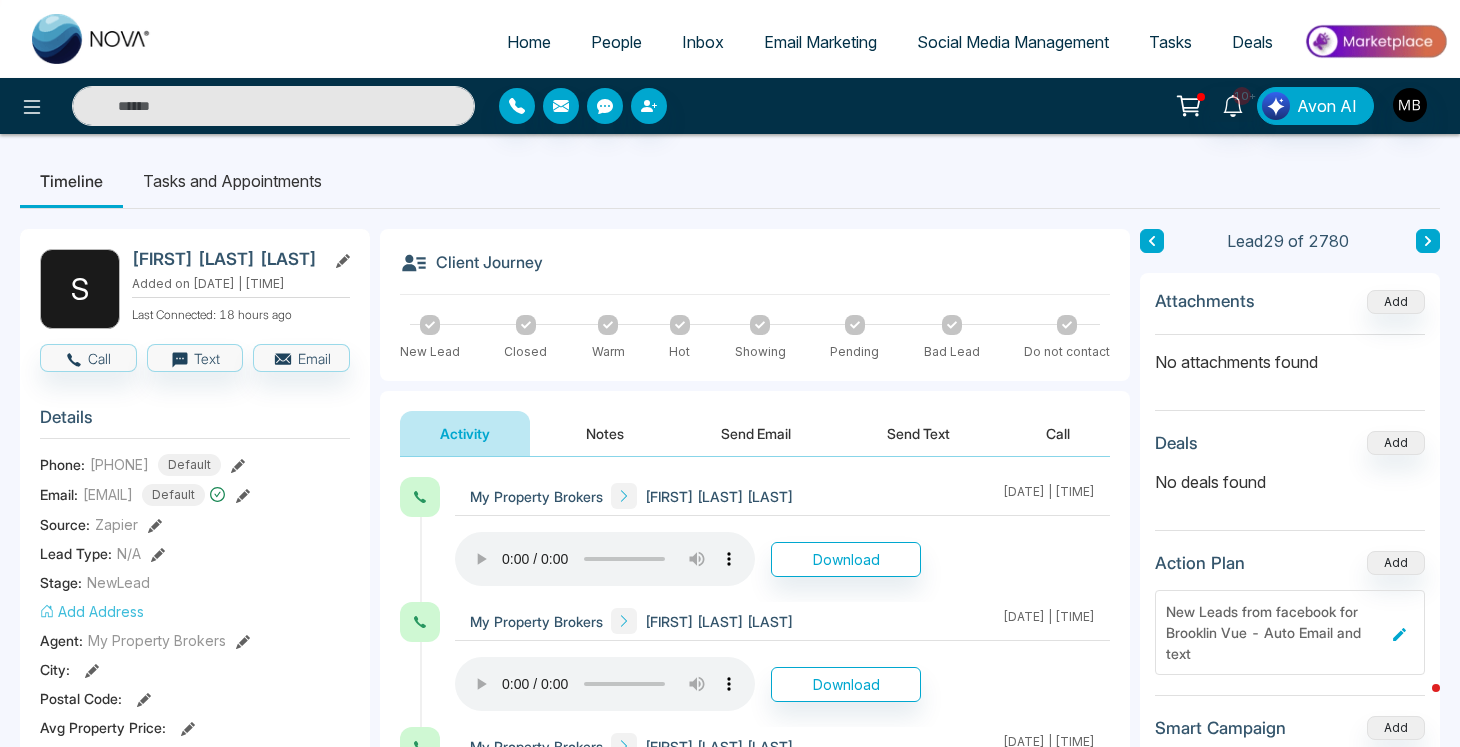 click at bounding box center [273, 106] 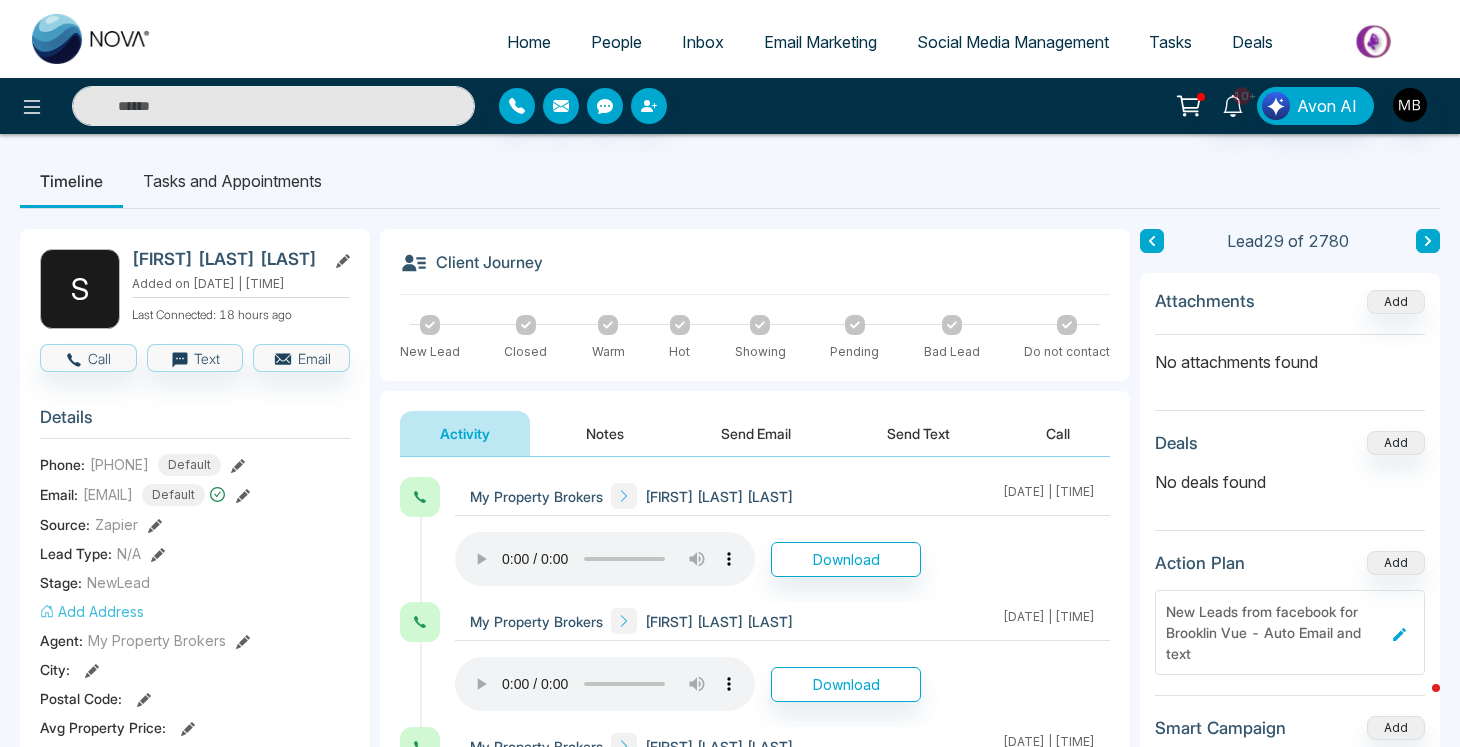paste on "**********" 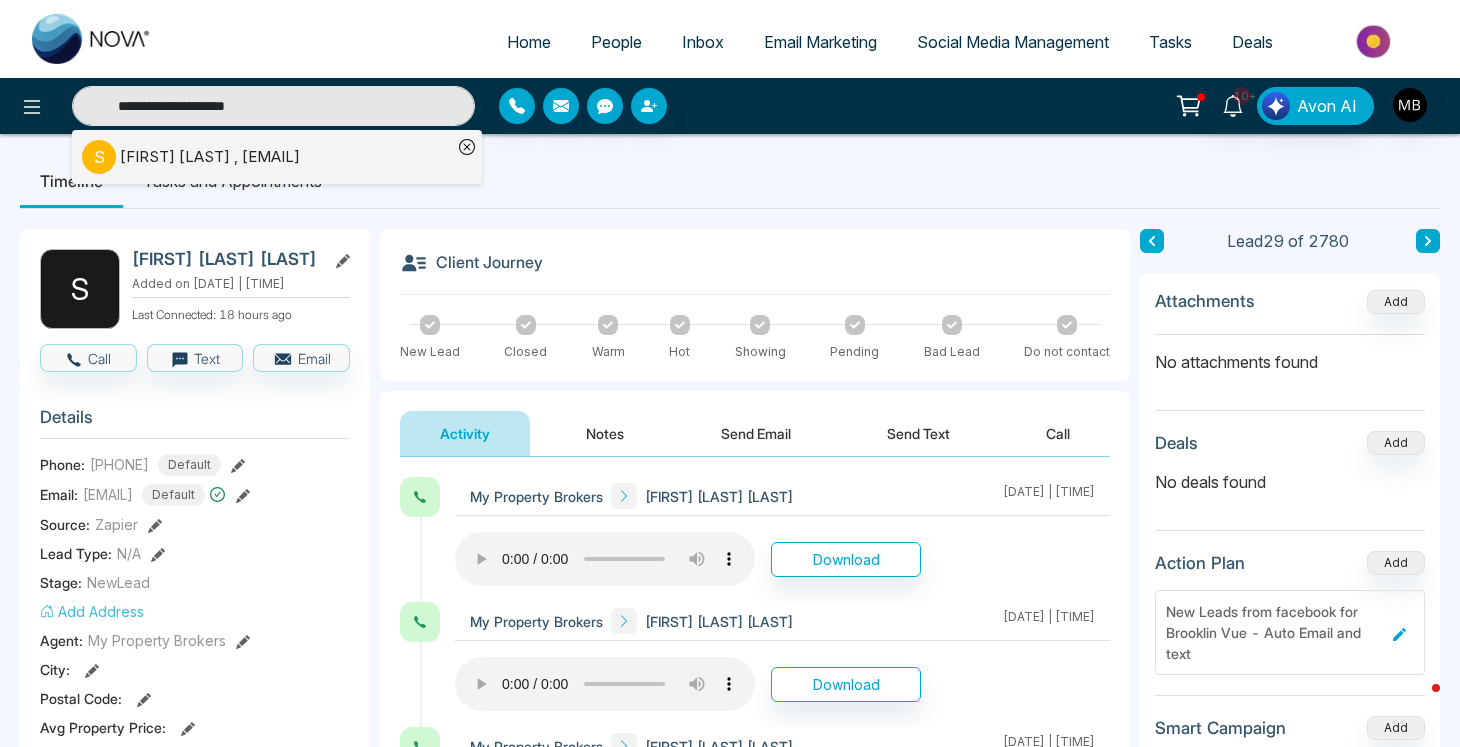 type on "**********" 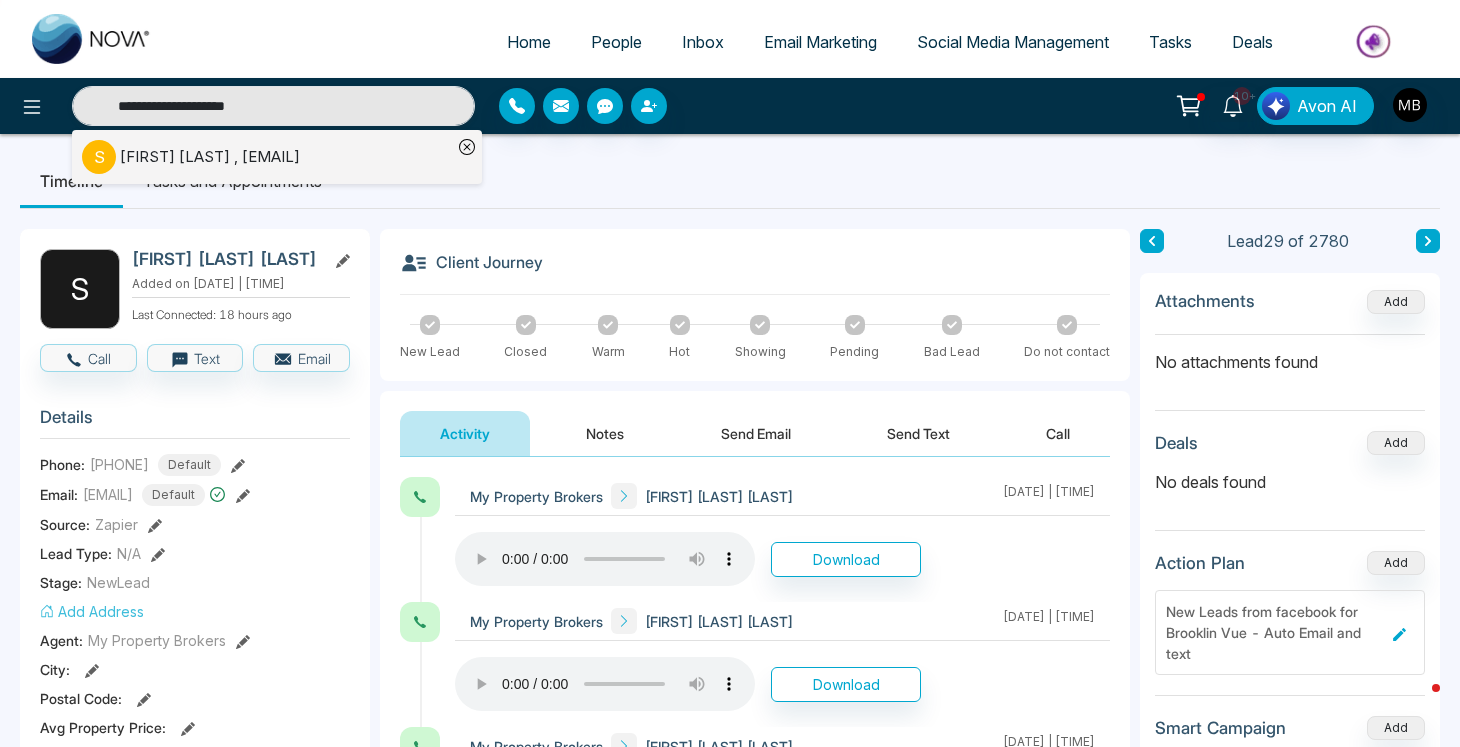 click on "Sherry Hancock       , oshawa@3dlifestyle.ca" at bounding box center (210, 157) 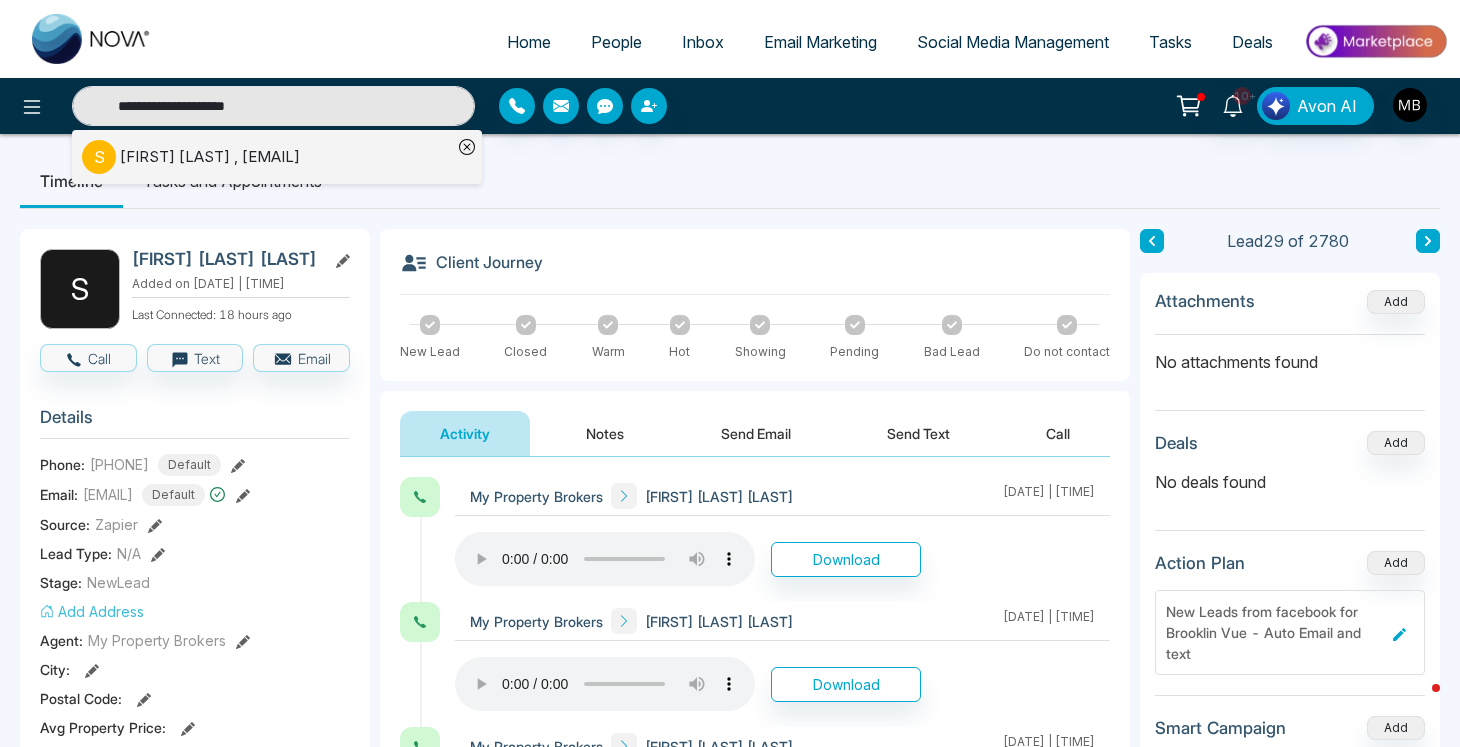 type 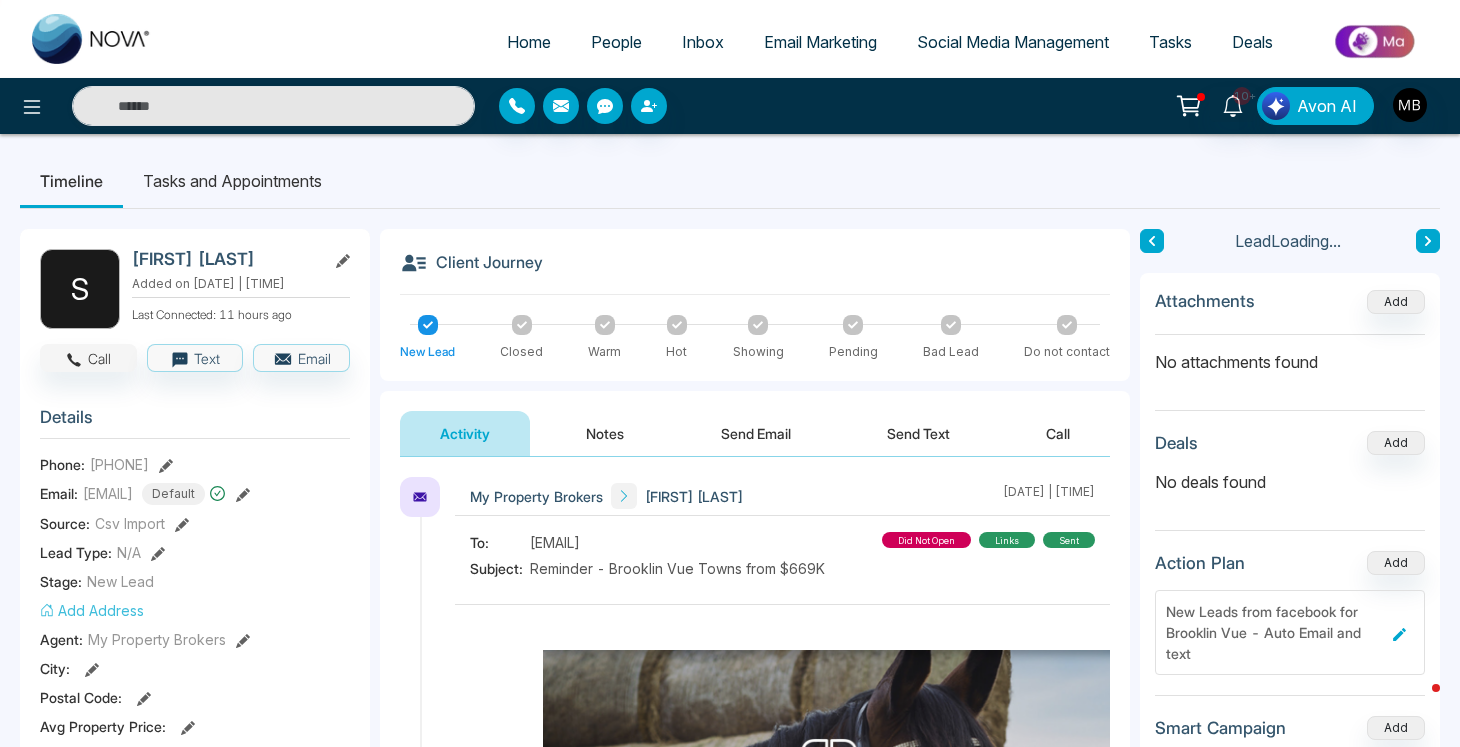 click on "Call" at bounding box center [88, 358] 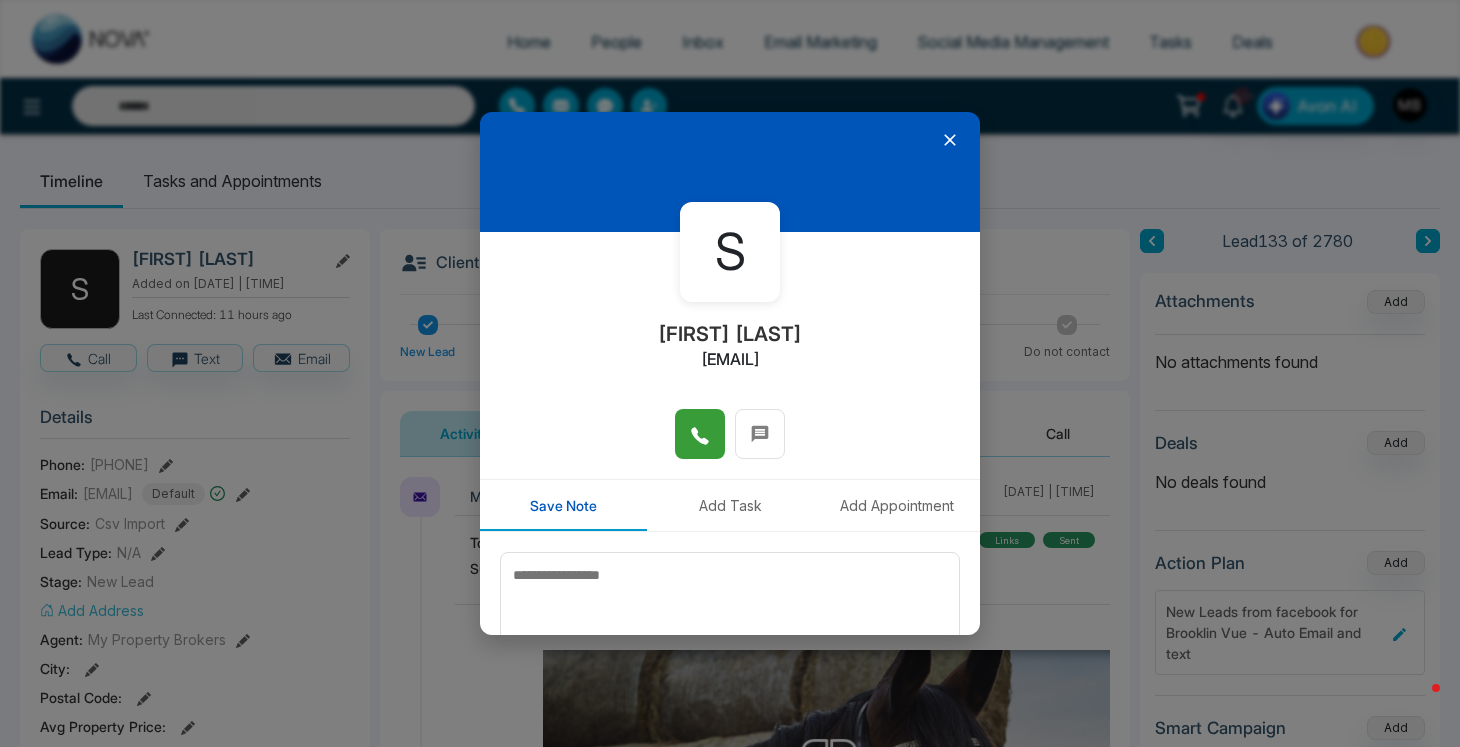 click 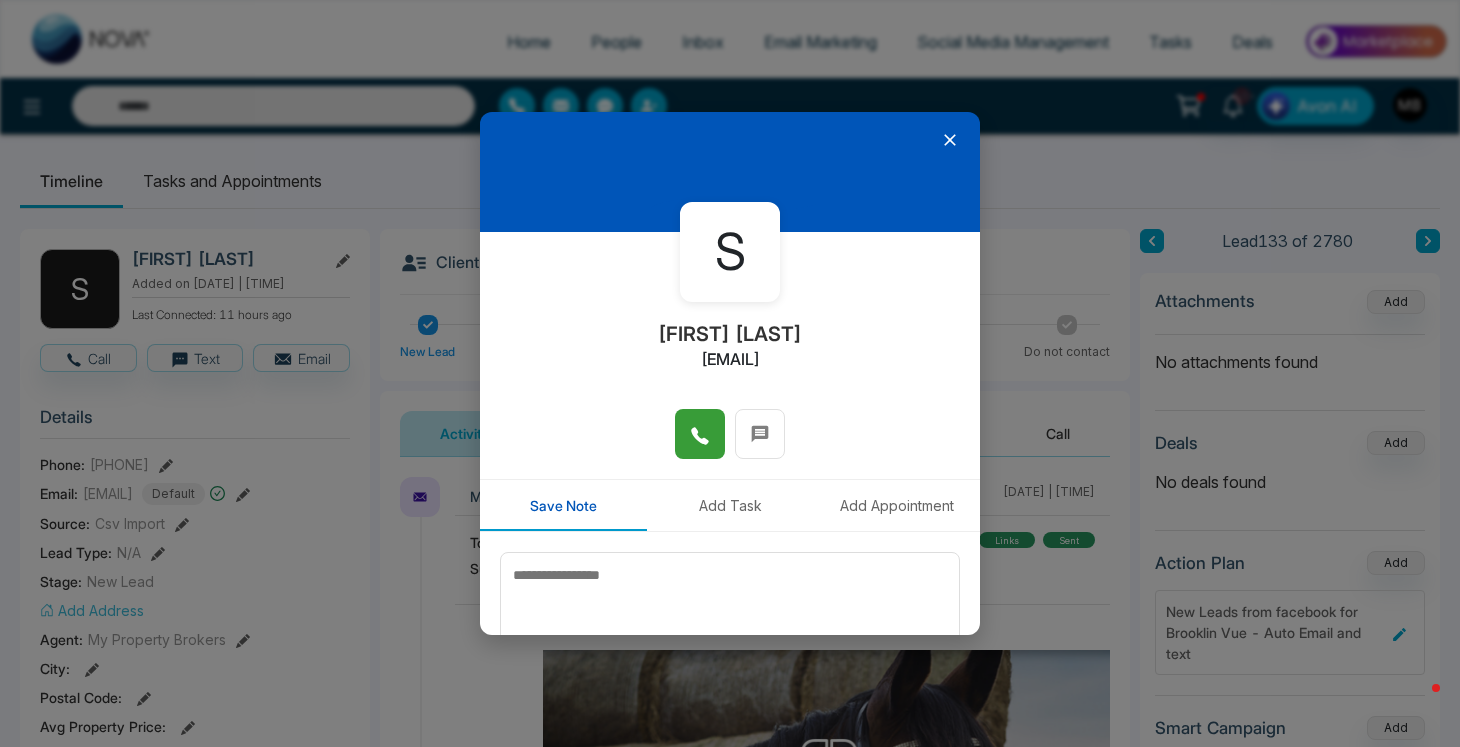 click 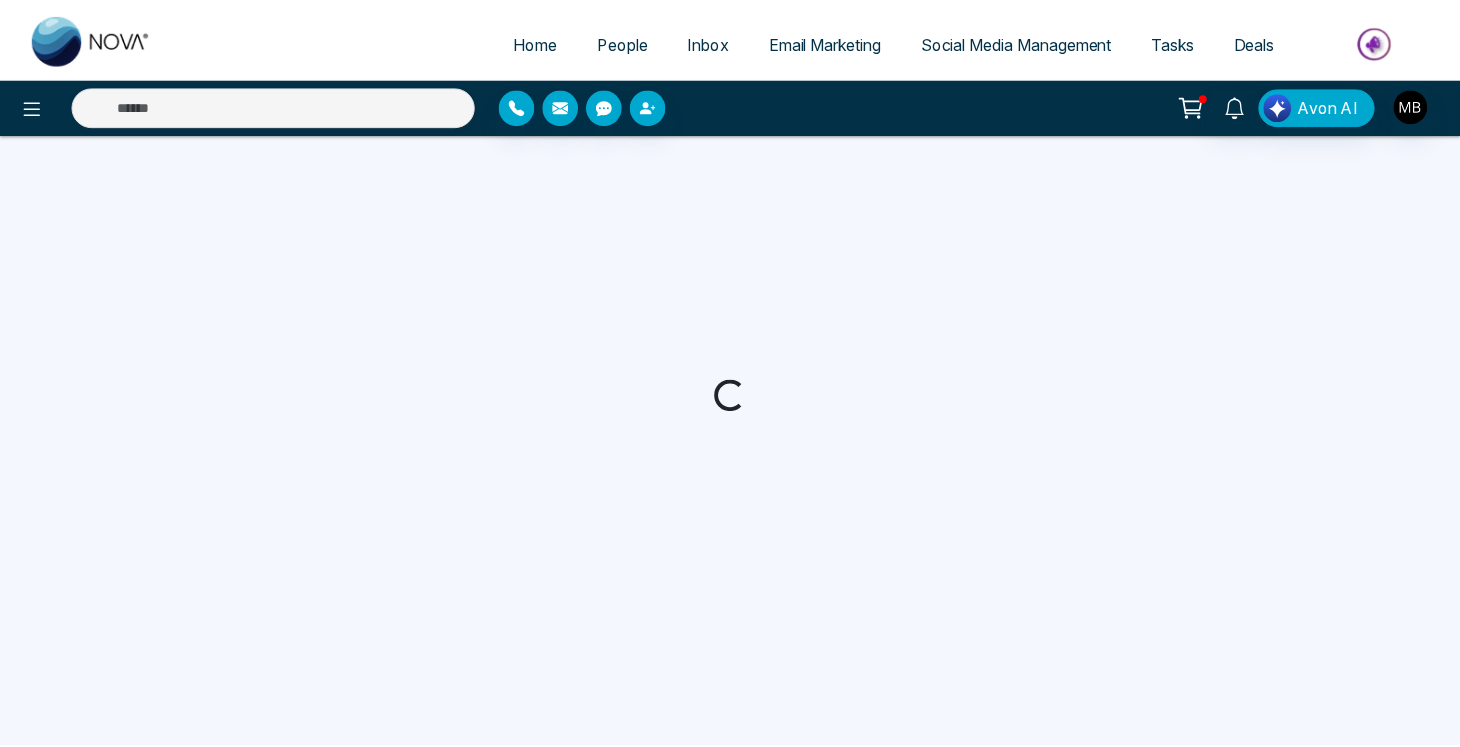scroll, scrollTop: 0, scrollLeft: 0, axis: both 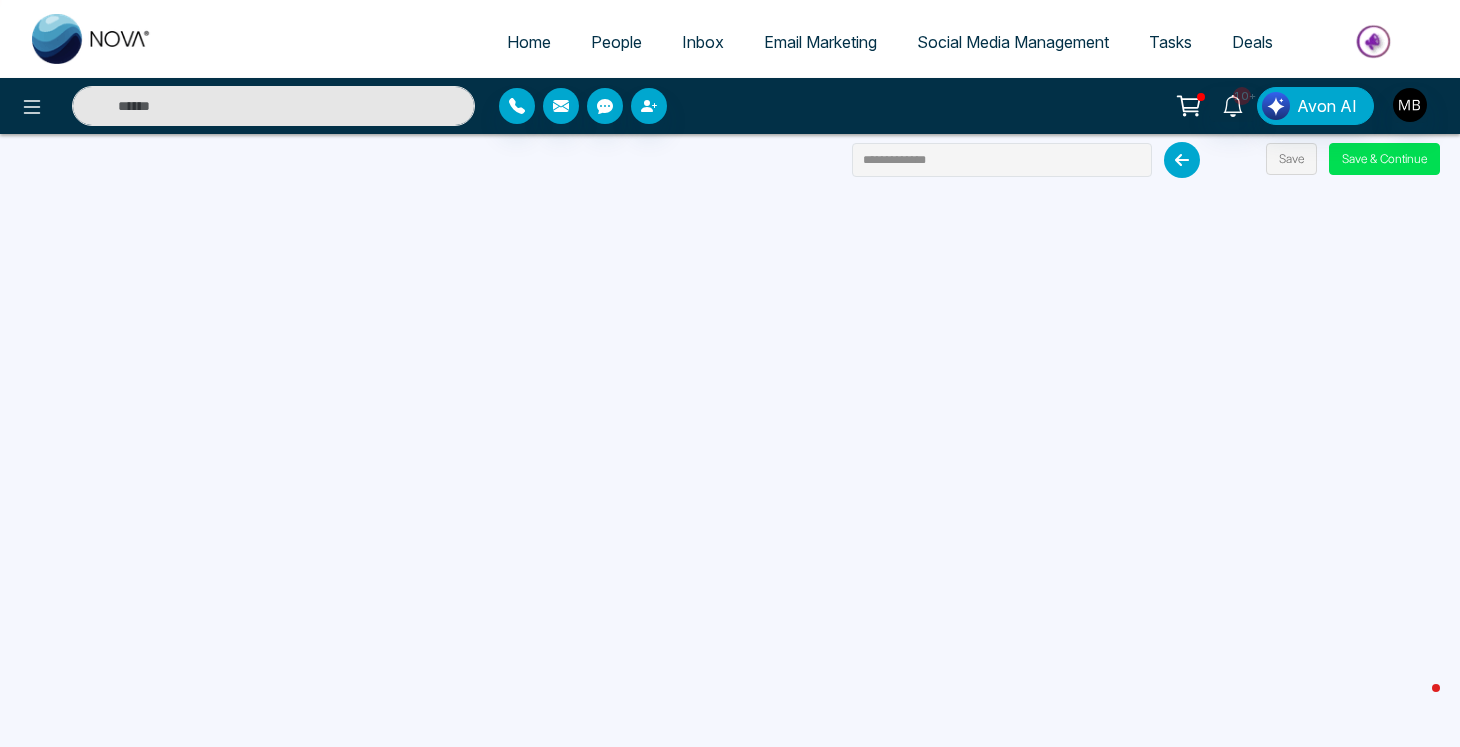 click at bounding box center [273, 106] 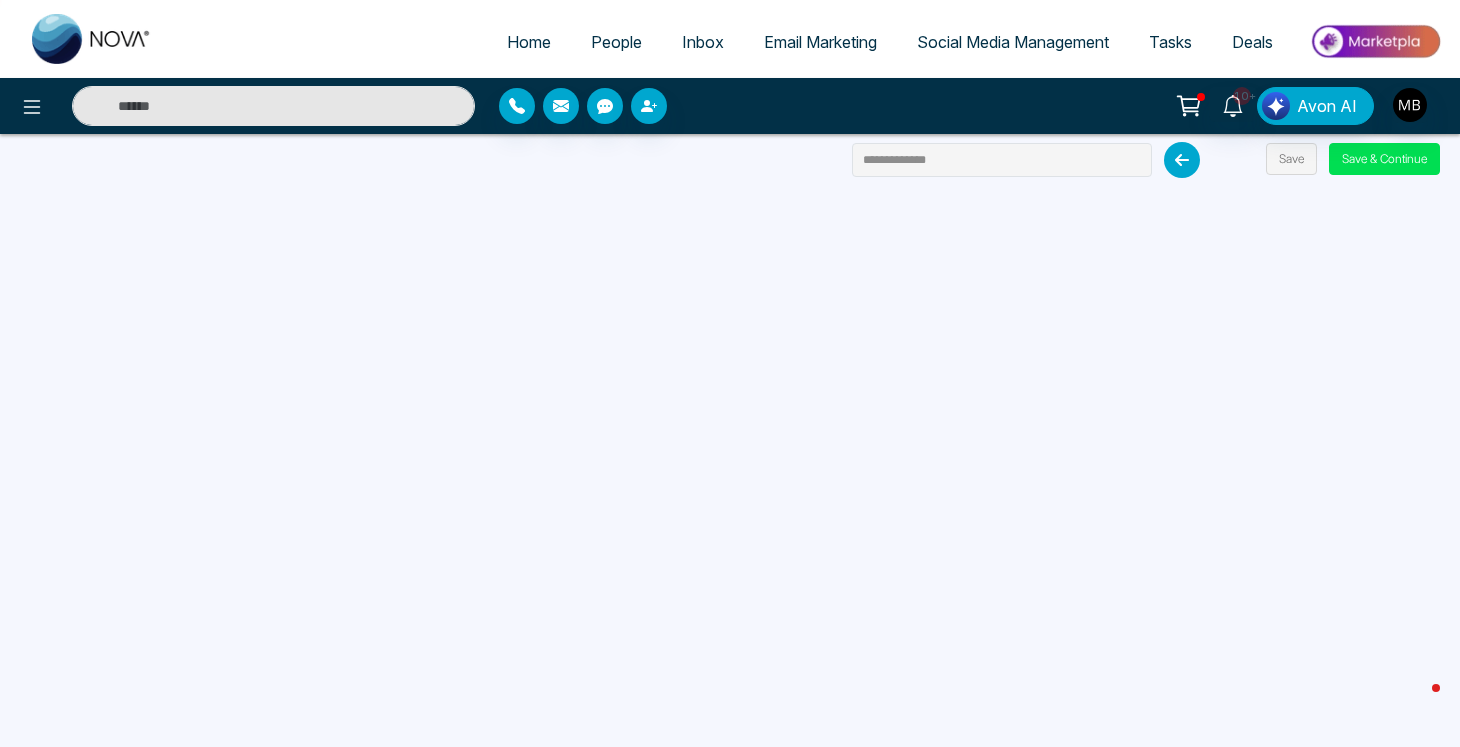 paste on "**********" 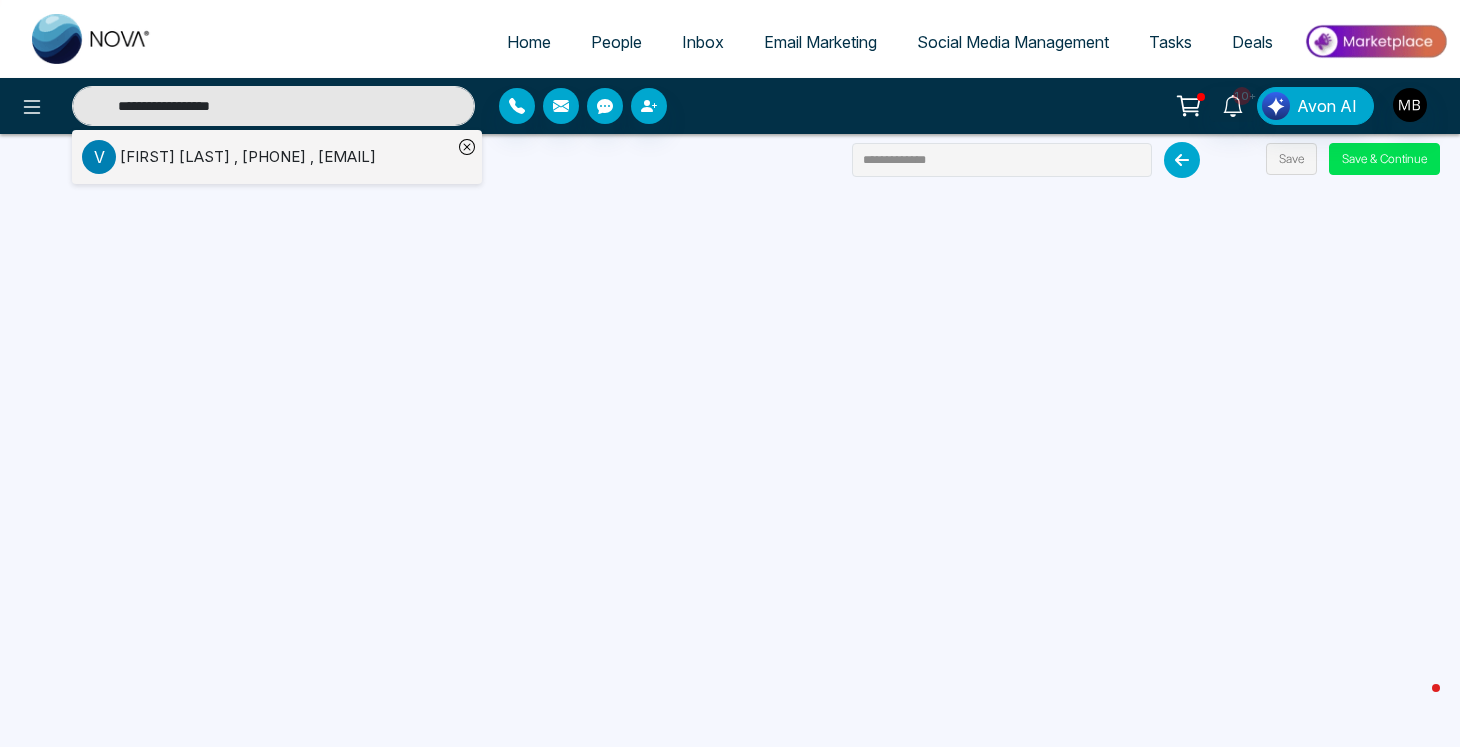 type on "**********" 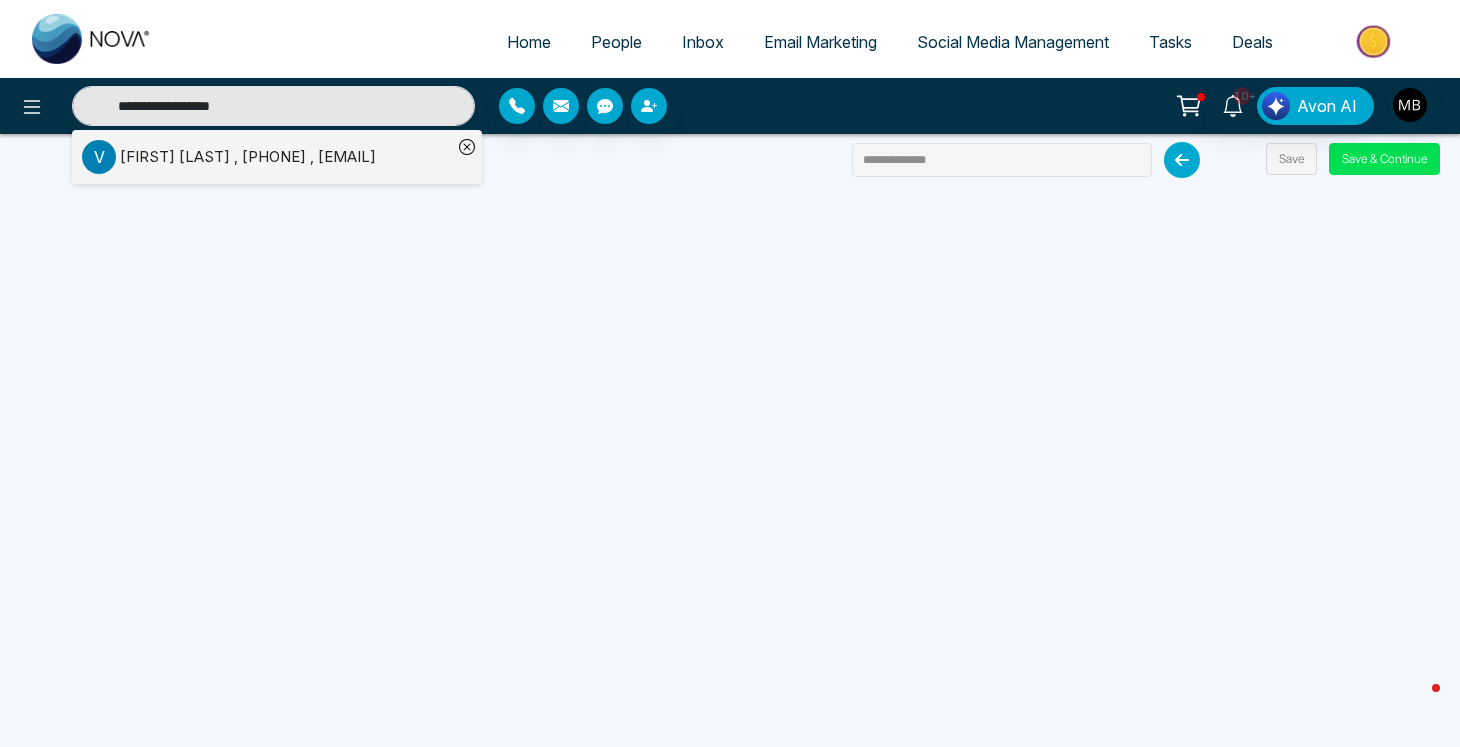 click on "[FIRST] [LAST]     , [PHONE]   , [EMAIL]" at bounding box center (248, 157) 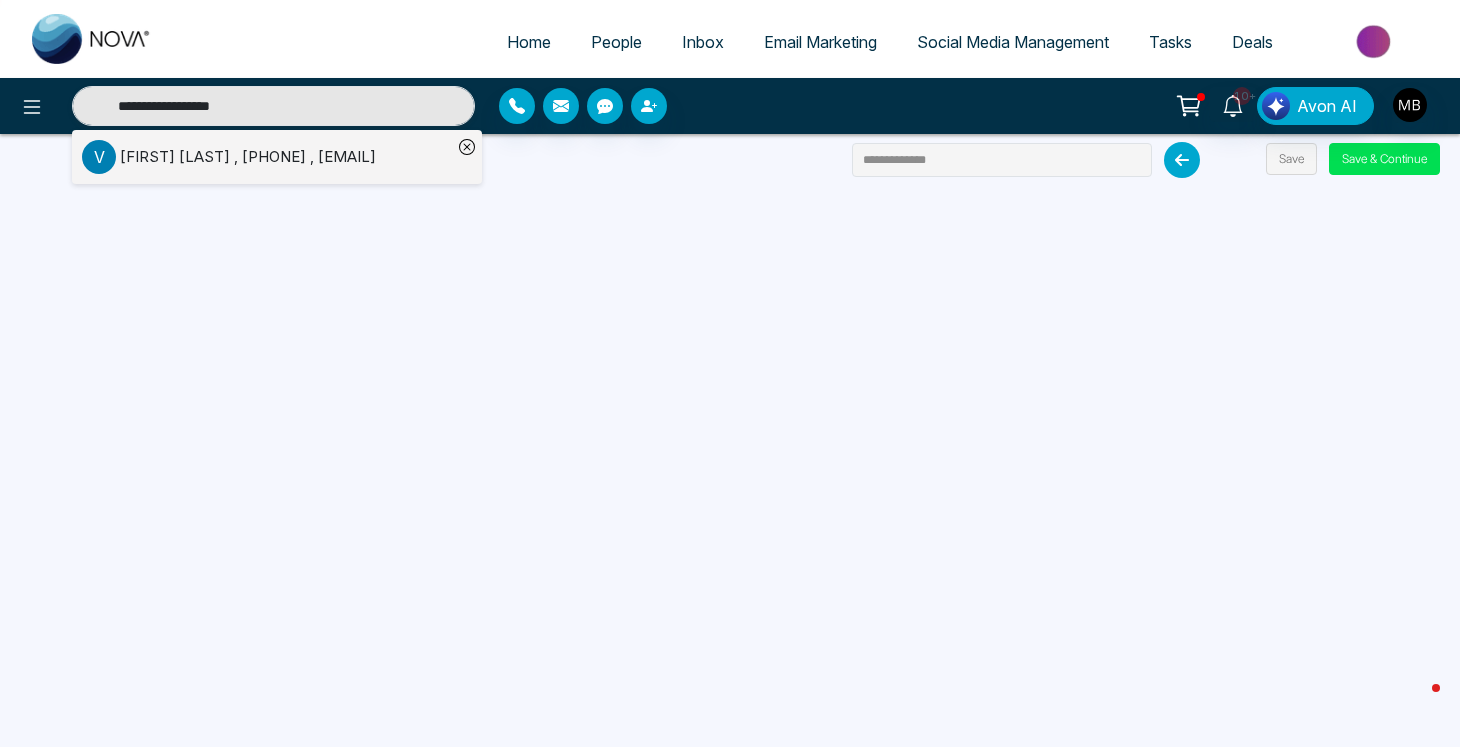 type 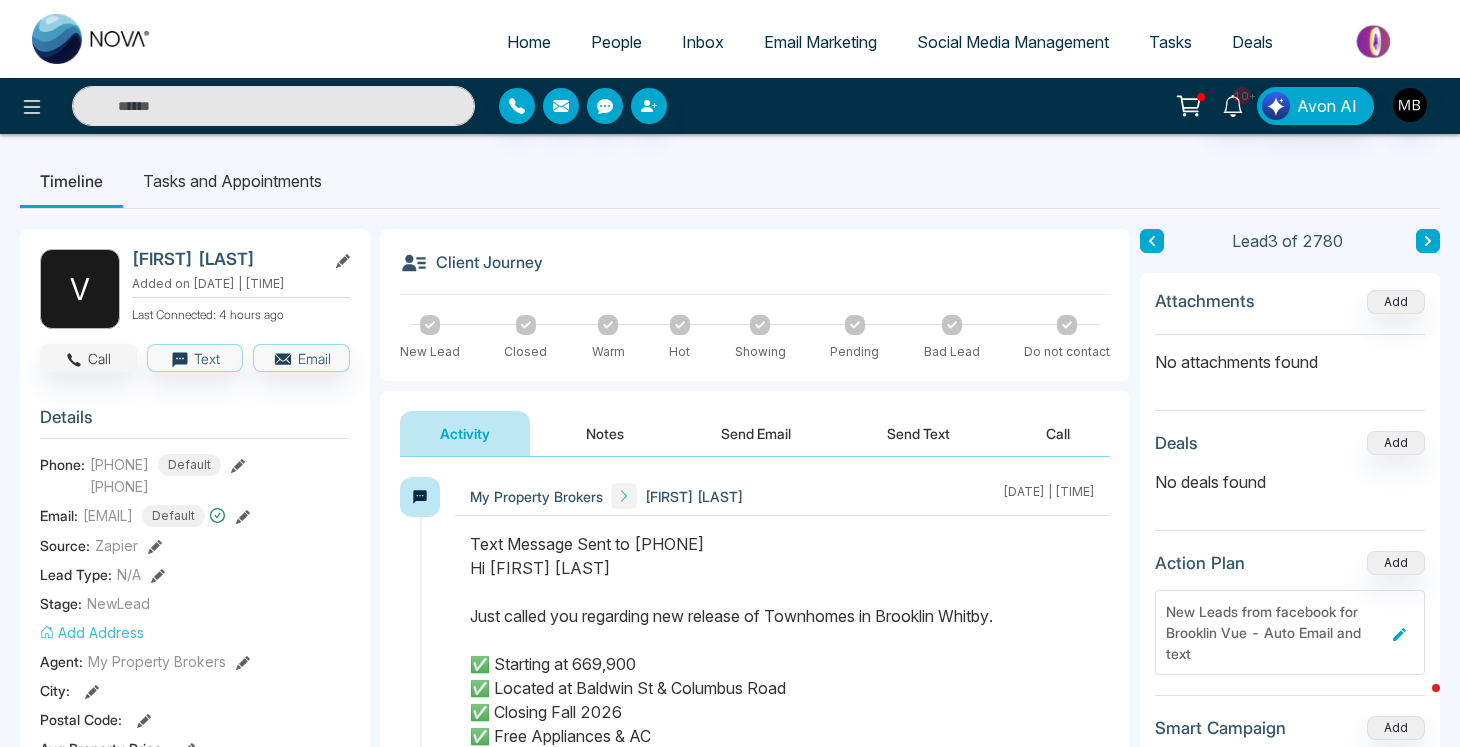 click on "Call" at bounding box center (88, 358) 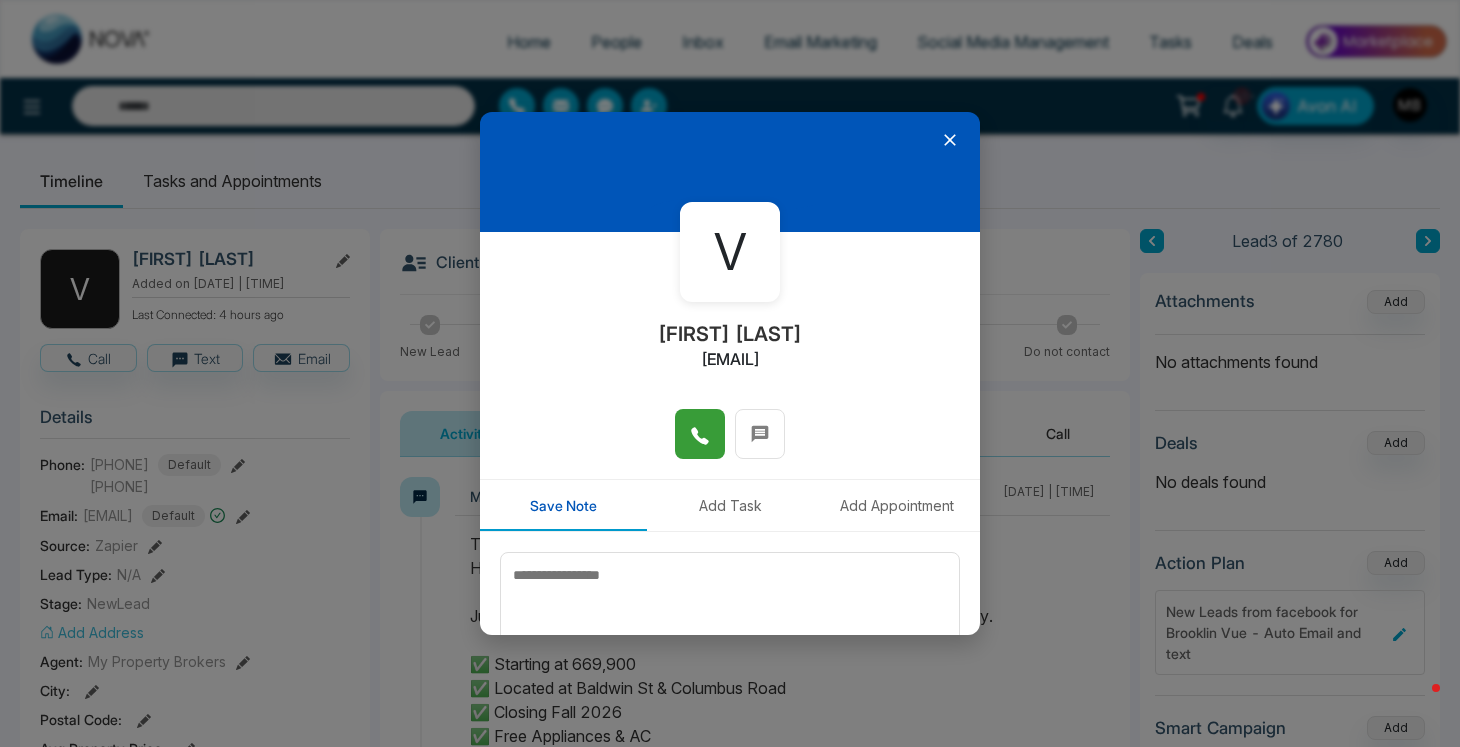 click 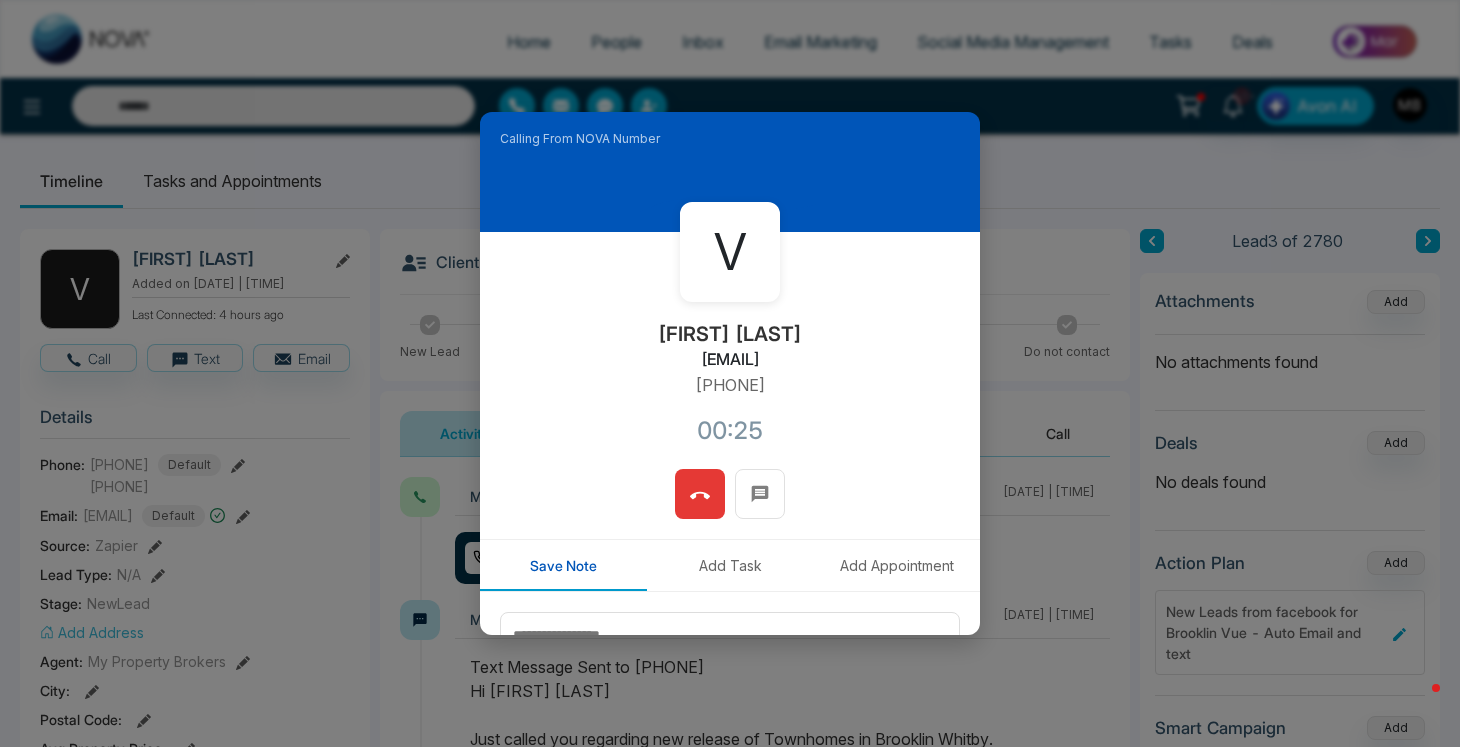click at bounding box center [700, 494] 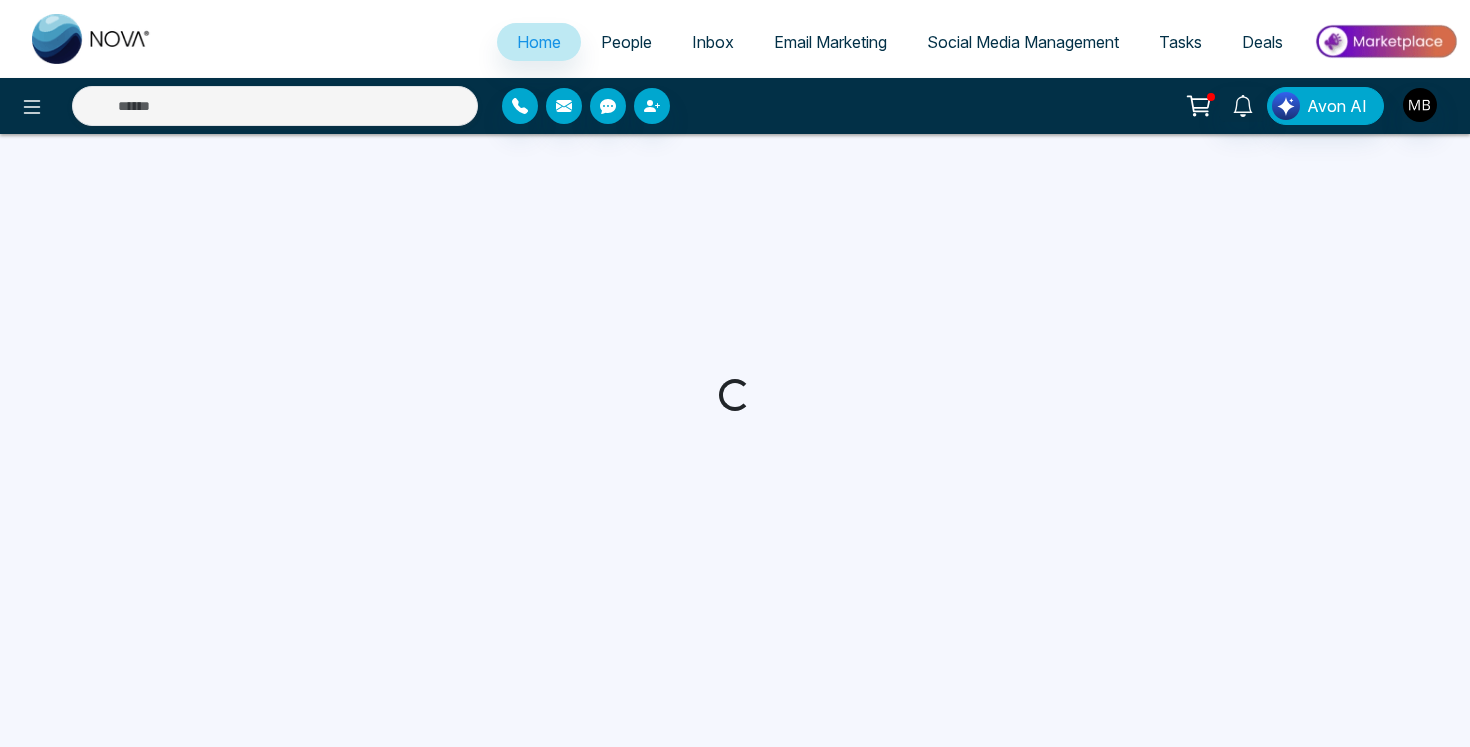 scroll, scrollTop: 0, scrollLeft: 0, axis: both 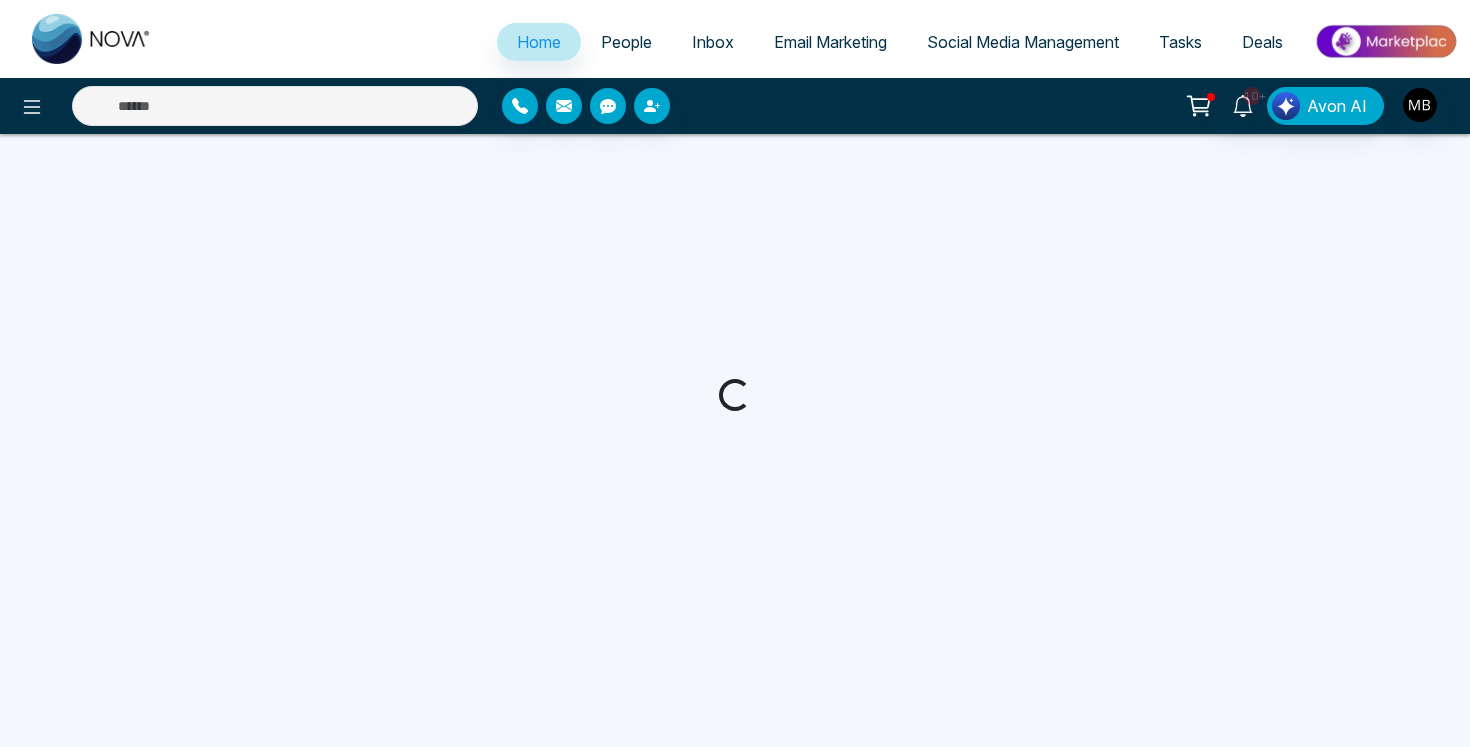 select on "*" 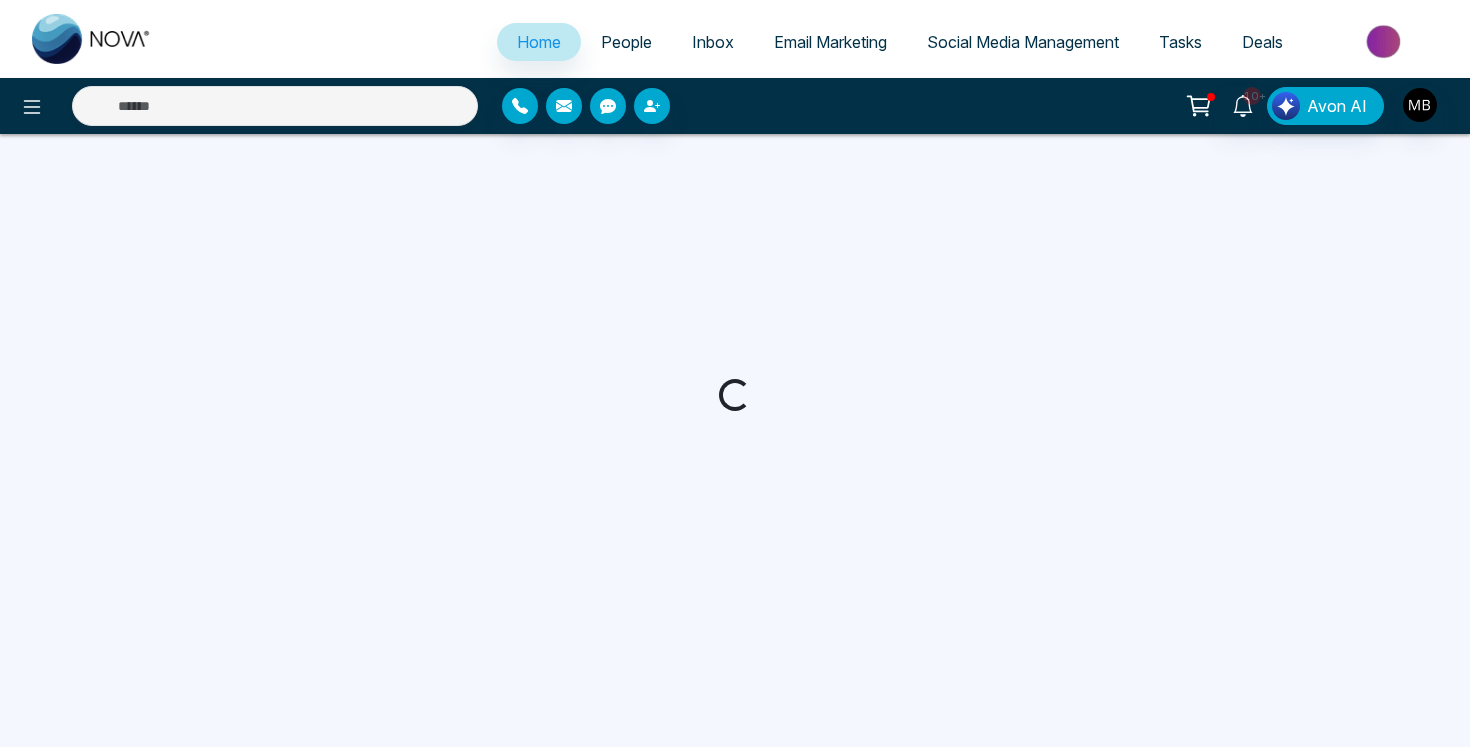 select on "*" 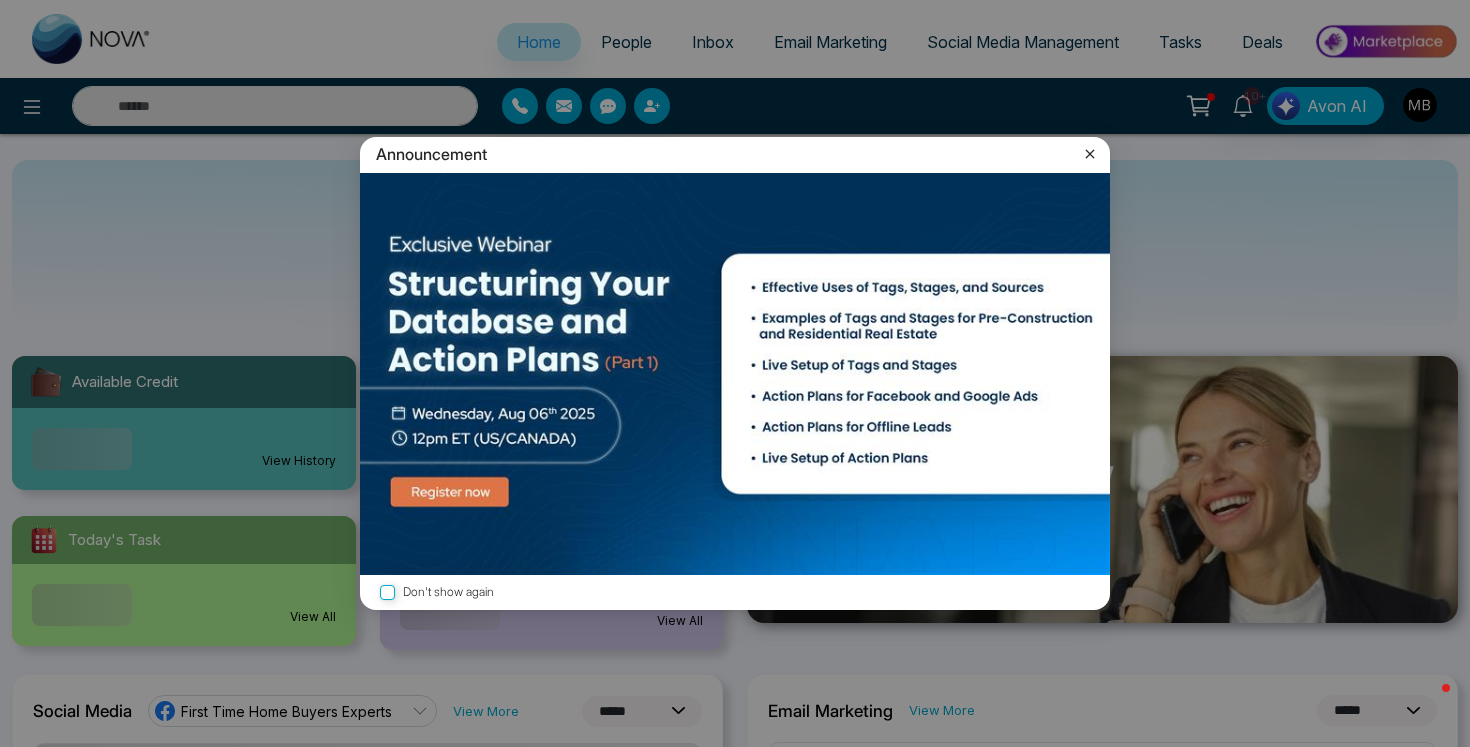 click on "Announcement   Don't show again" at bounding box center [735, 373] 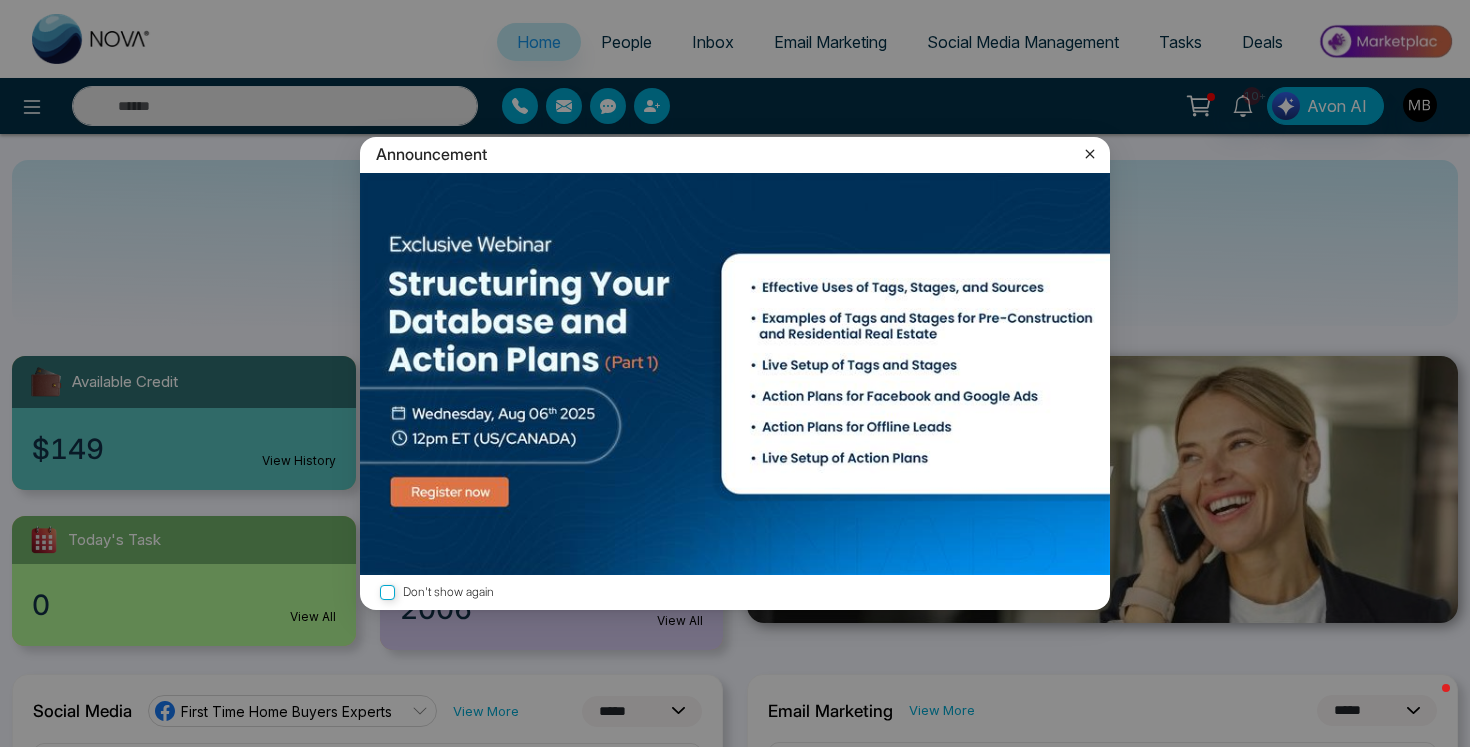 click 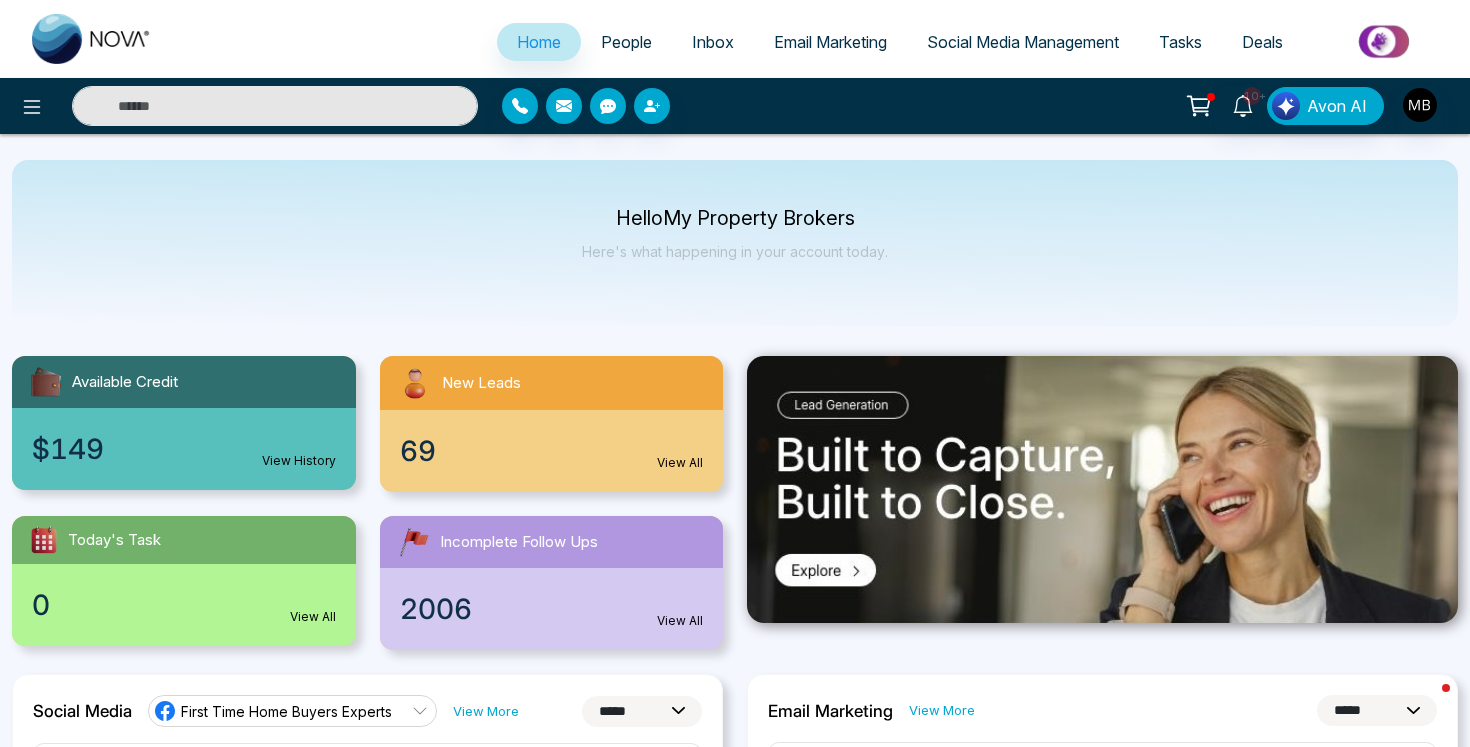 click at bounding box center (275, 106) 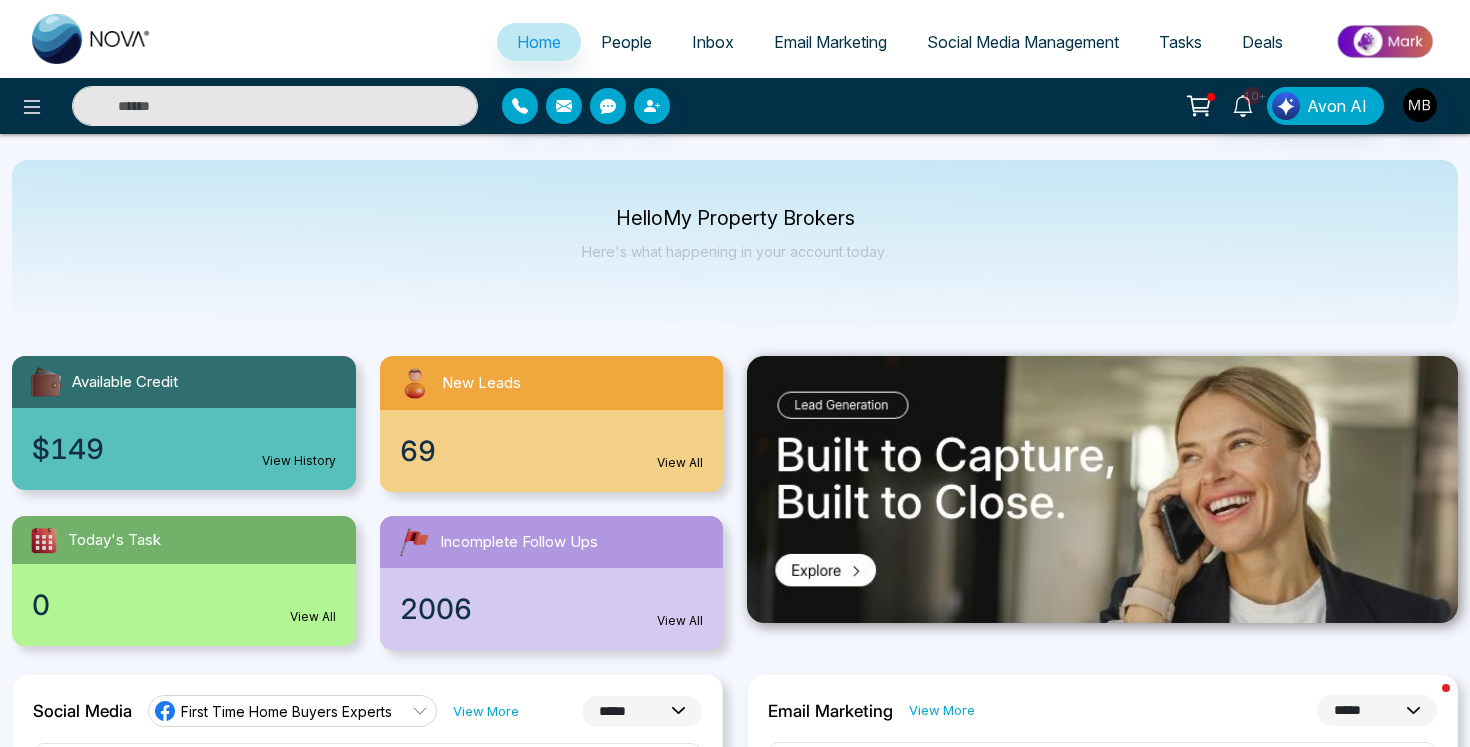 paste on "**********" 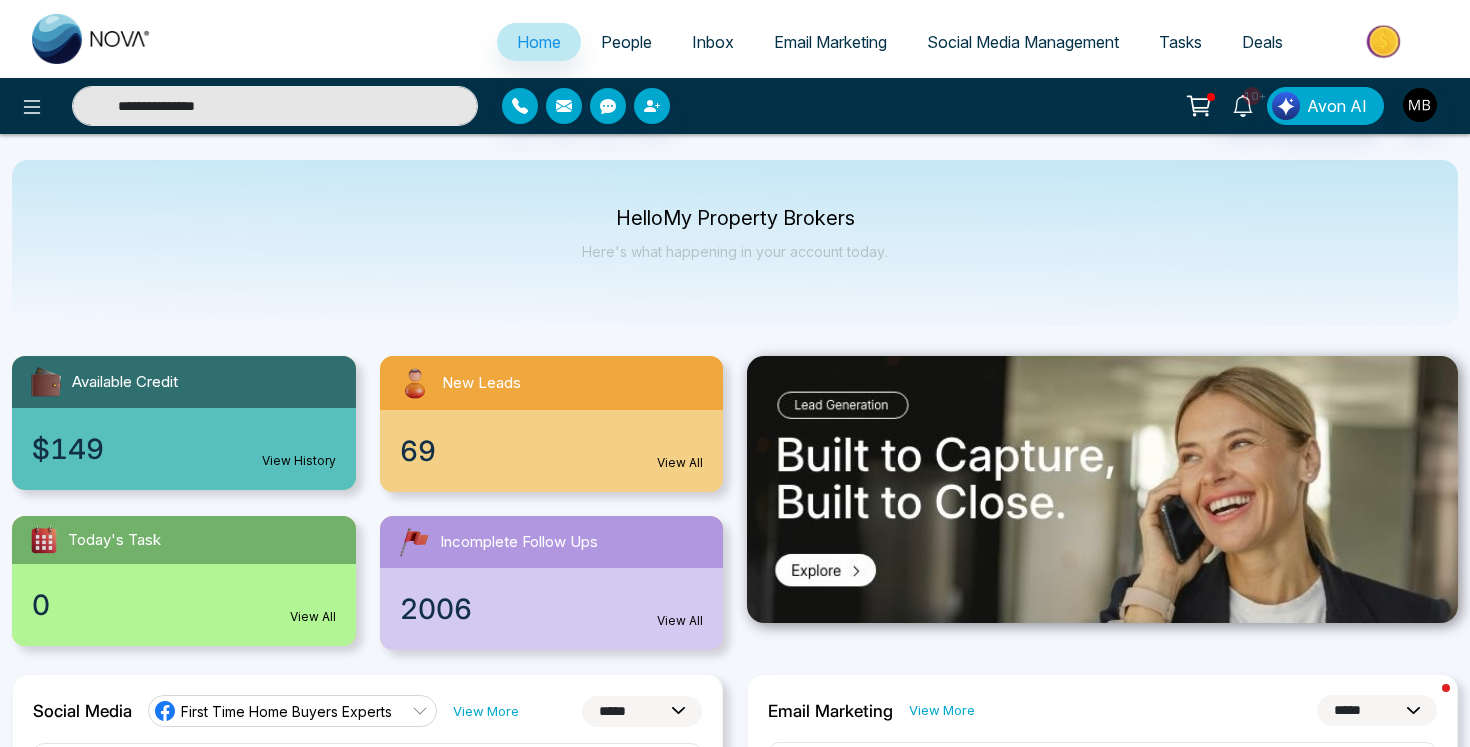 type on "**********" 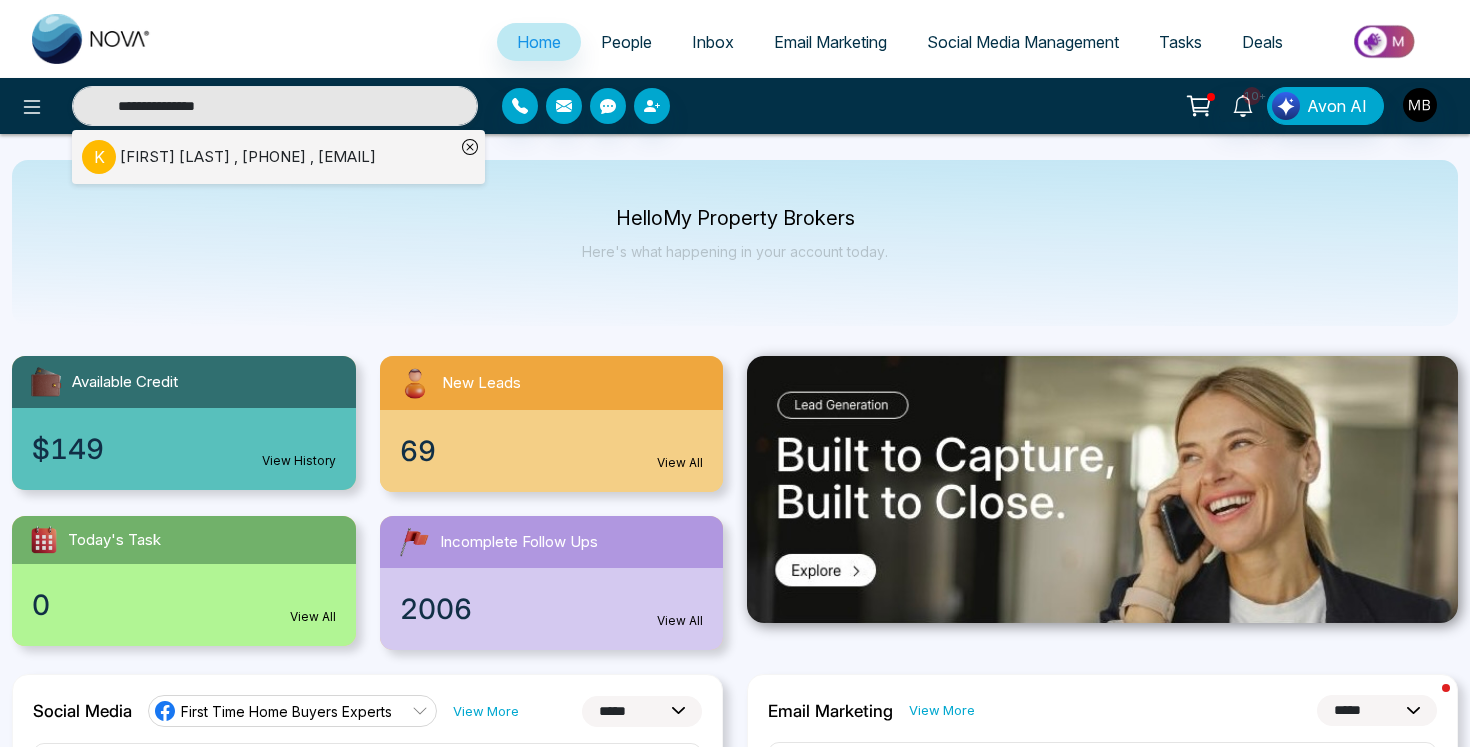 click on "[FIRST] [LAST] , [PHONE] , [EMAIL]" at bounding box center (248, 157) 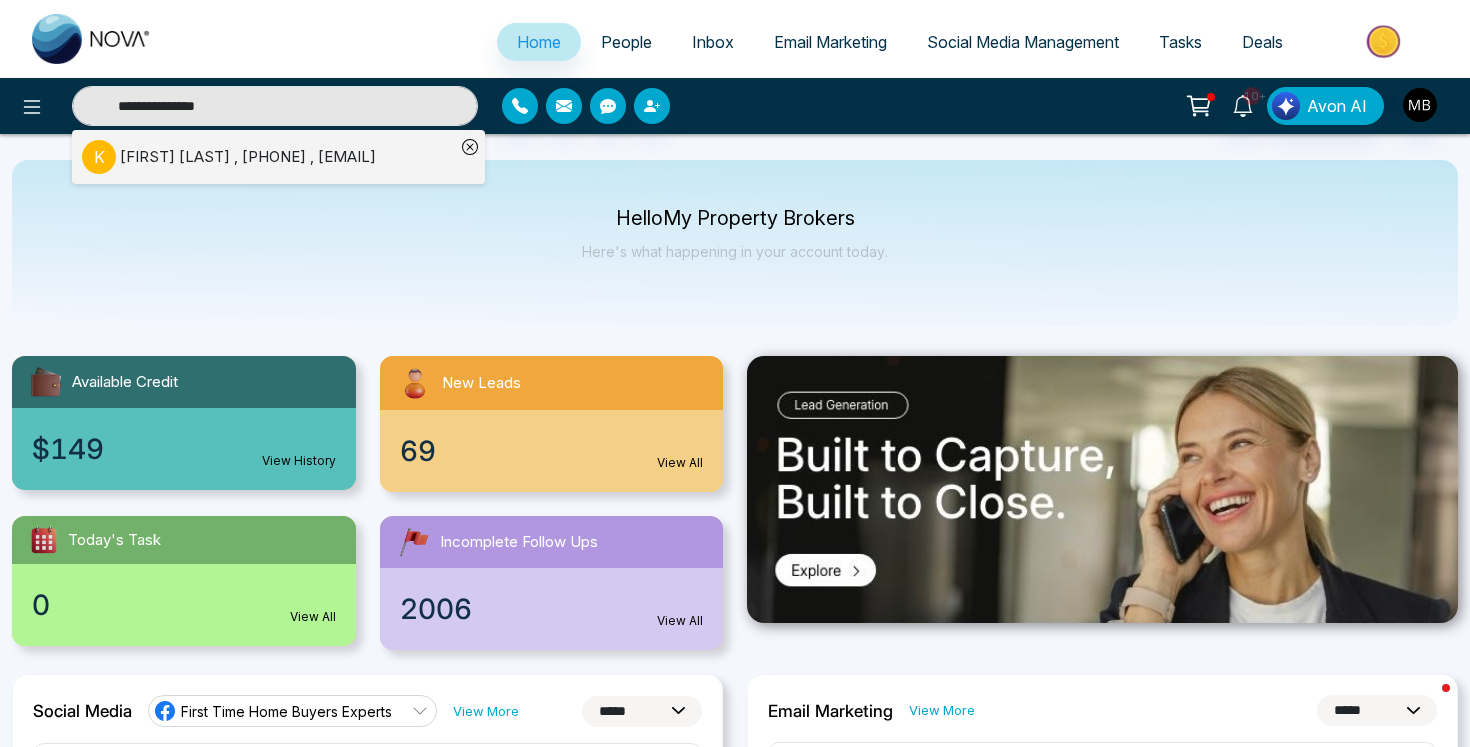 type 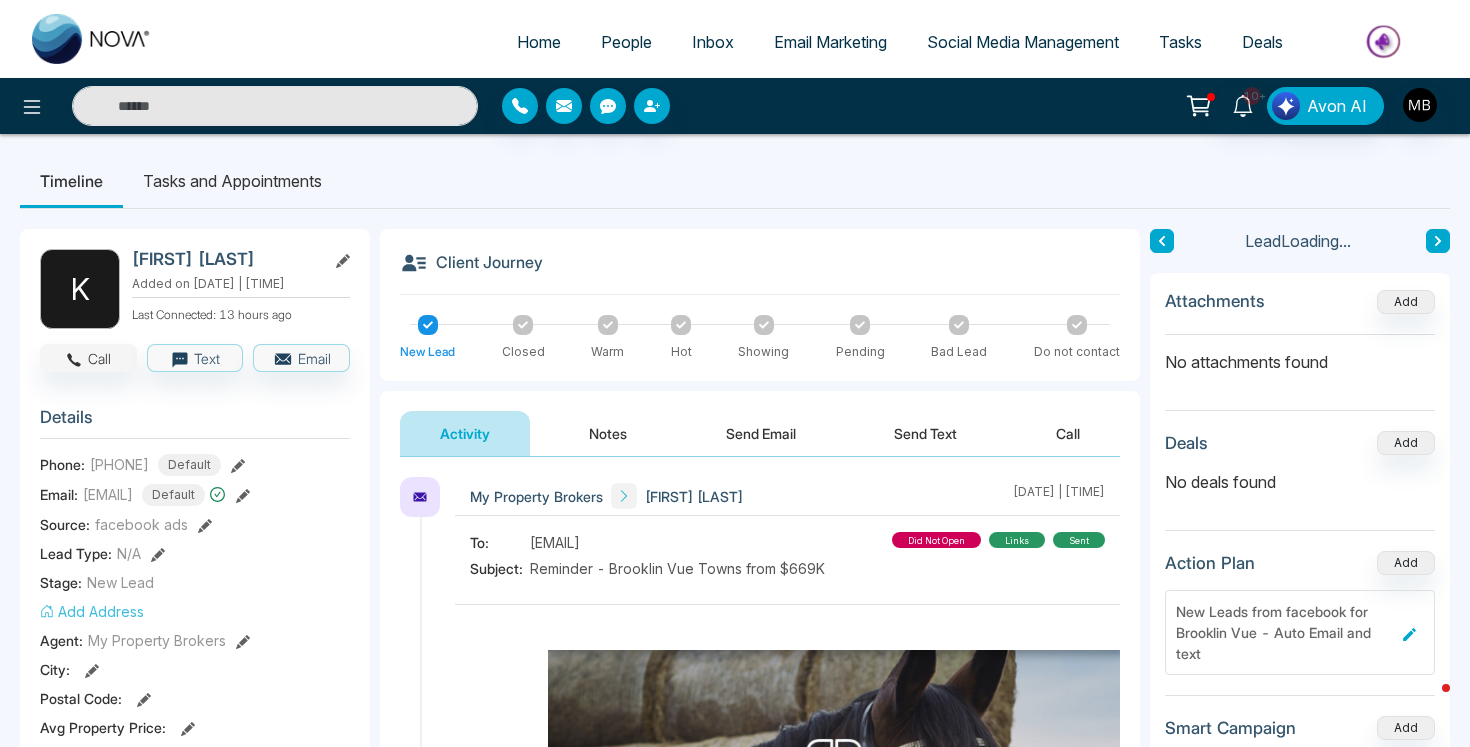 click on "Call" at bounding box center [88, 358] 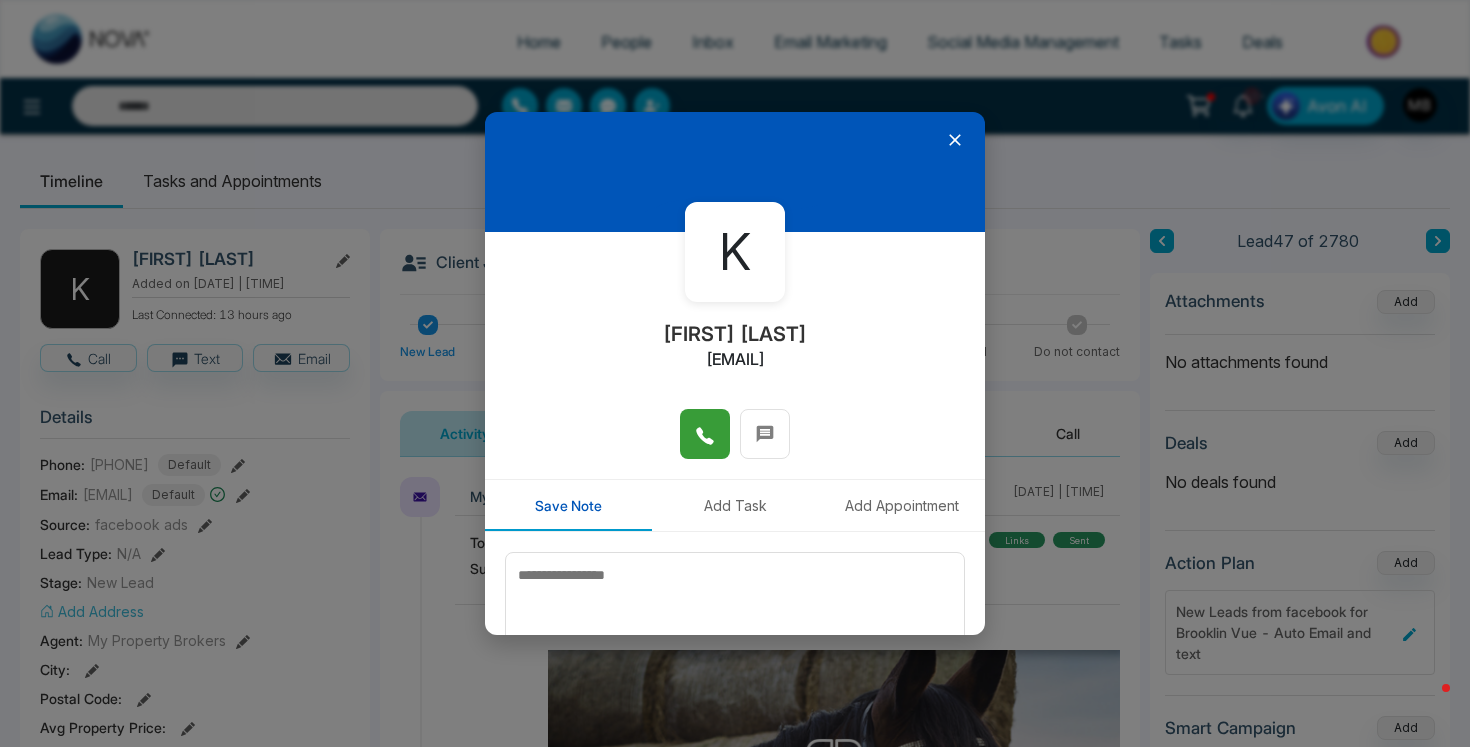 click at bounding box center (705, 434) 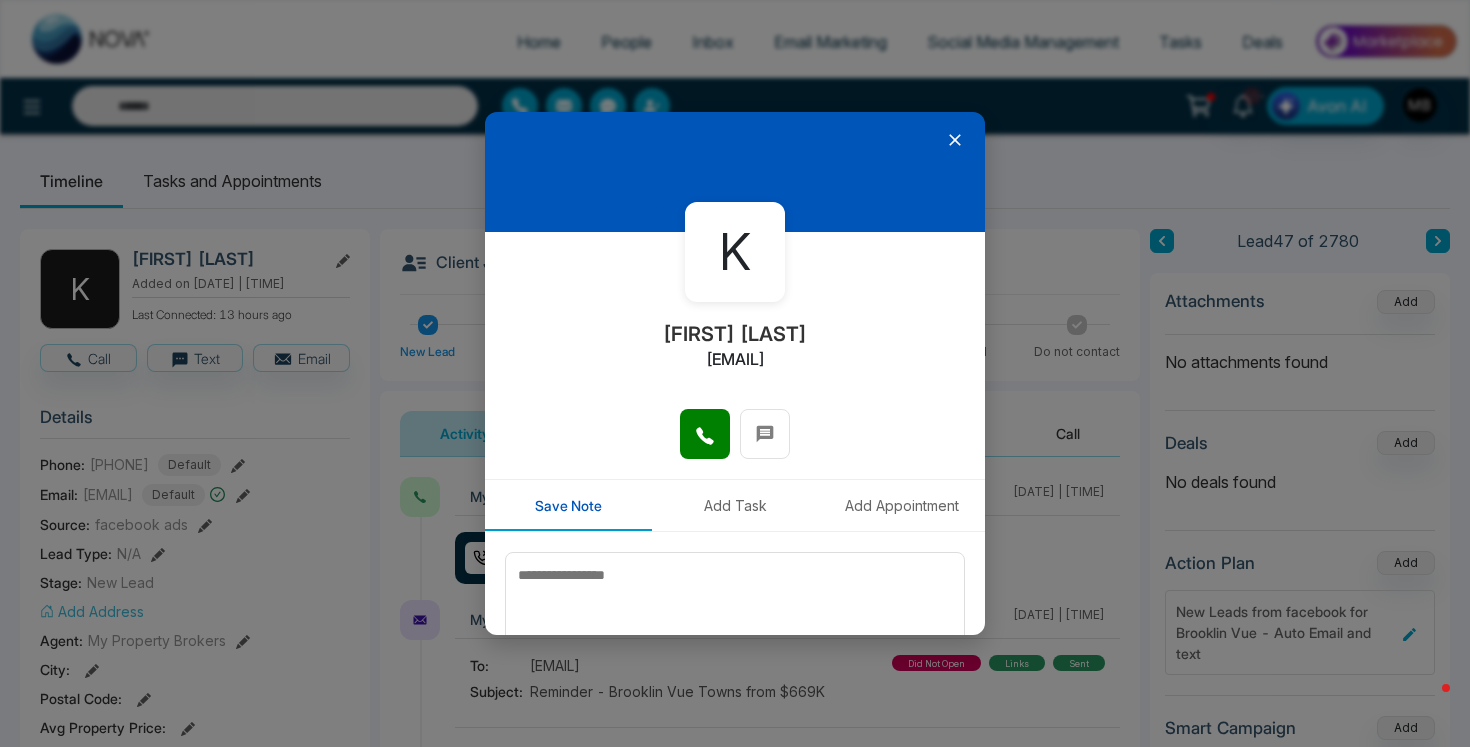 click 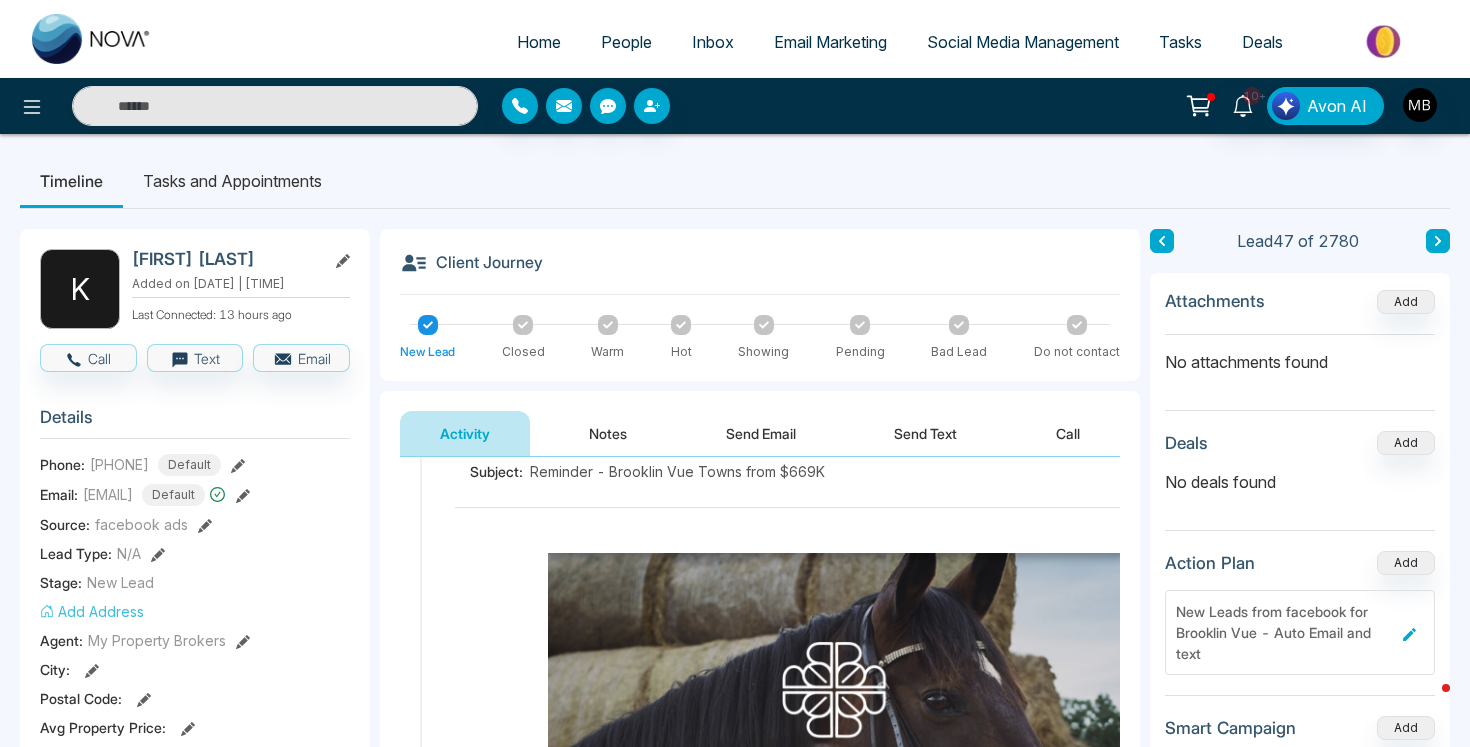 scroll, scrollTop: 286, scrollLeft: 0, axis: vertical 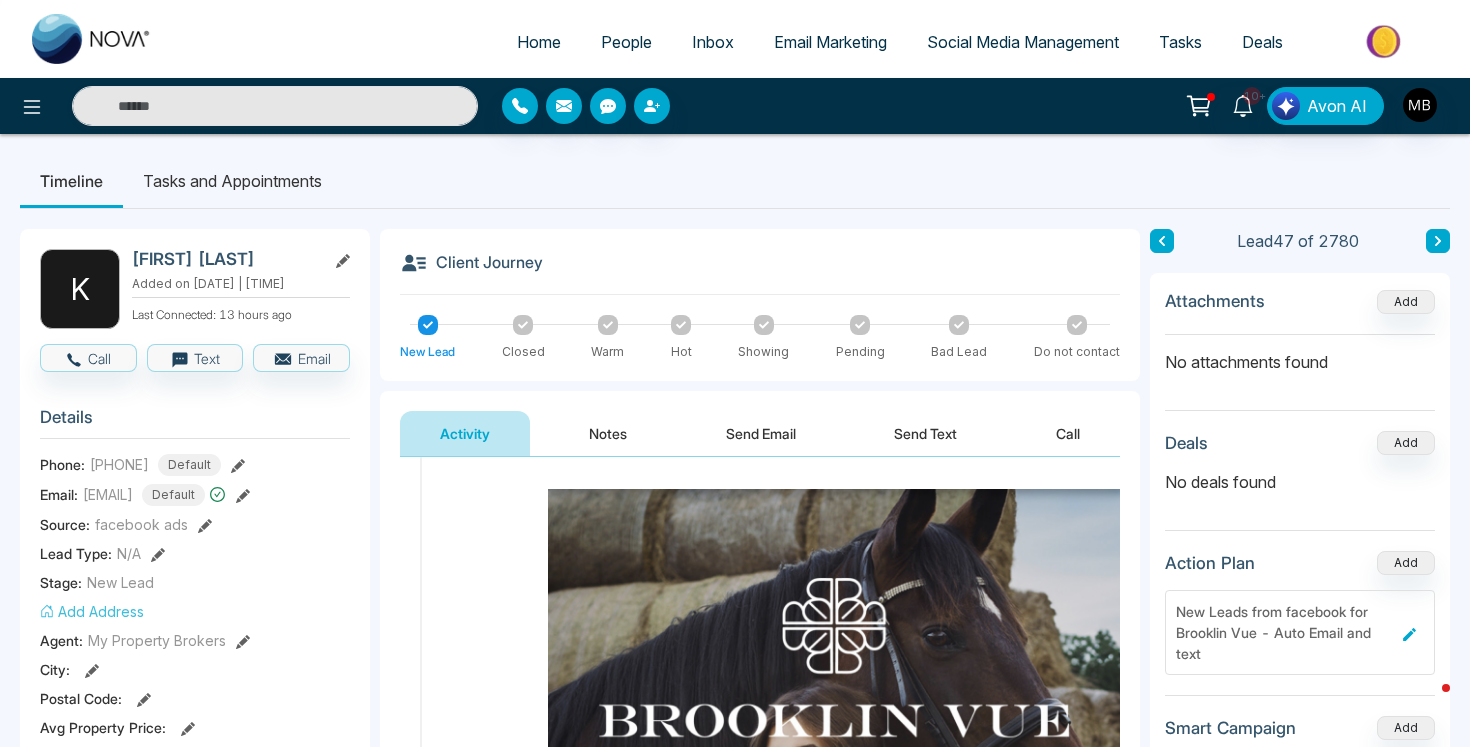click on "Activity" at bounding box center (465, 433) 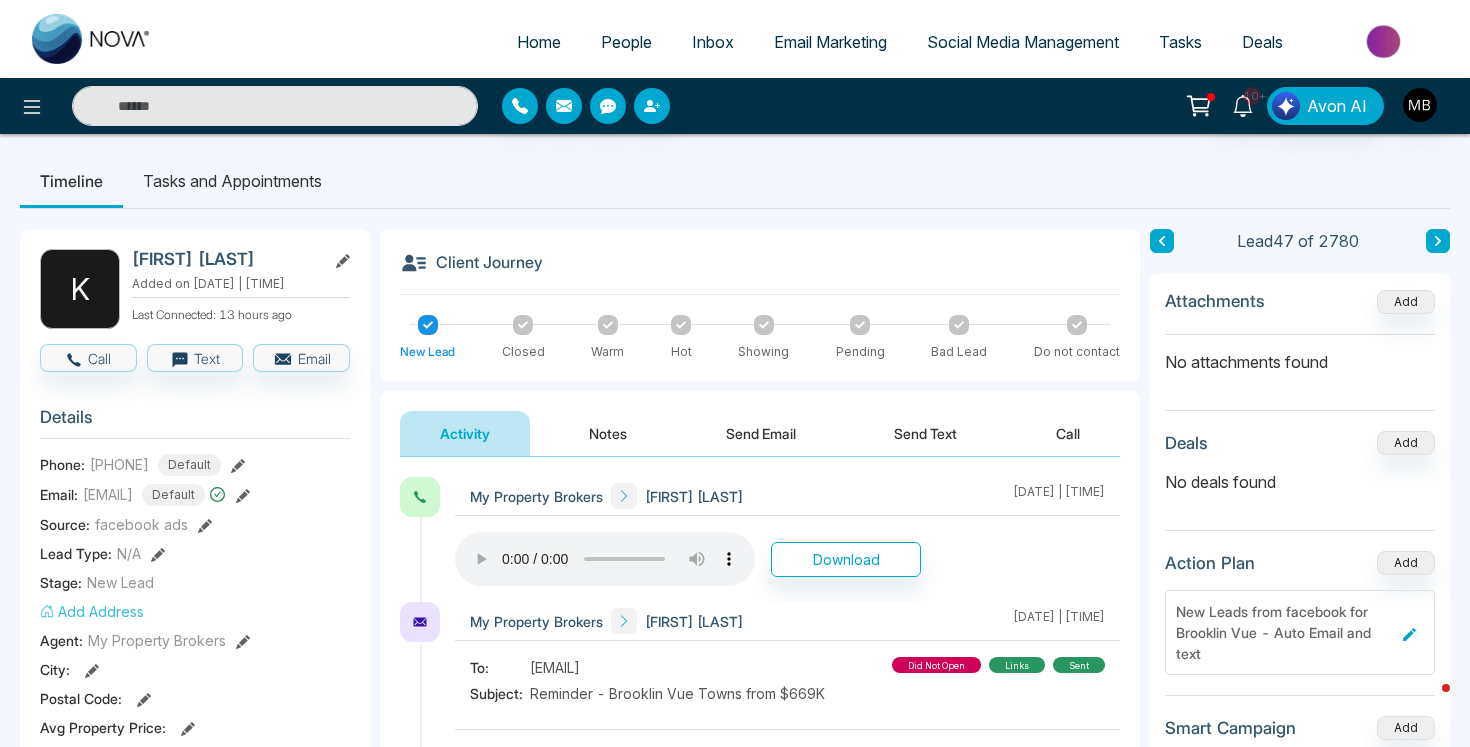scroll, scrollTop: 0, scrollLeft: 0, axis: both 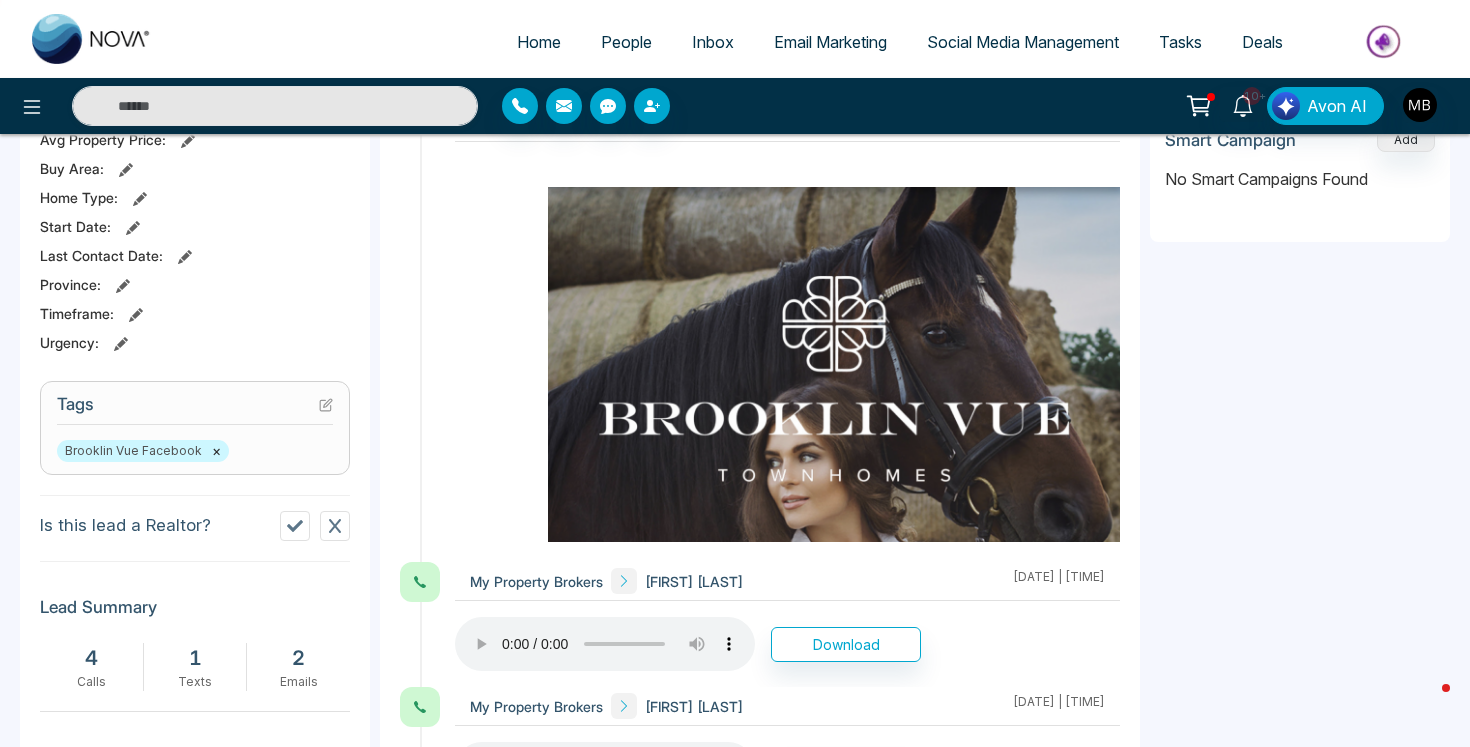 click 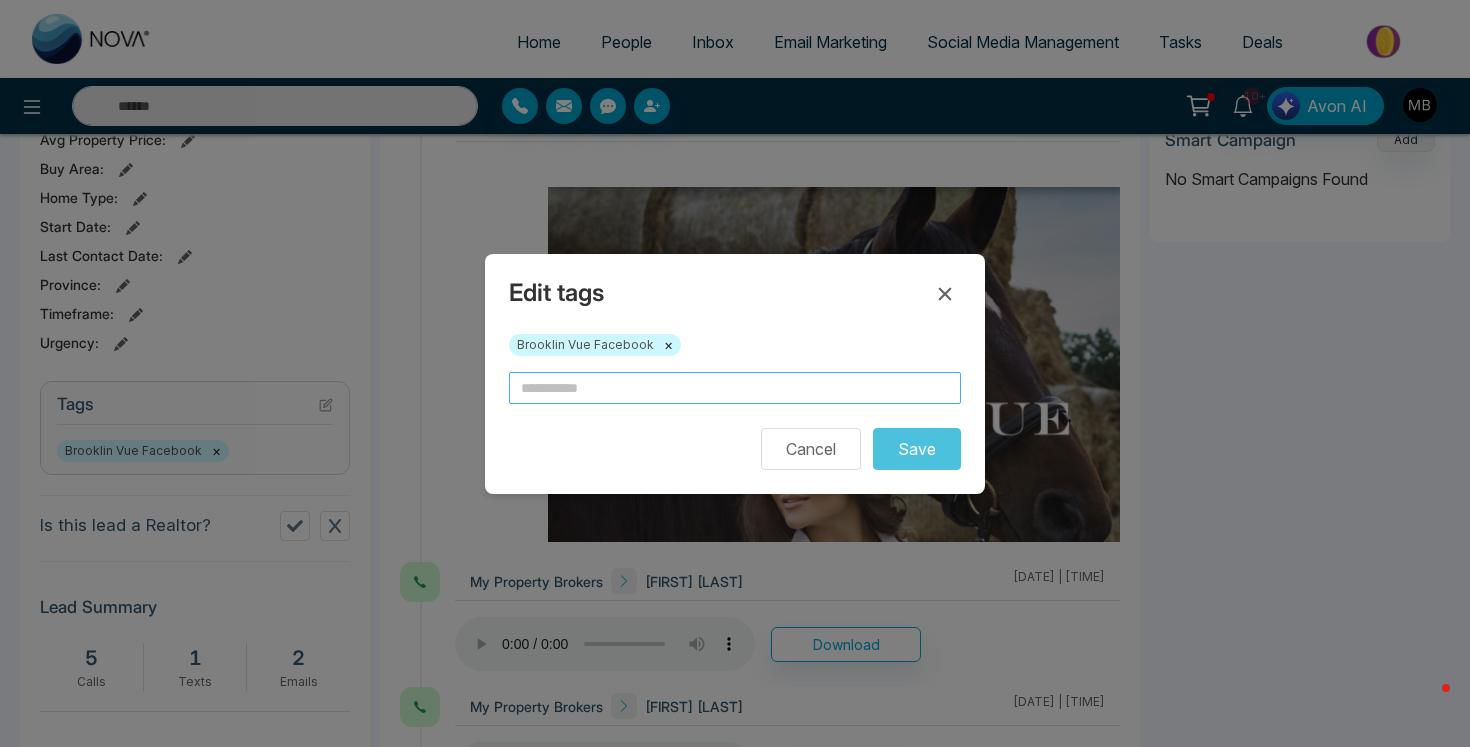 click at bounding box center (735, 388) 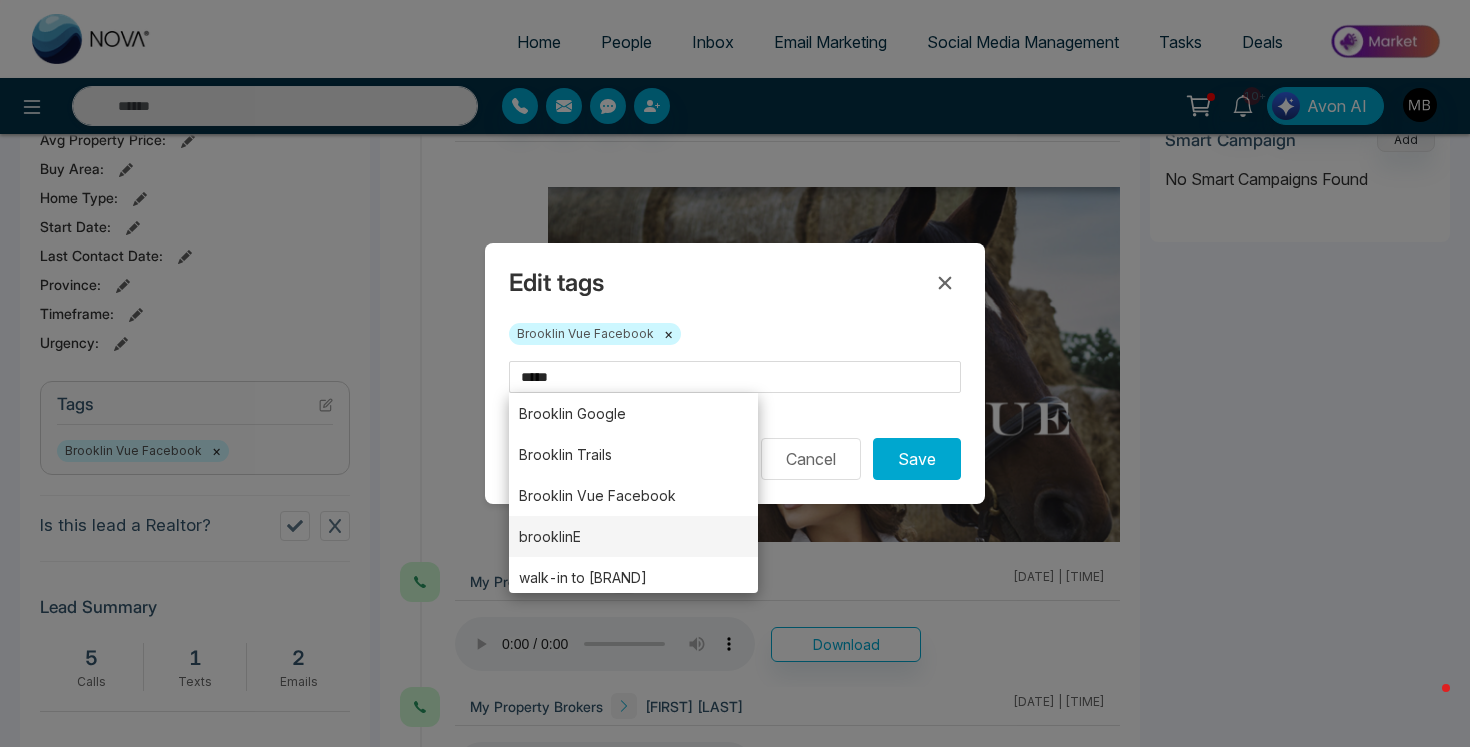 click on "brooklinE" at bounding box center [633, 536] 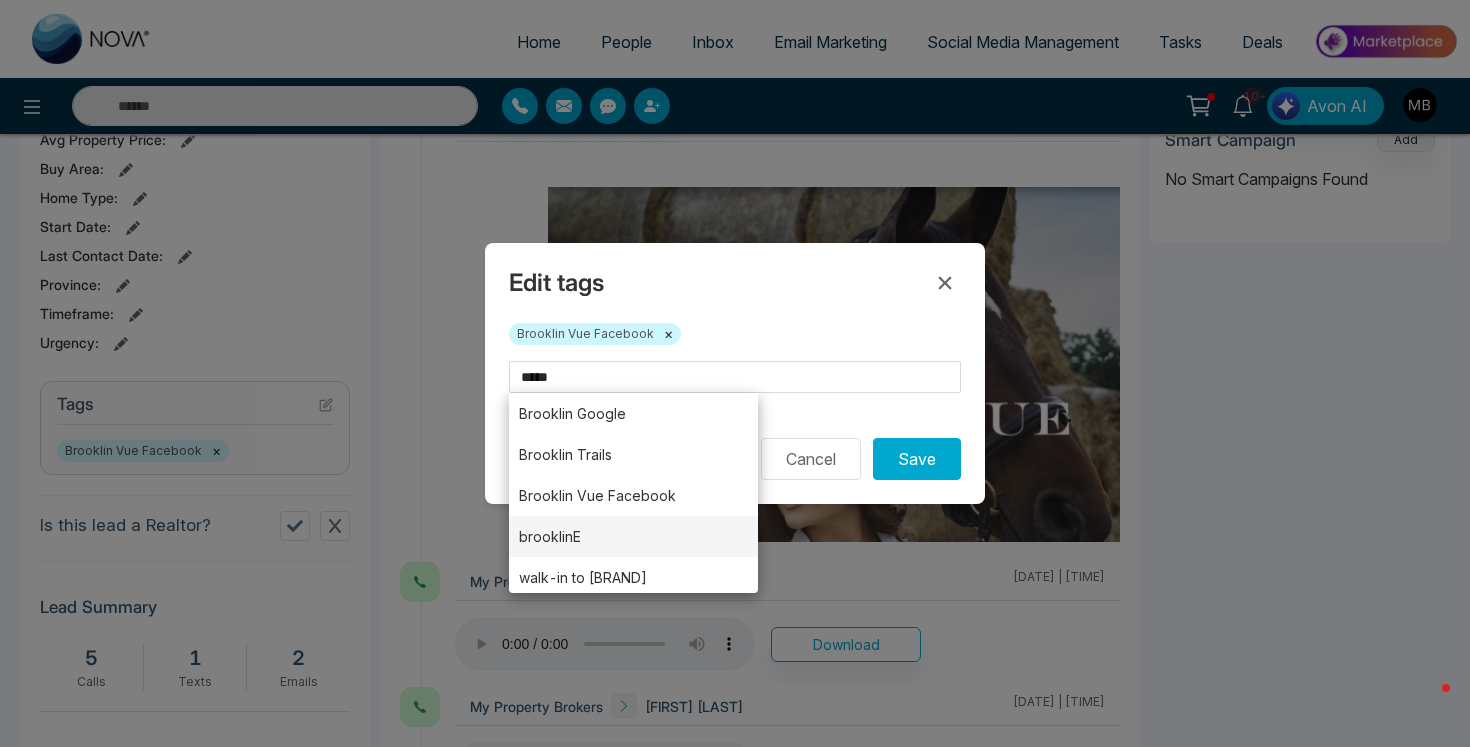 type on "*********" 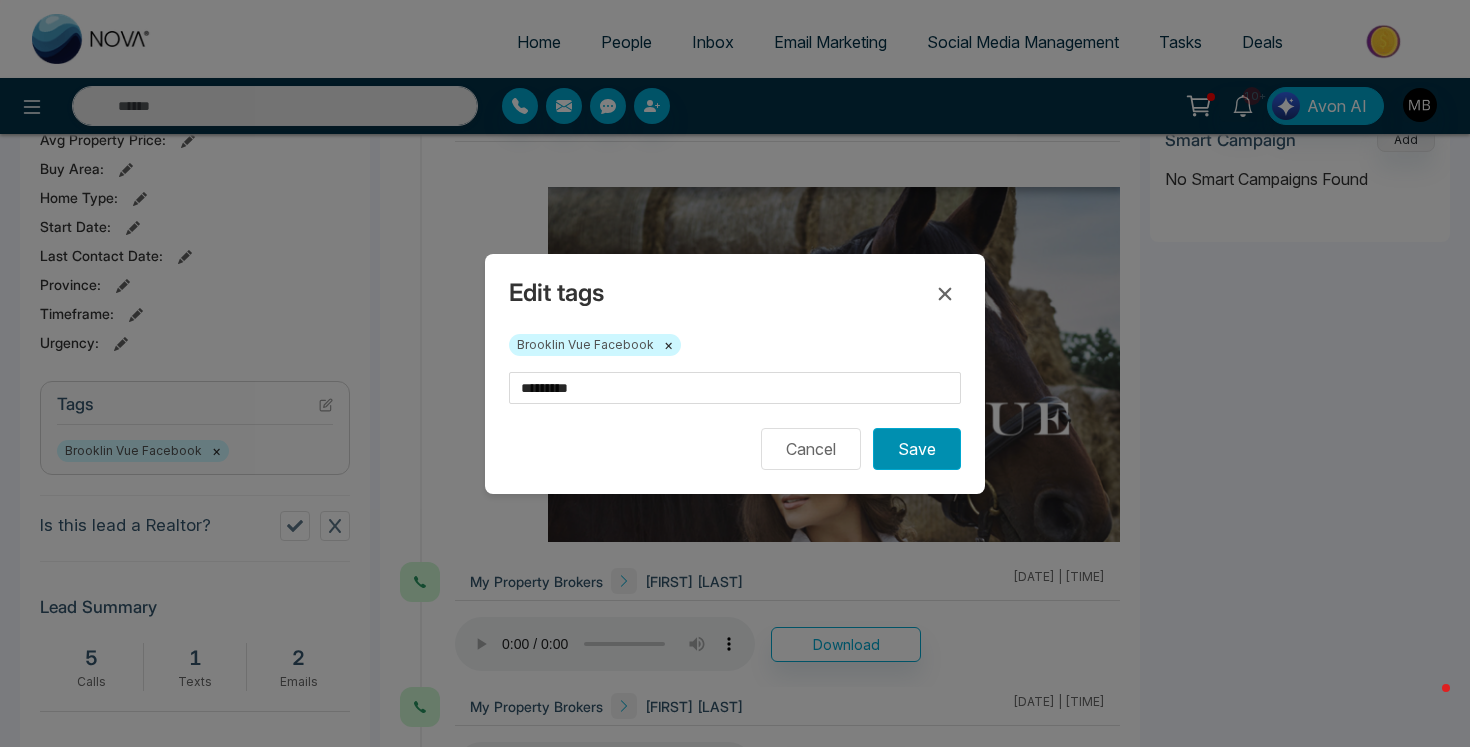 click on "Save" at bounding box center [917, 449] 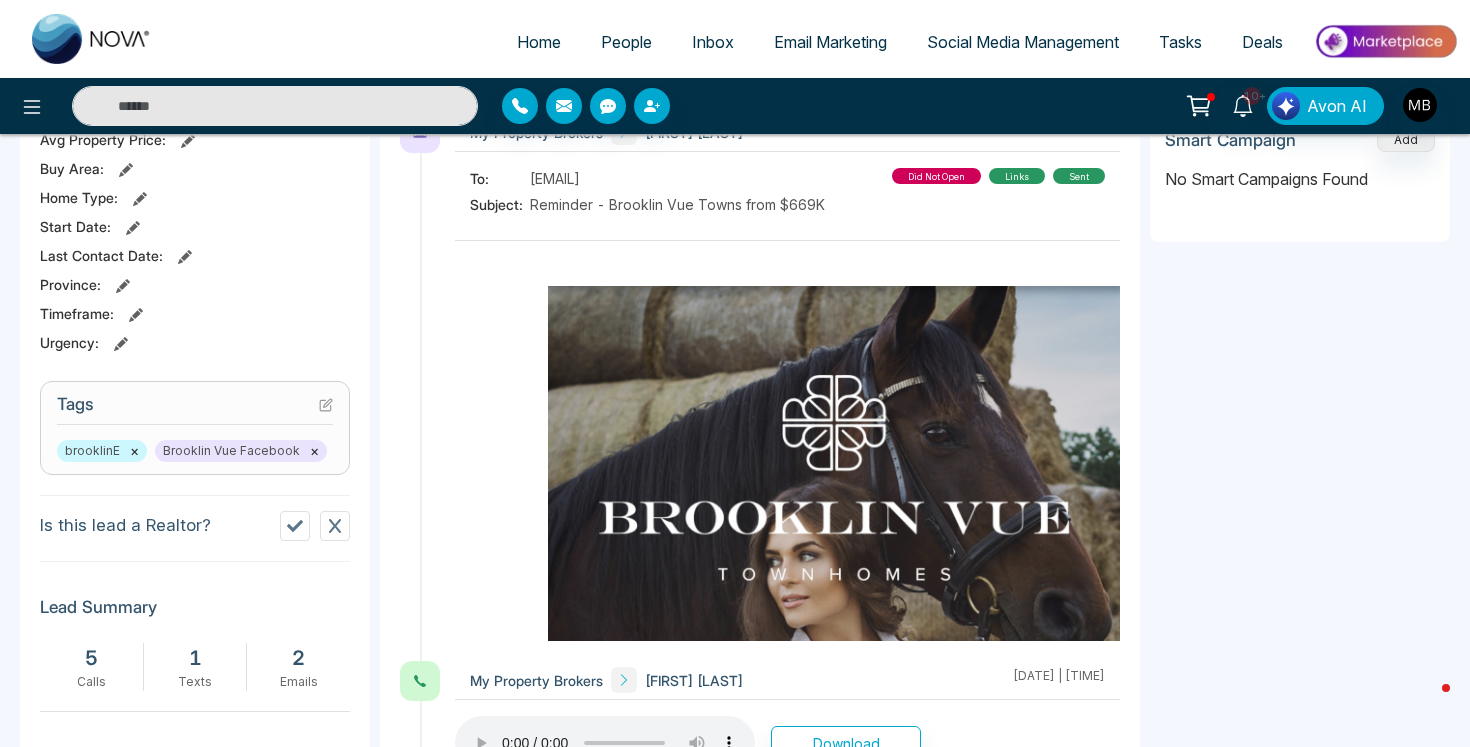 click at bounding box center (275, 106) 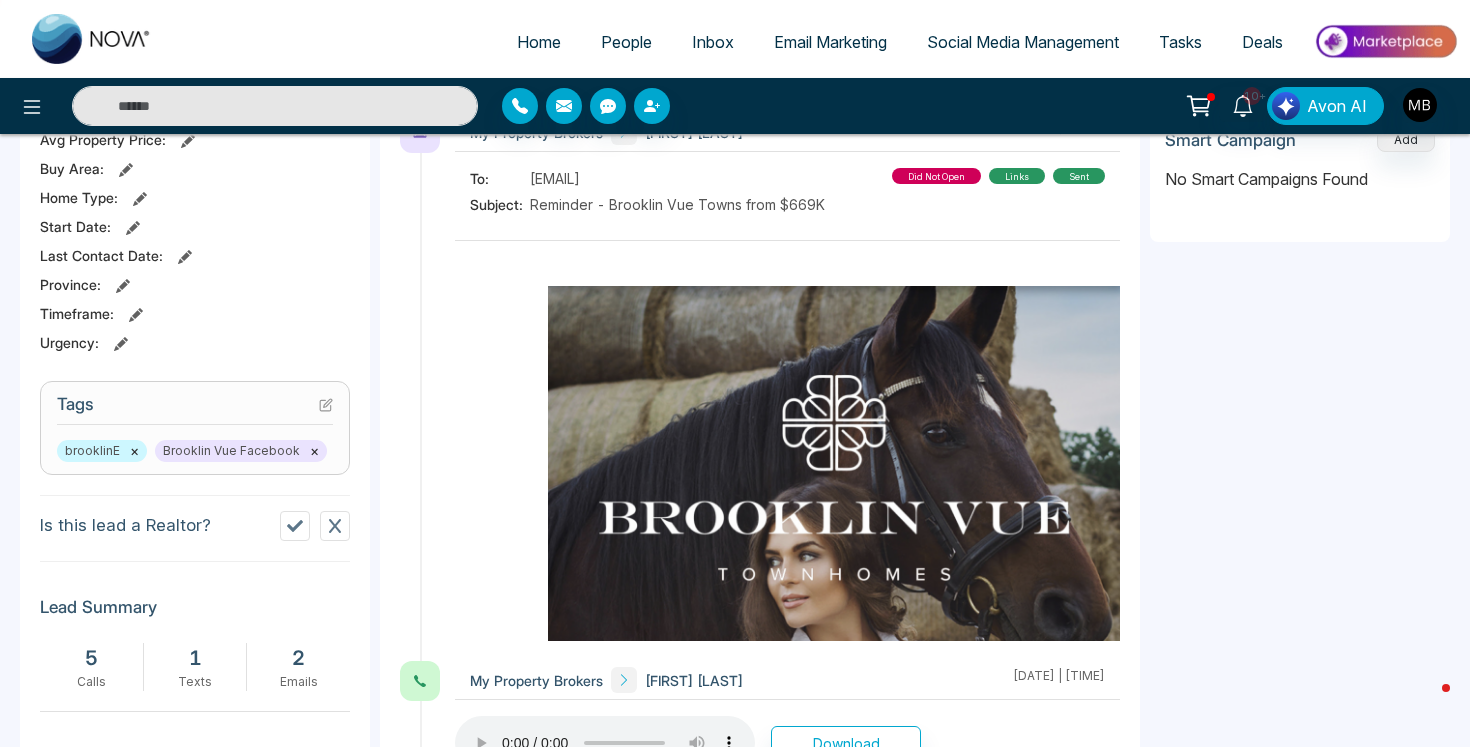 paste on "**********" 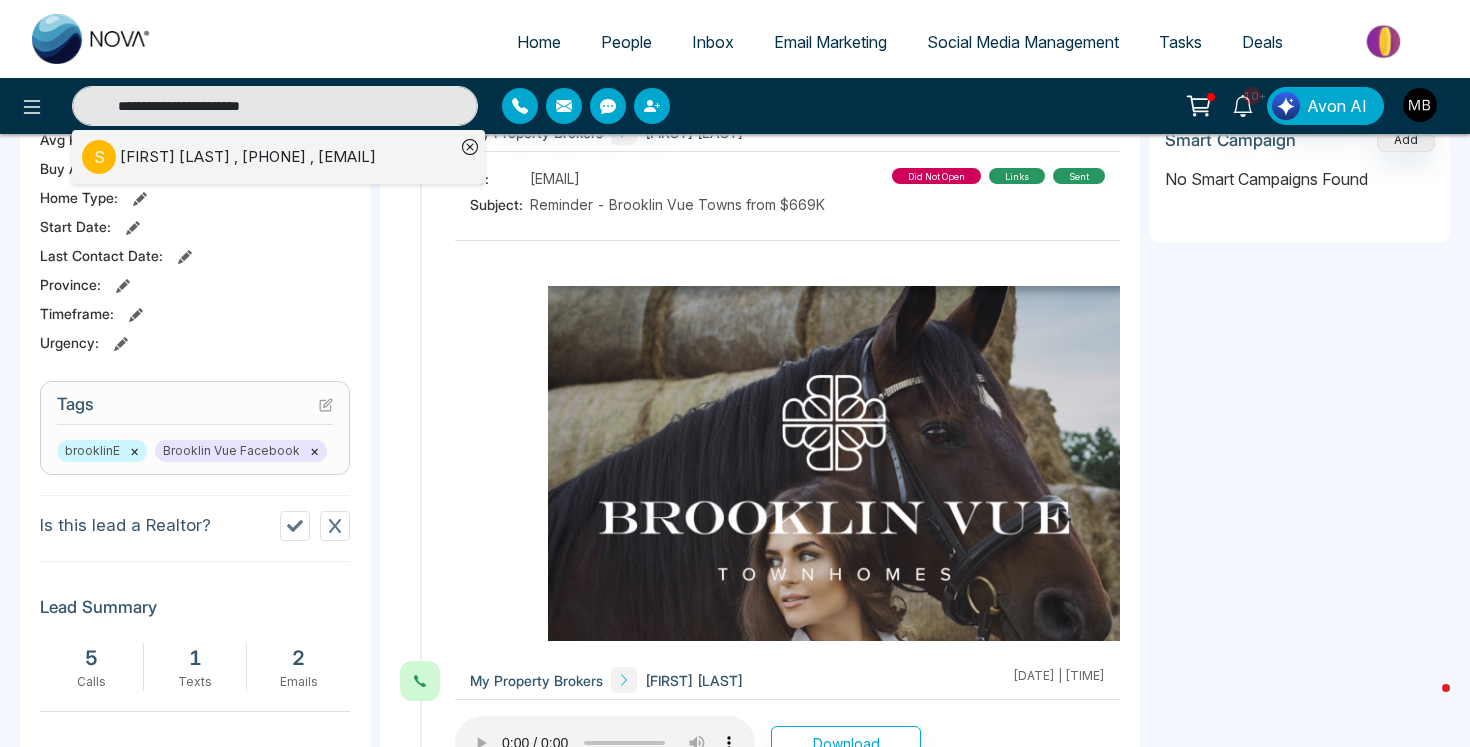 type on "**********" 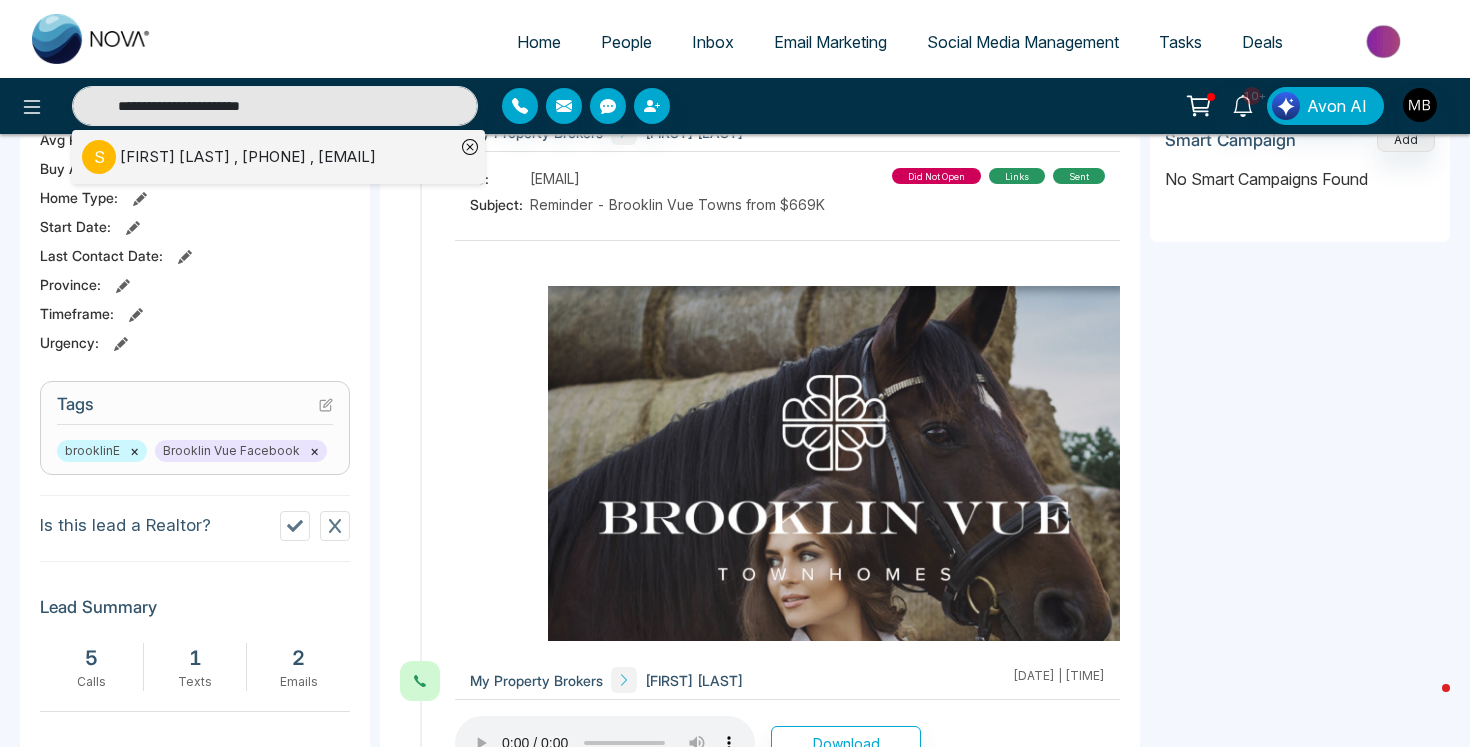 click on "[FIRST] [LAST] , [PHONE] , [EMAIL]" at bounding box center (248, 157) 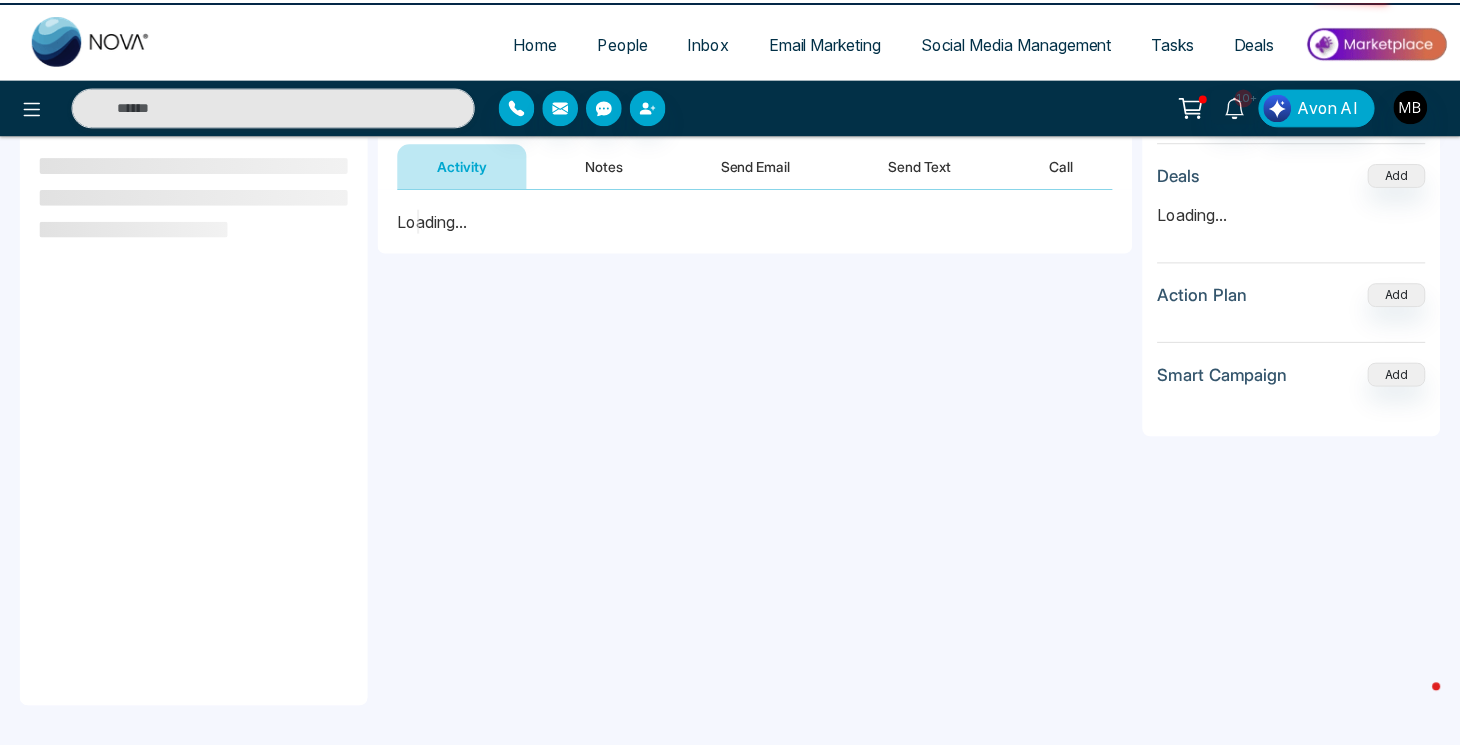 scroll, scrollTop: 0, scrollLeft: 0, axis: both 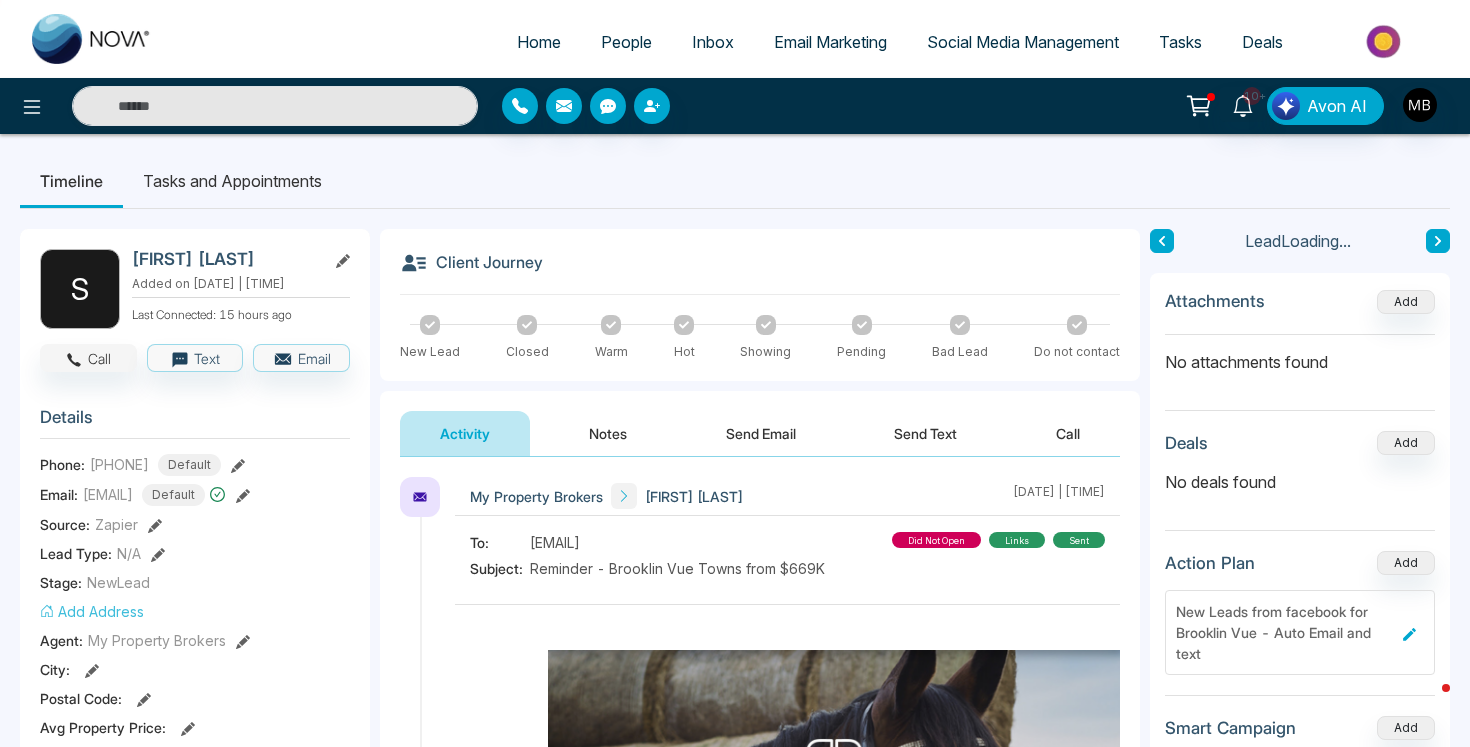 click on "Call" at bounding box center (88, 358) 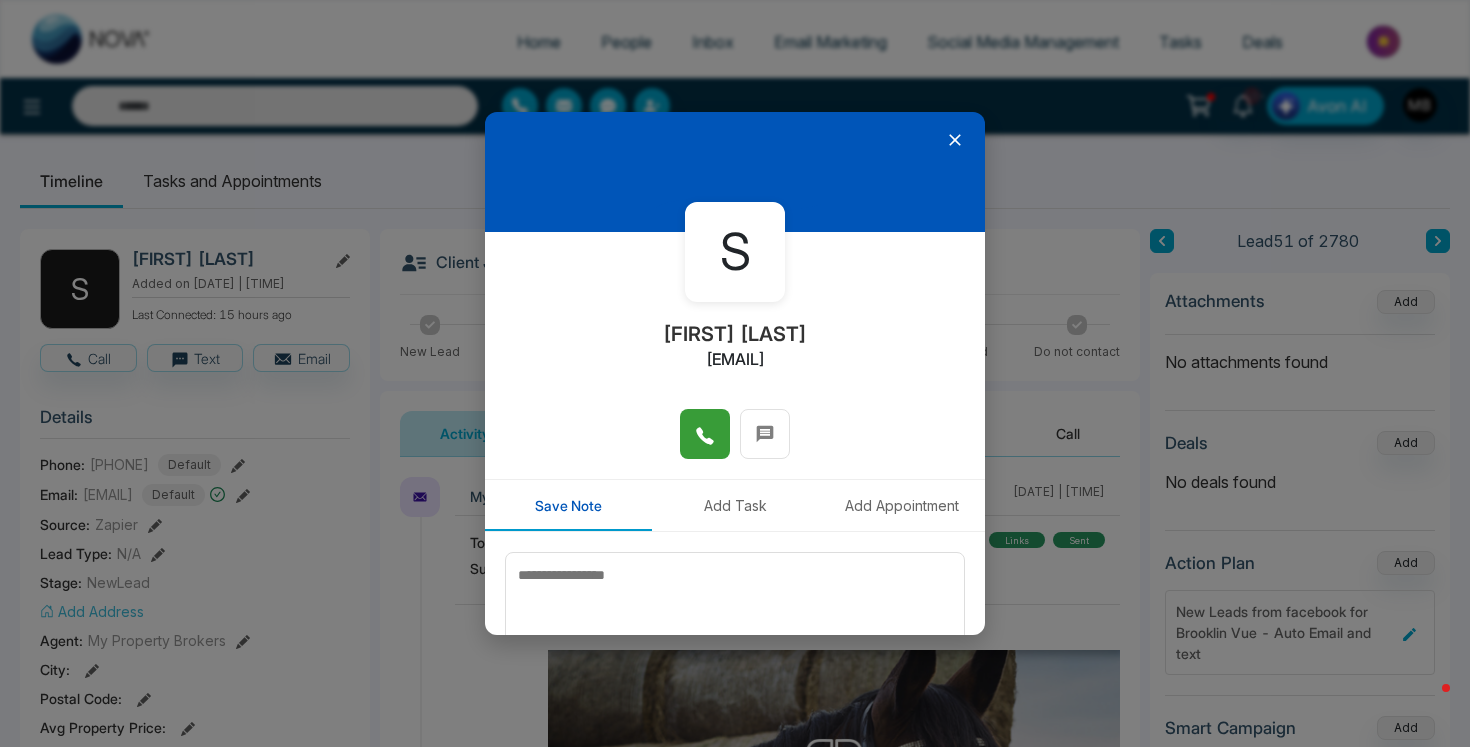 click 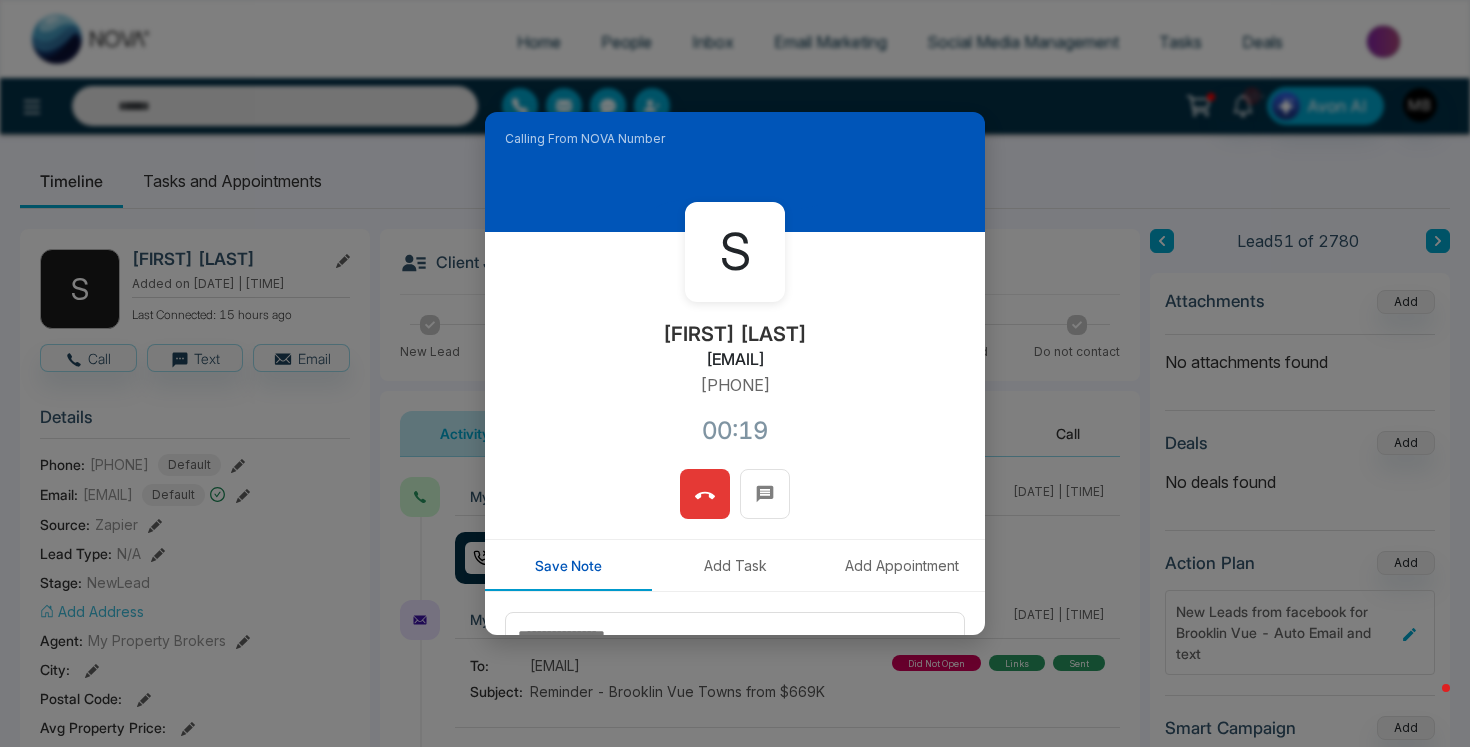 click at bounding box center [705, 494] 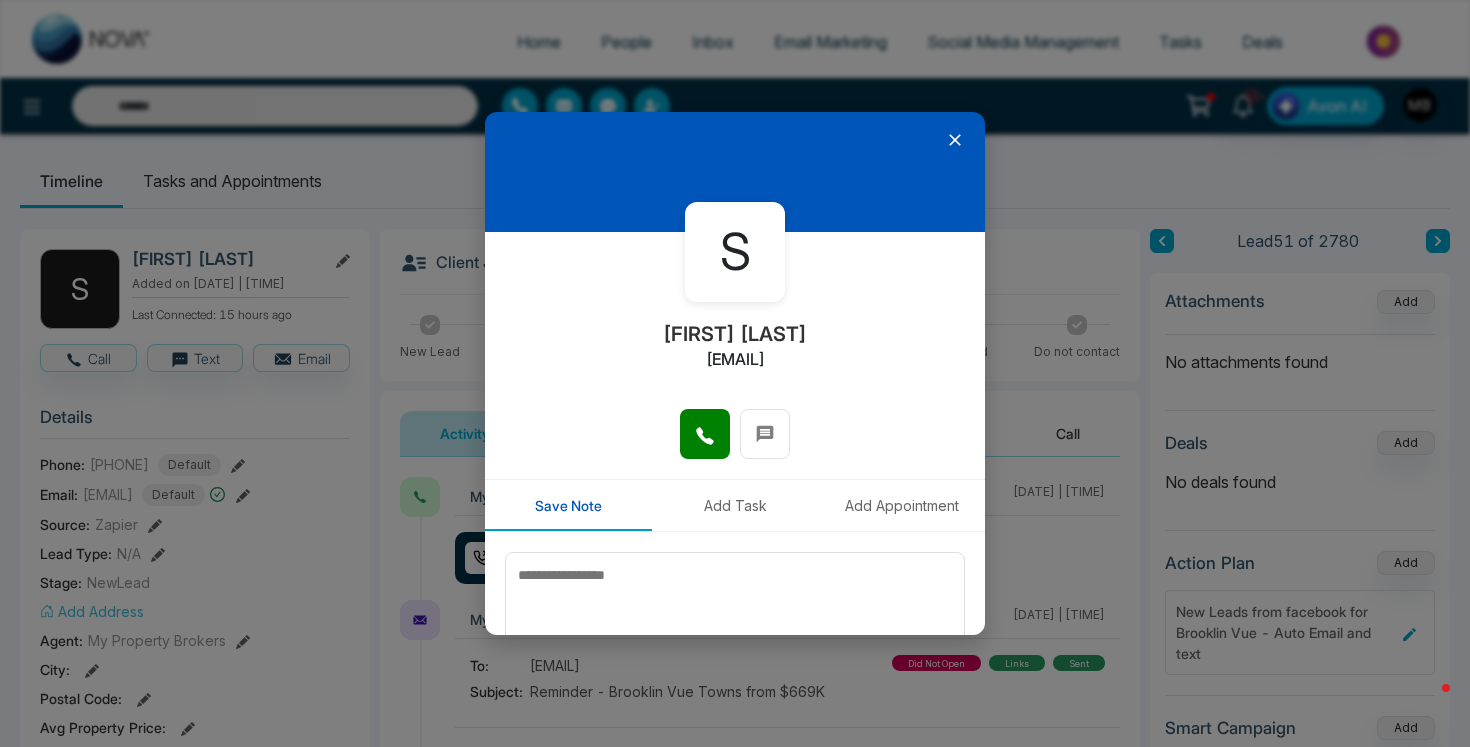 click 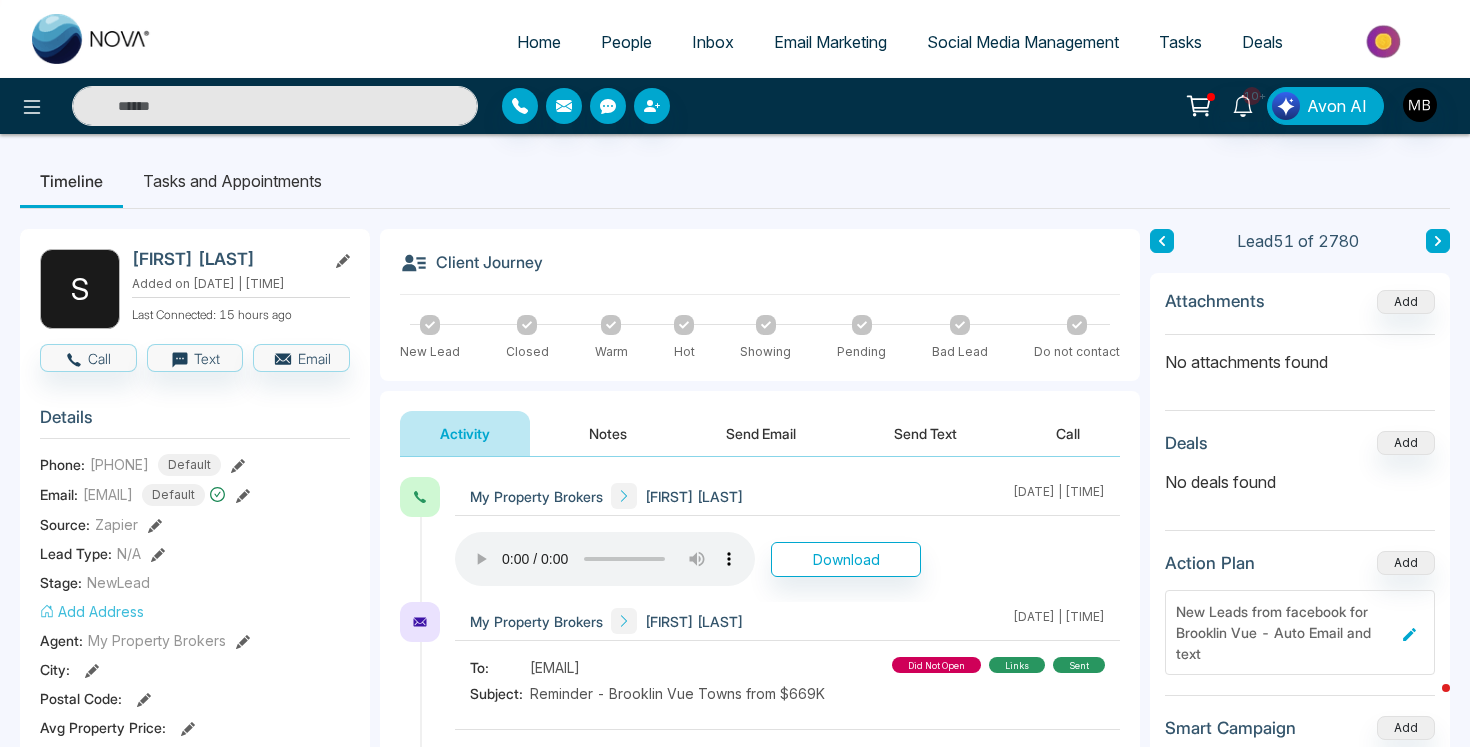 click at bounding box center (275, 106) 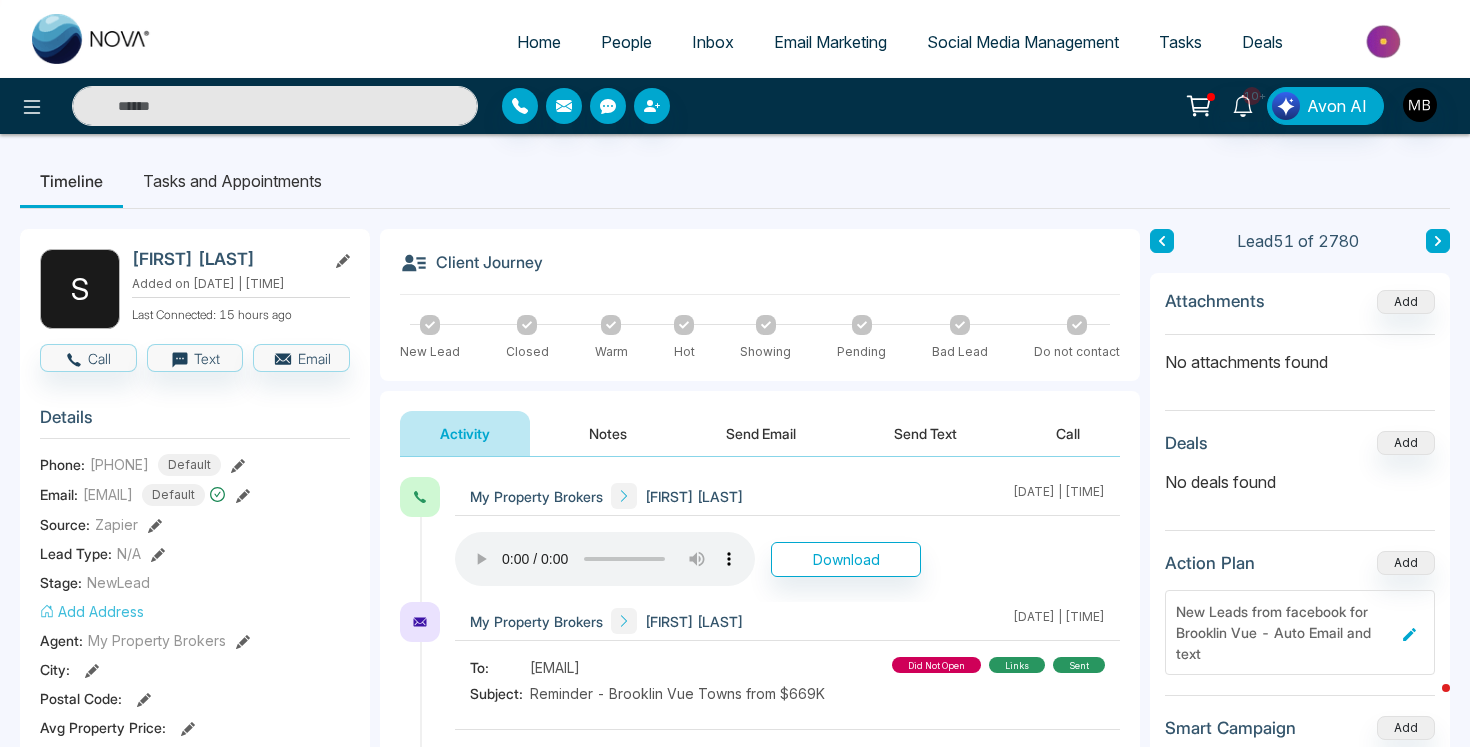 paste on "**********" 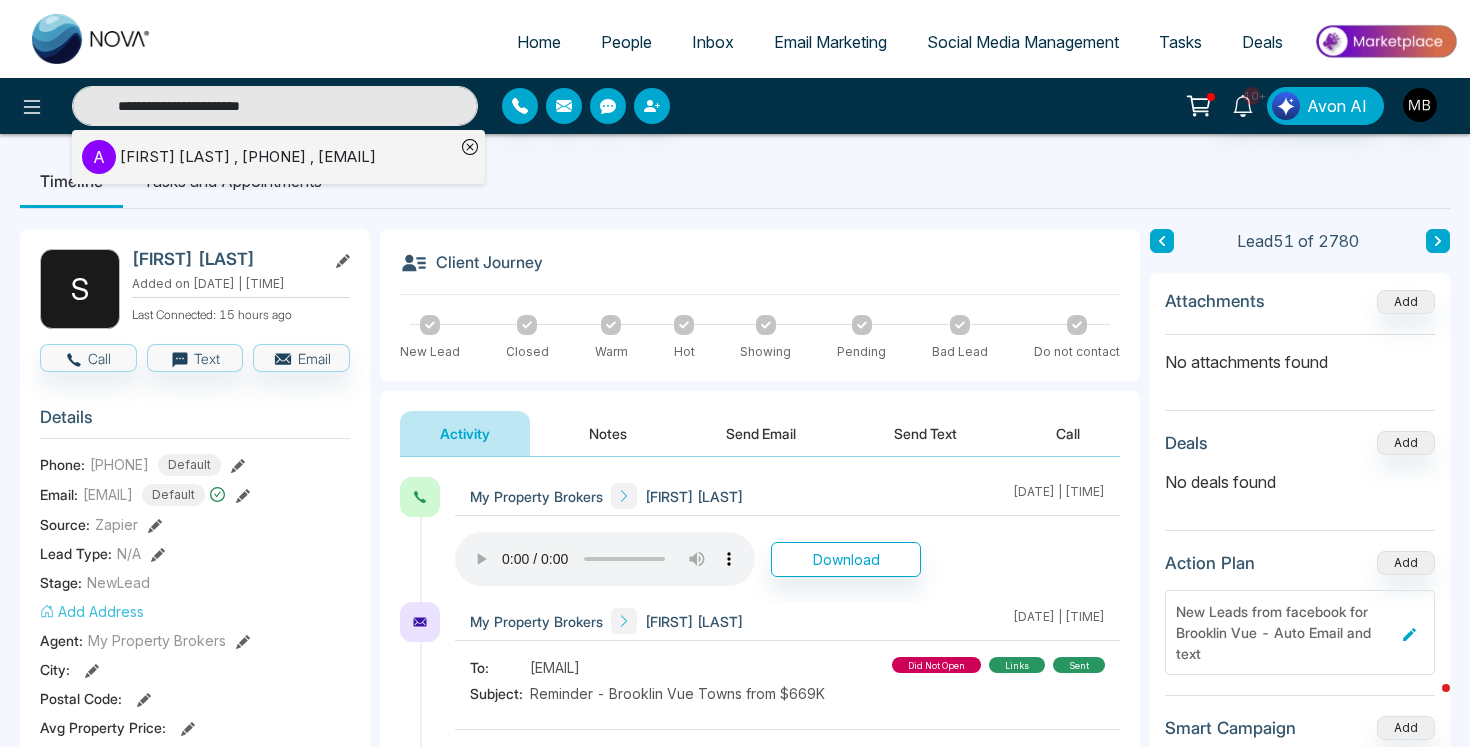 type on "**********" 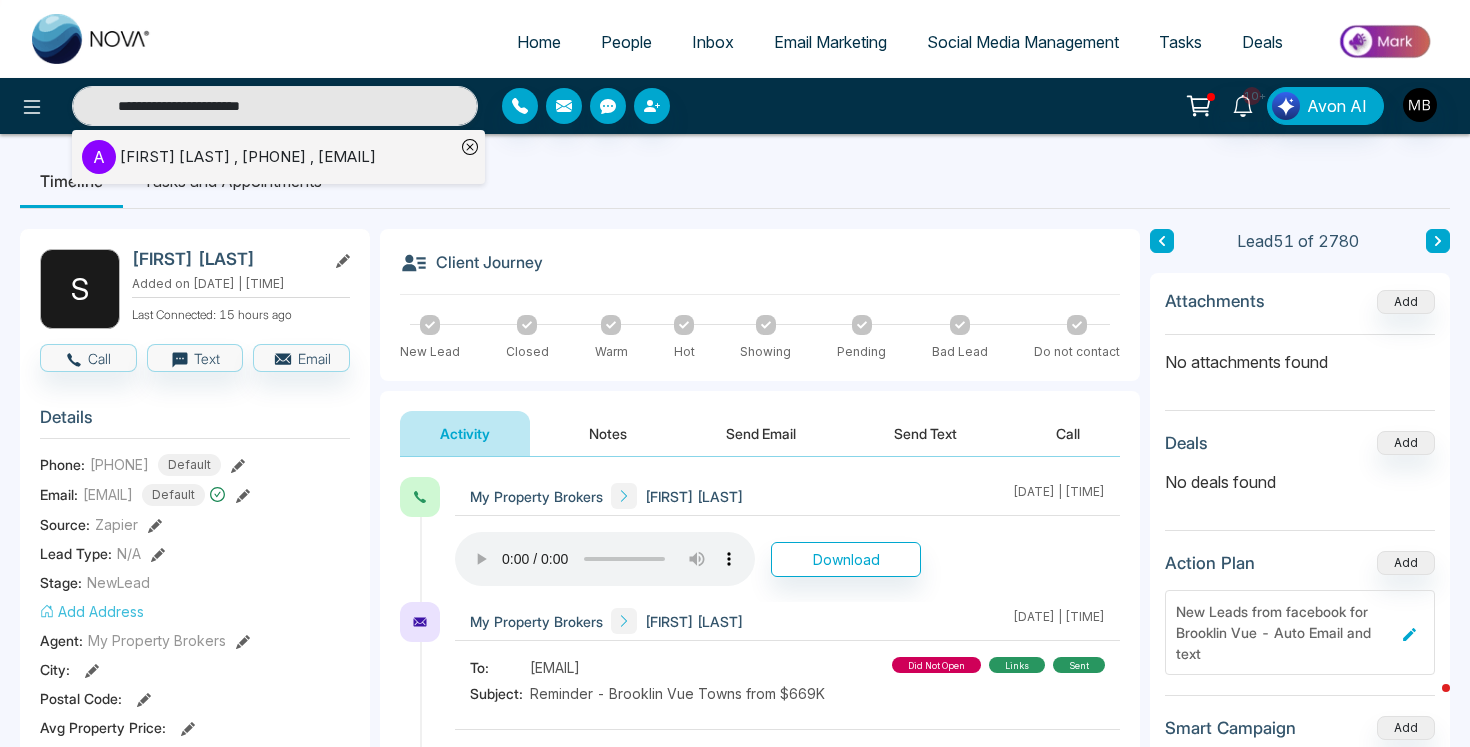 click on "[FIRST] [LAST] , [PHONE] , [EMAIL]" at bounding box center (248, 157) 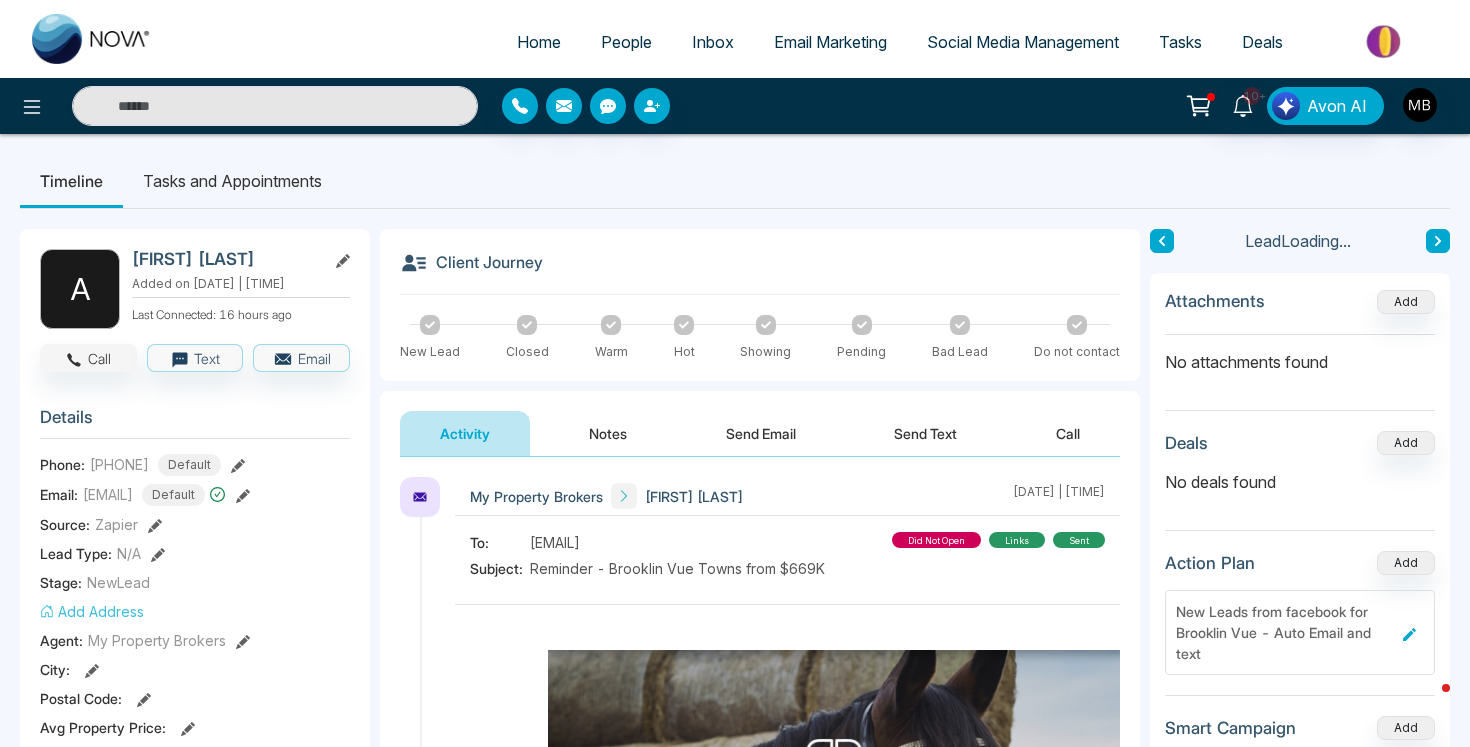 click on "Call" at bounding box center (88, 358) 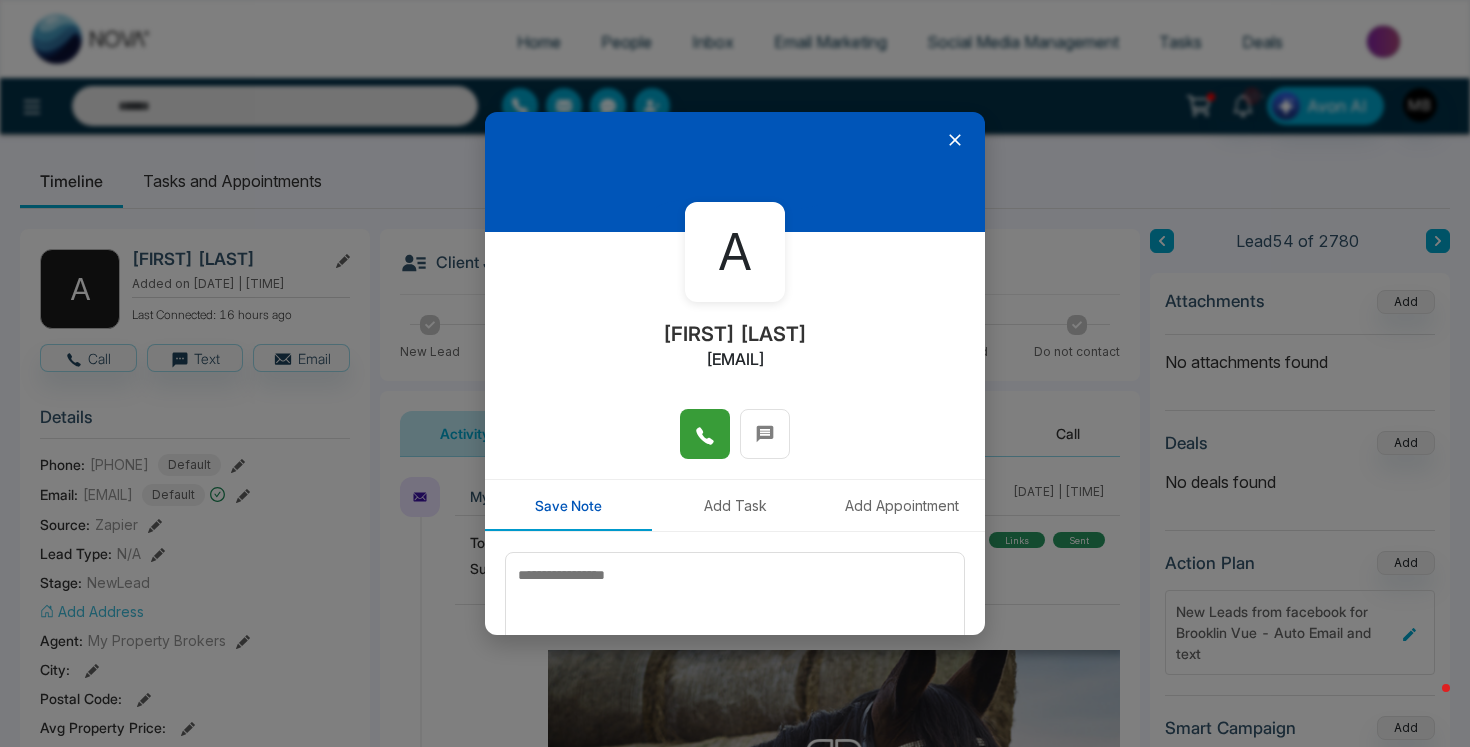 click 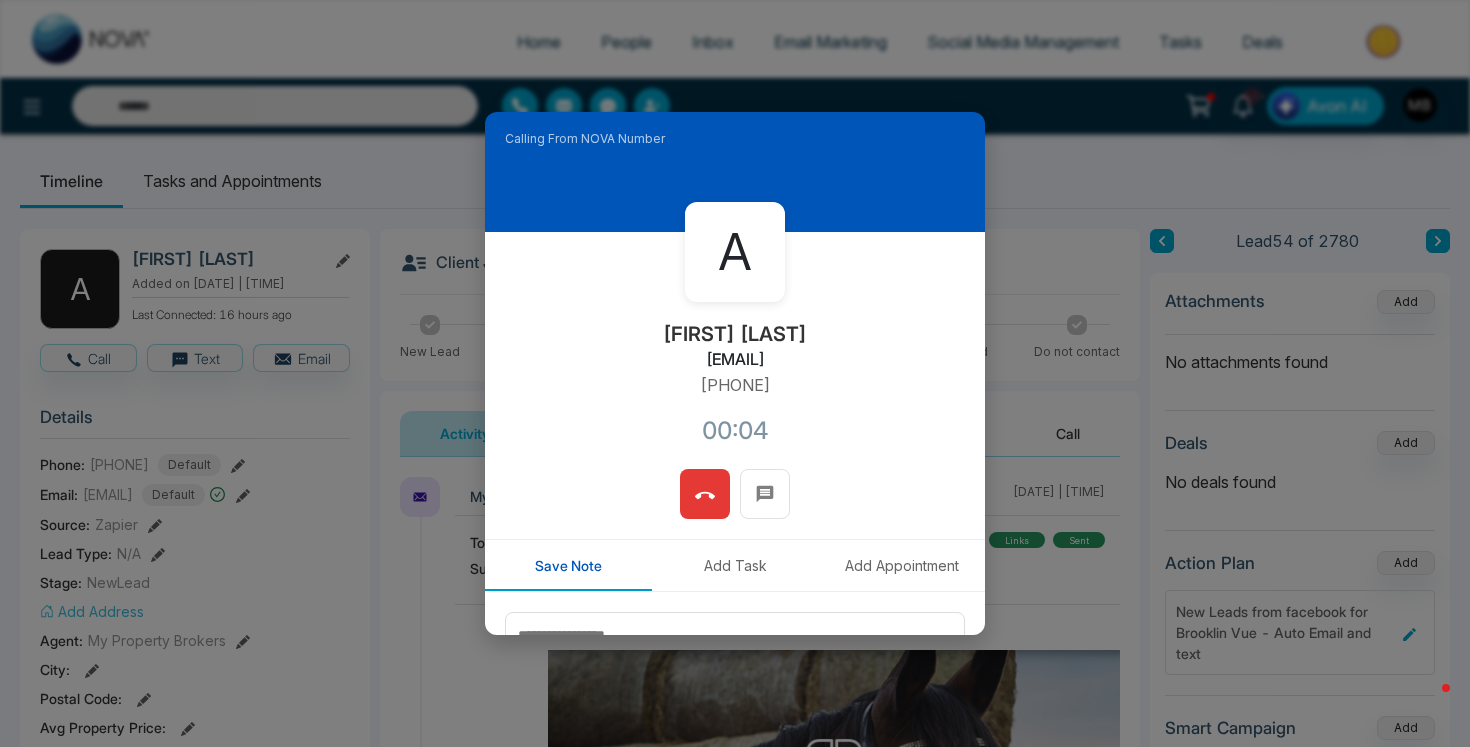 click 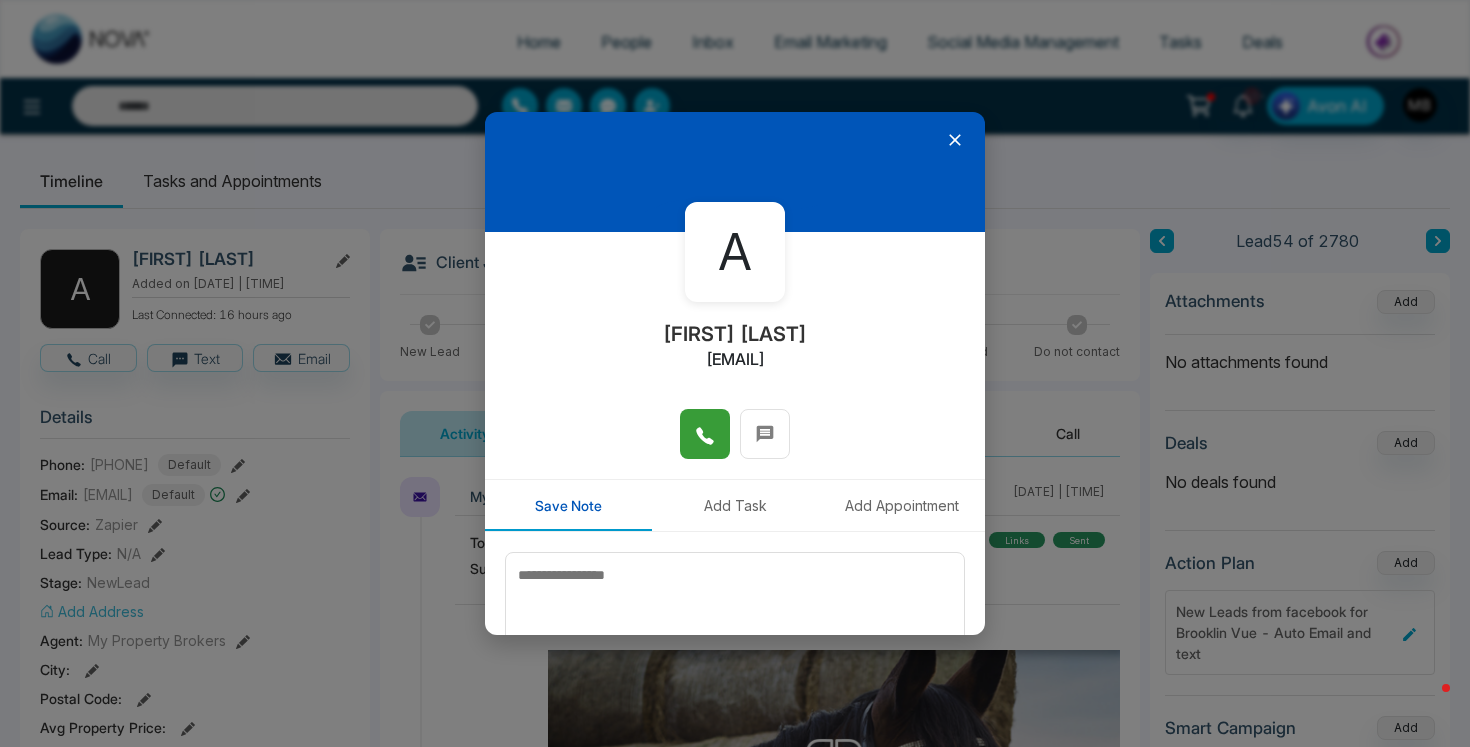click 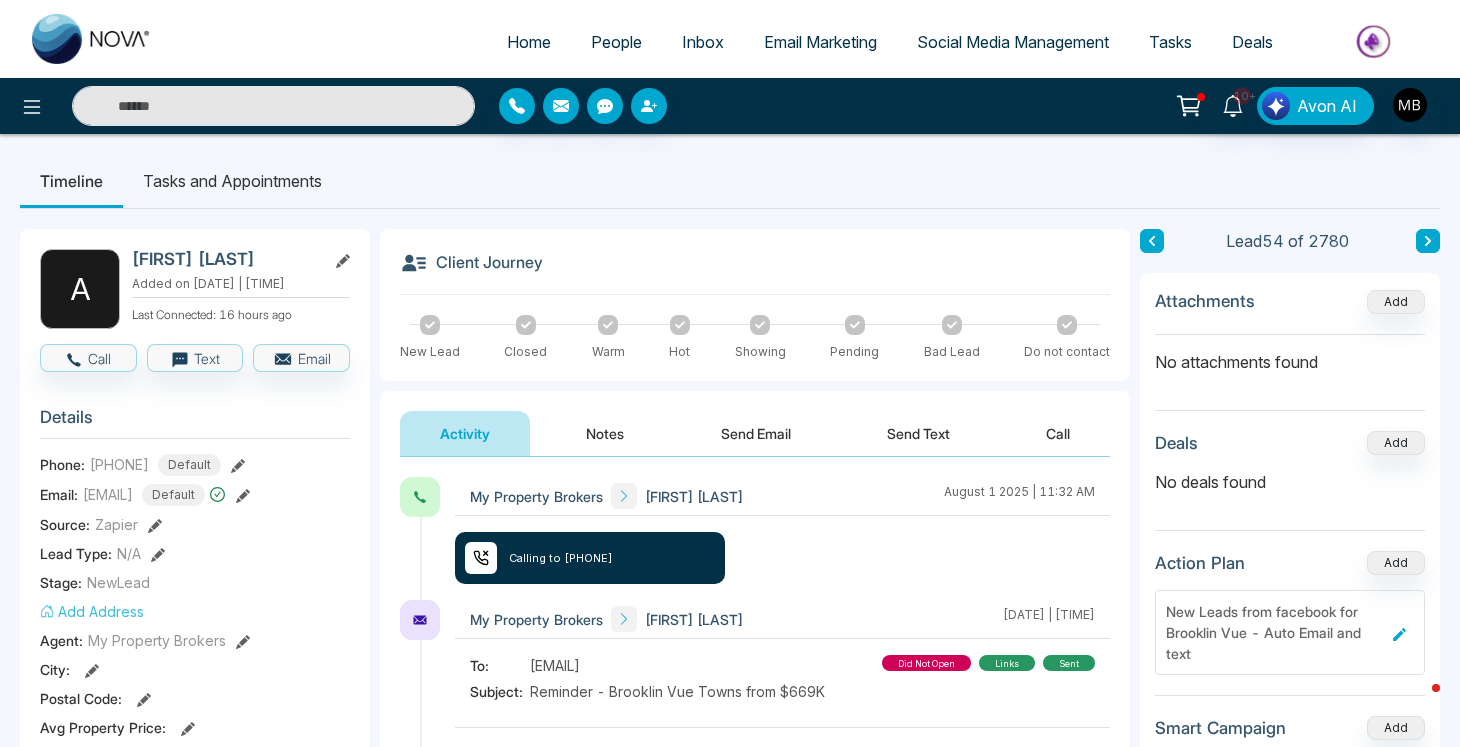 click at bounding box center (273, 106) 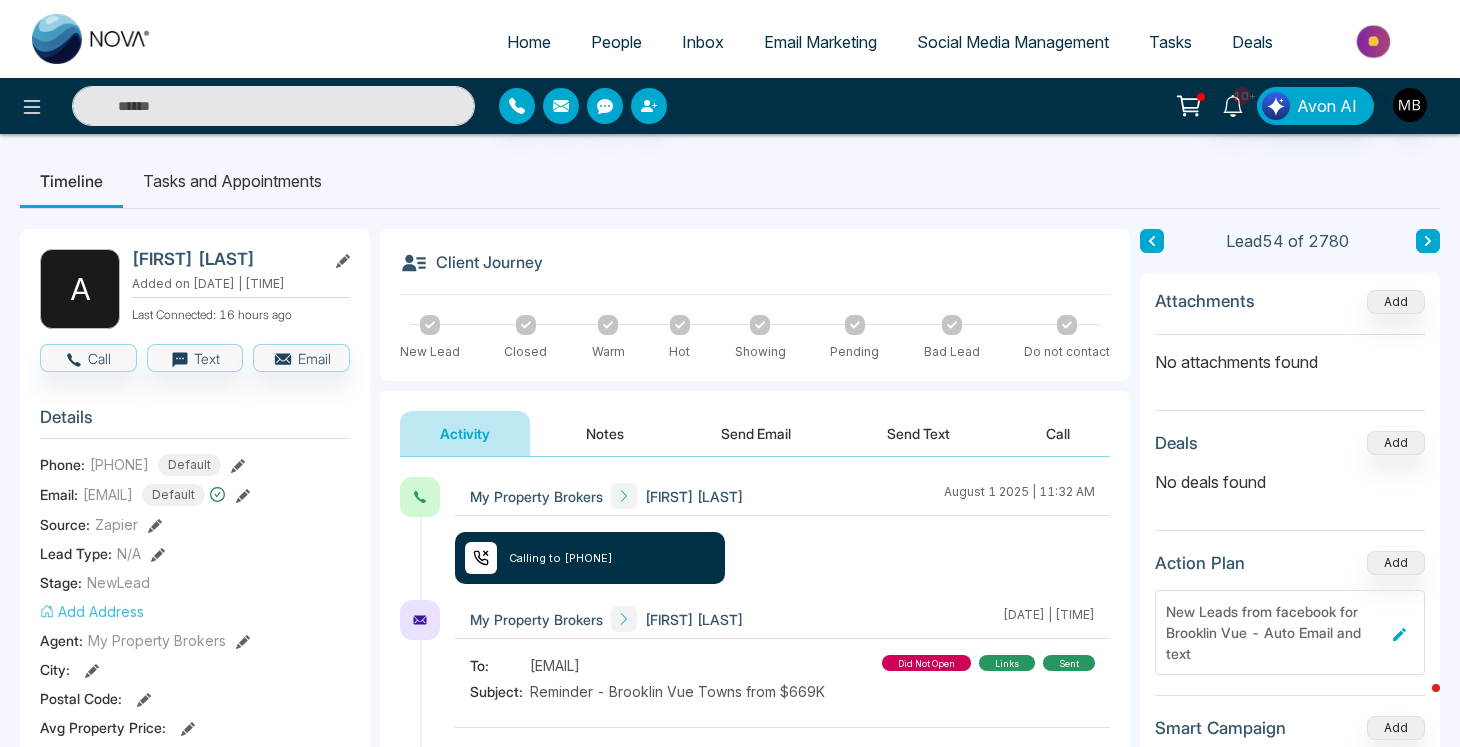 paste on "**********" 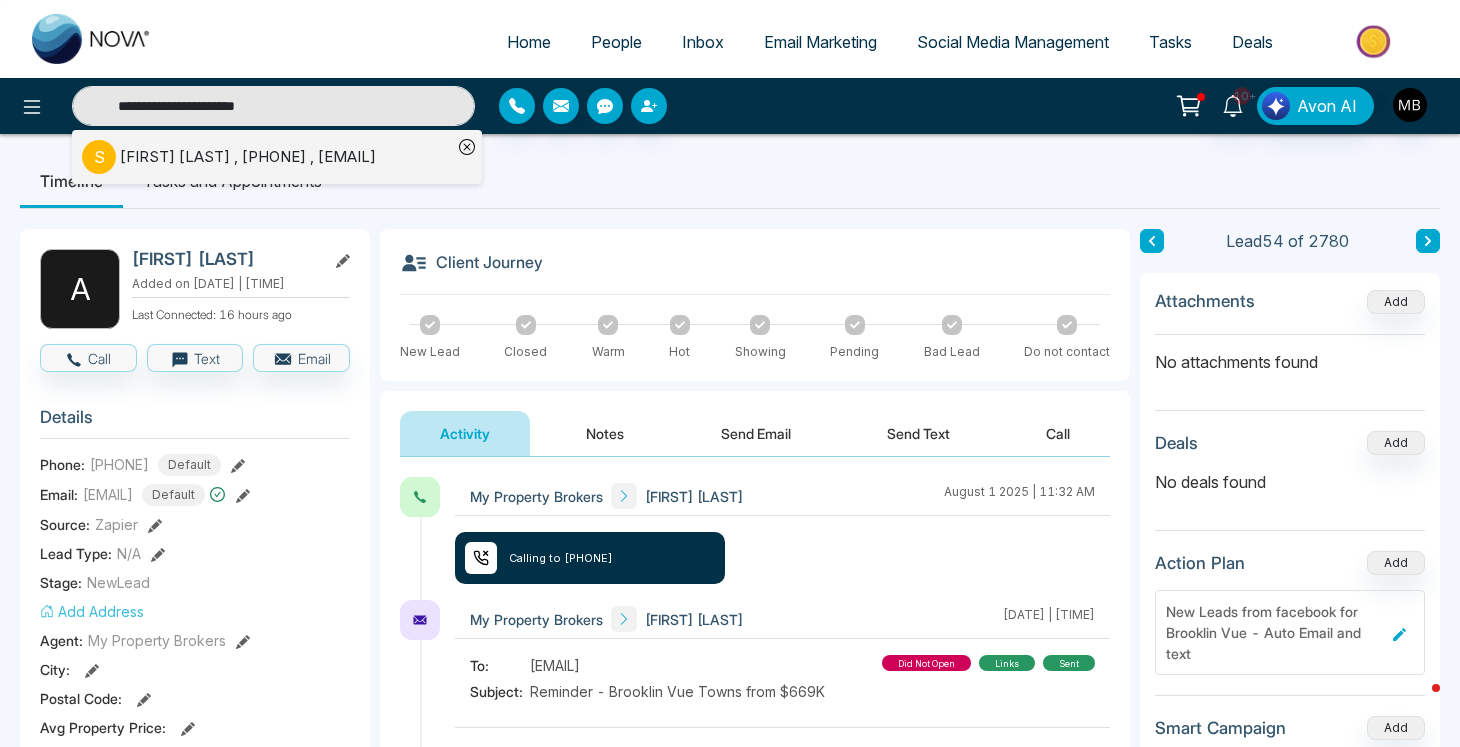 type on "**********" 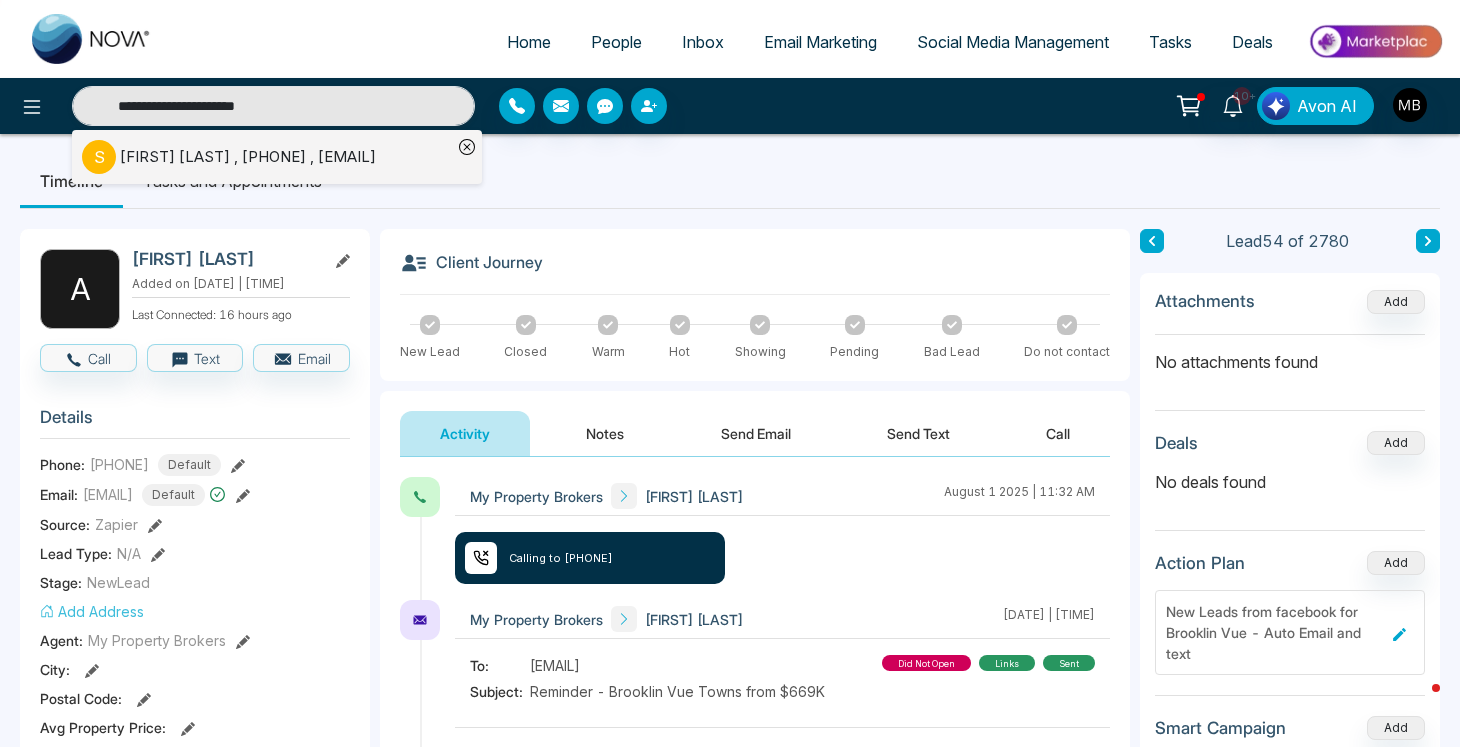 click on "[FIRST] [LAST] , [PHONE] , [EMAIL]" at bounding box center [248, 157] 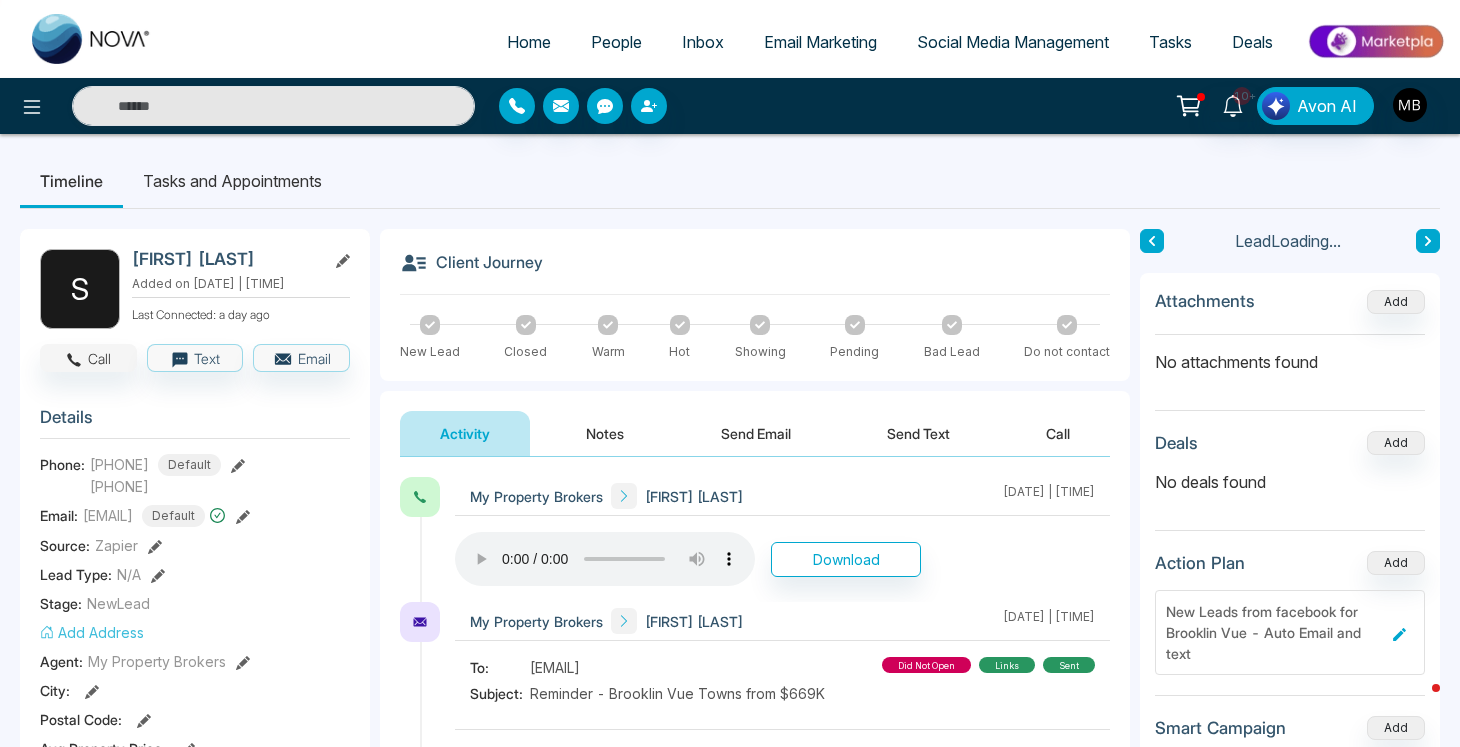 click on "Call" at bounding box center (88, 358) 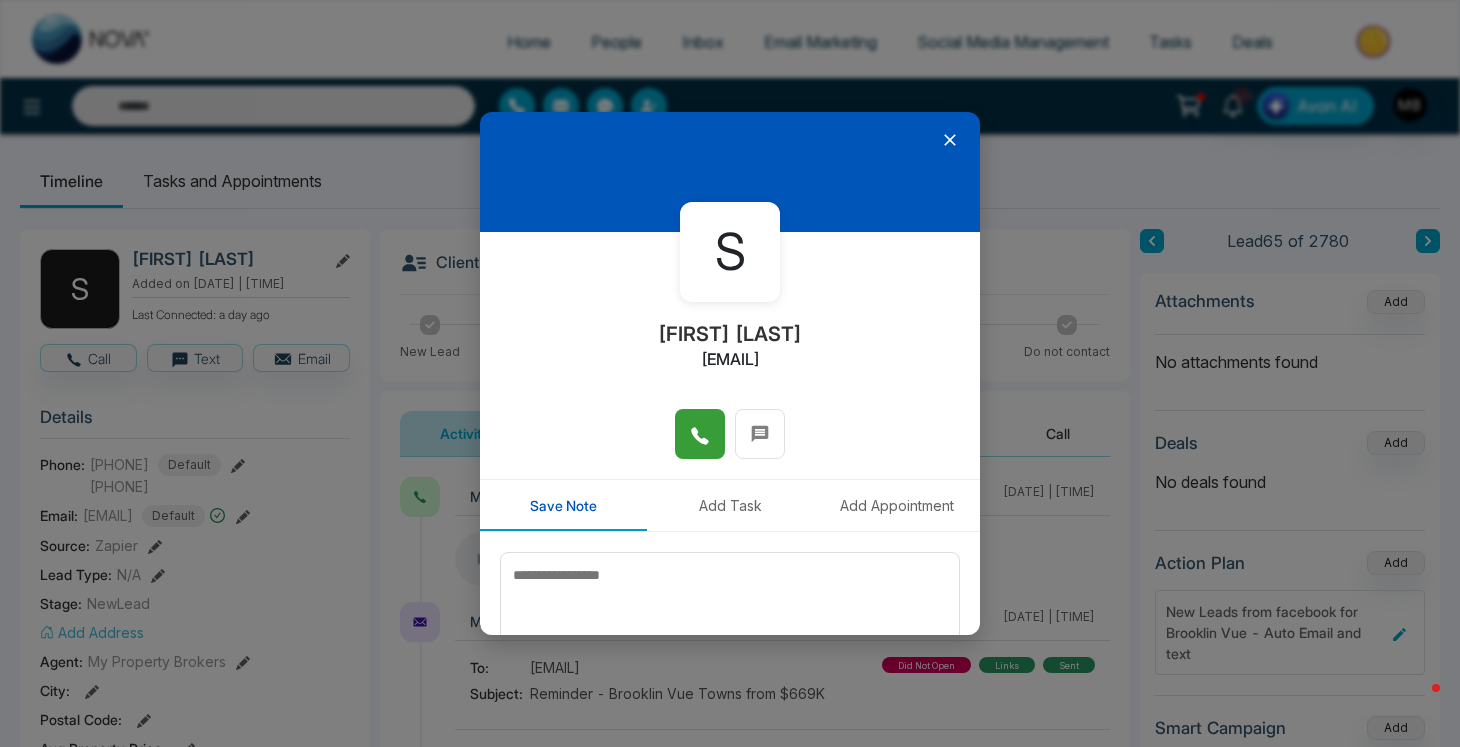 click at bounding box center (700, 434) 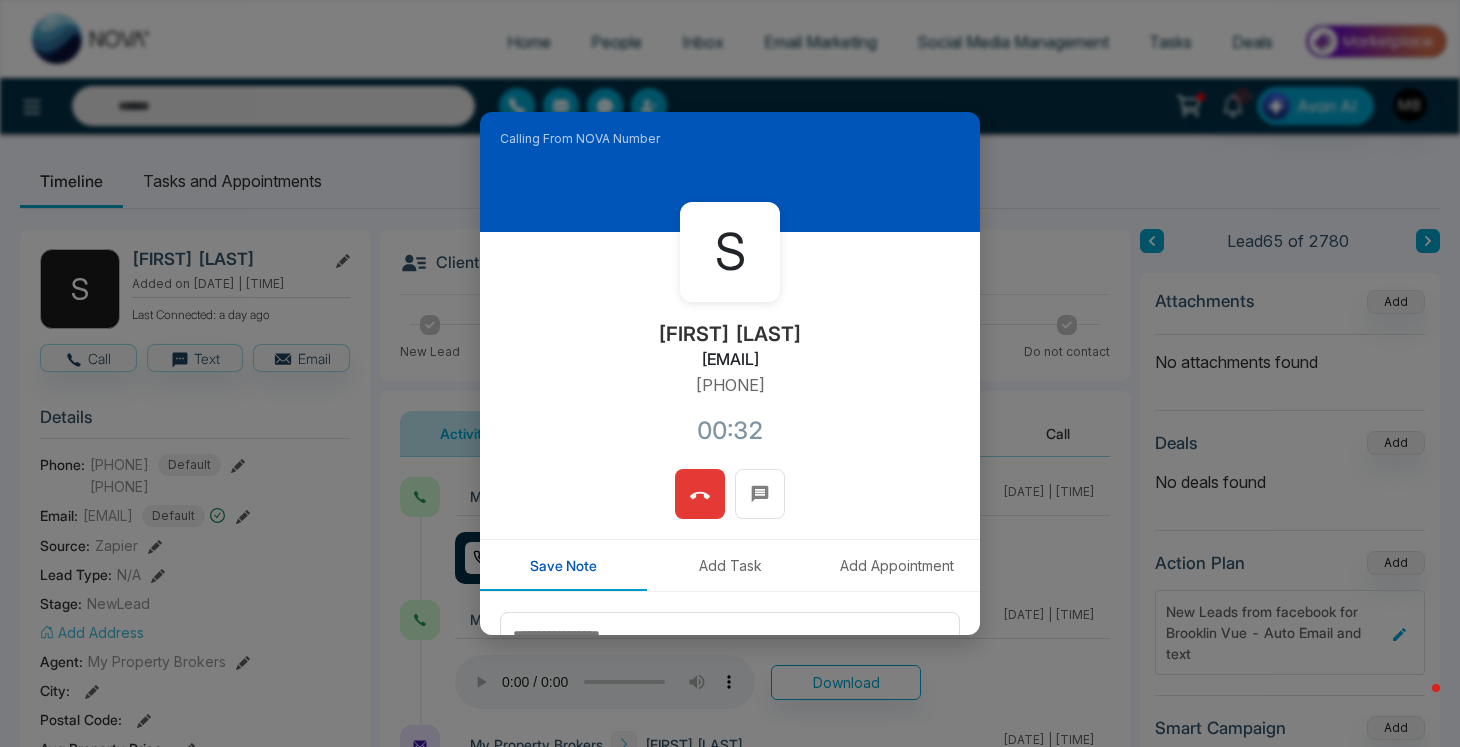 click at bounding box center [700, 494] 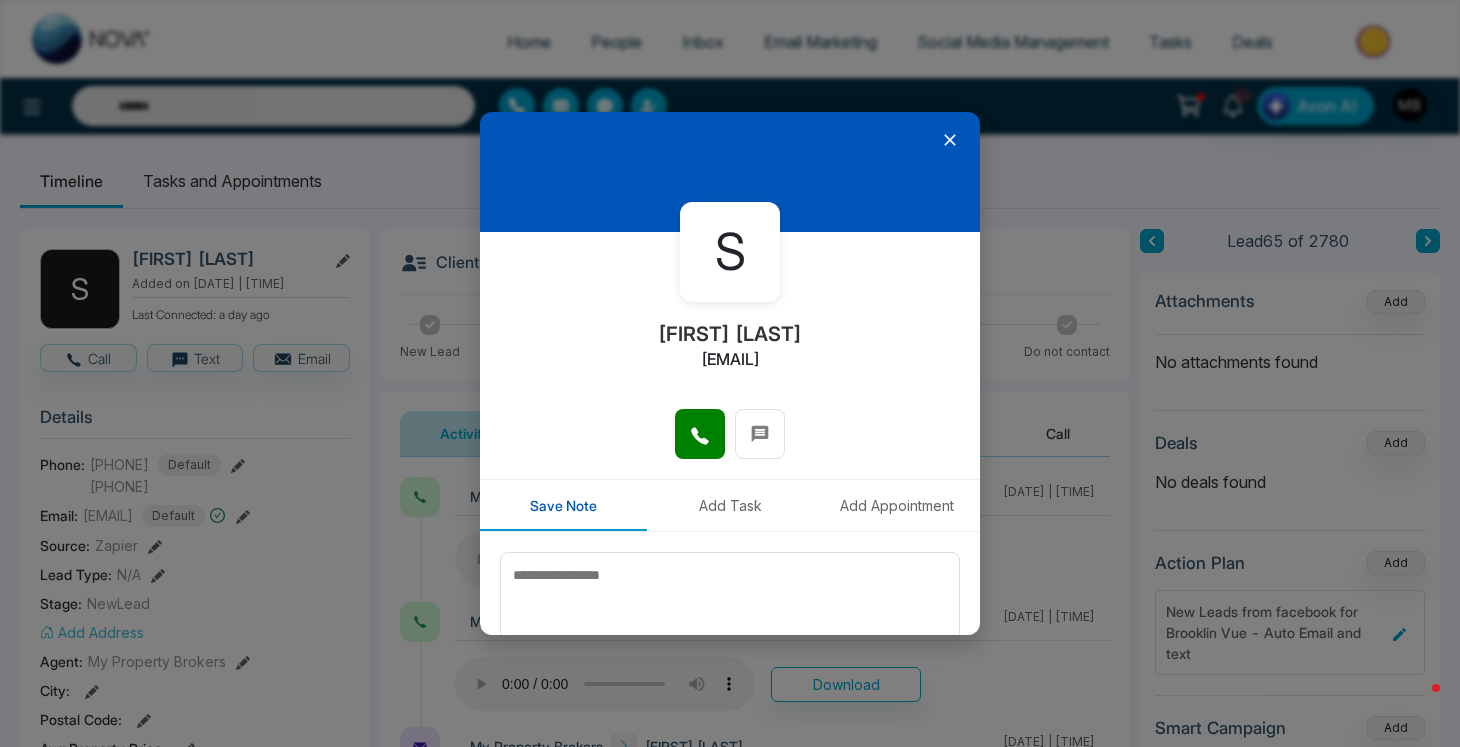 click 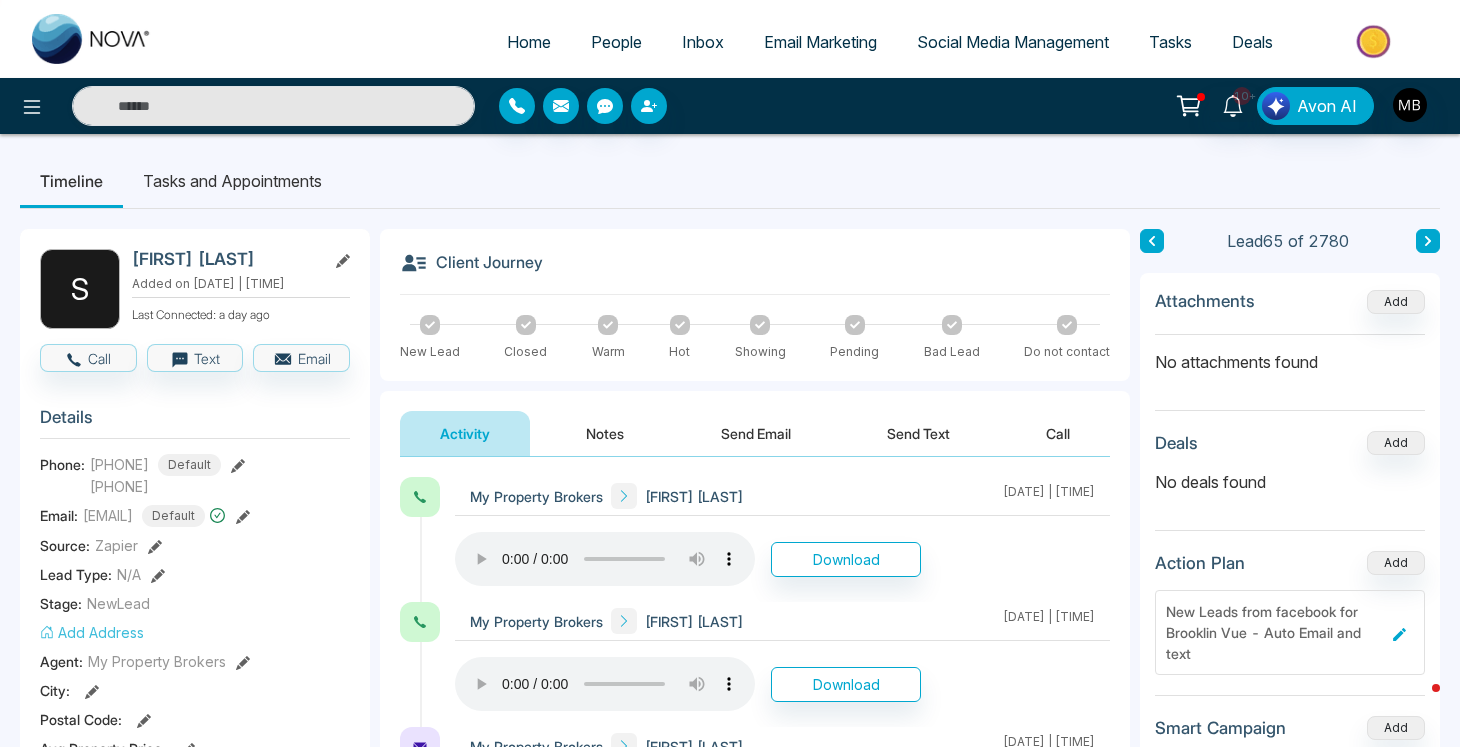 click at bounding box center (605, 559) 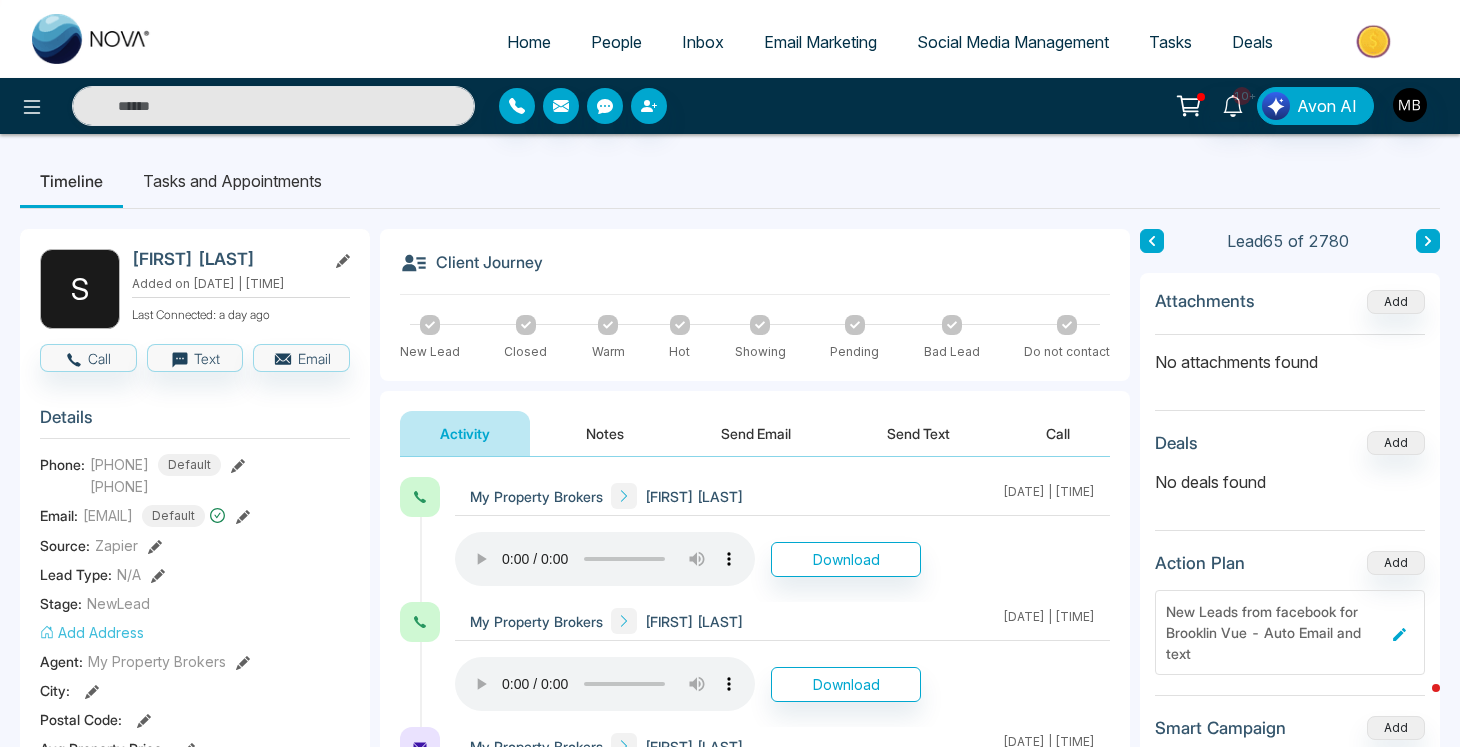 click at bounding box center (605, 559) 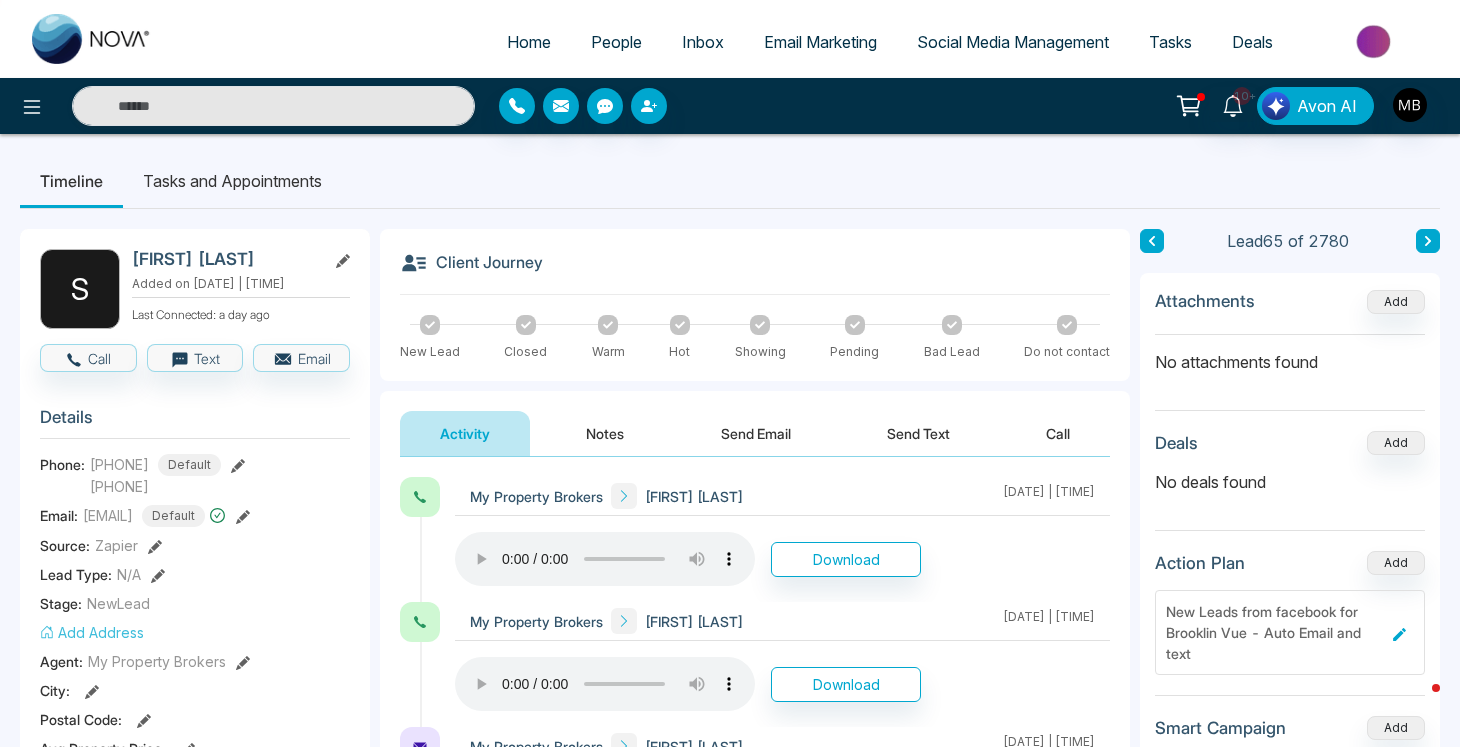 click at bounding box center [605, 559] 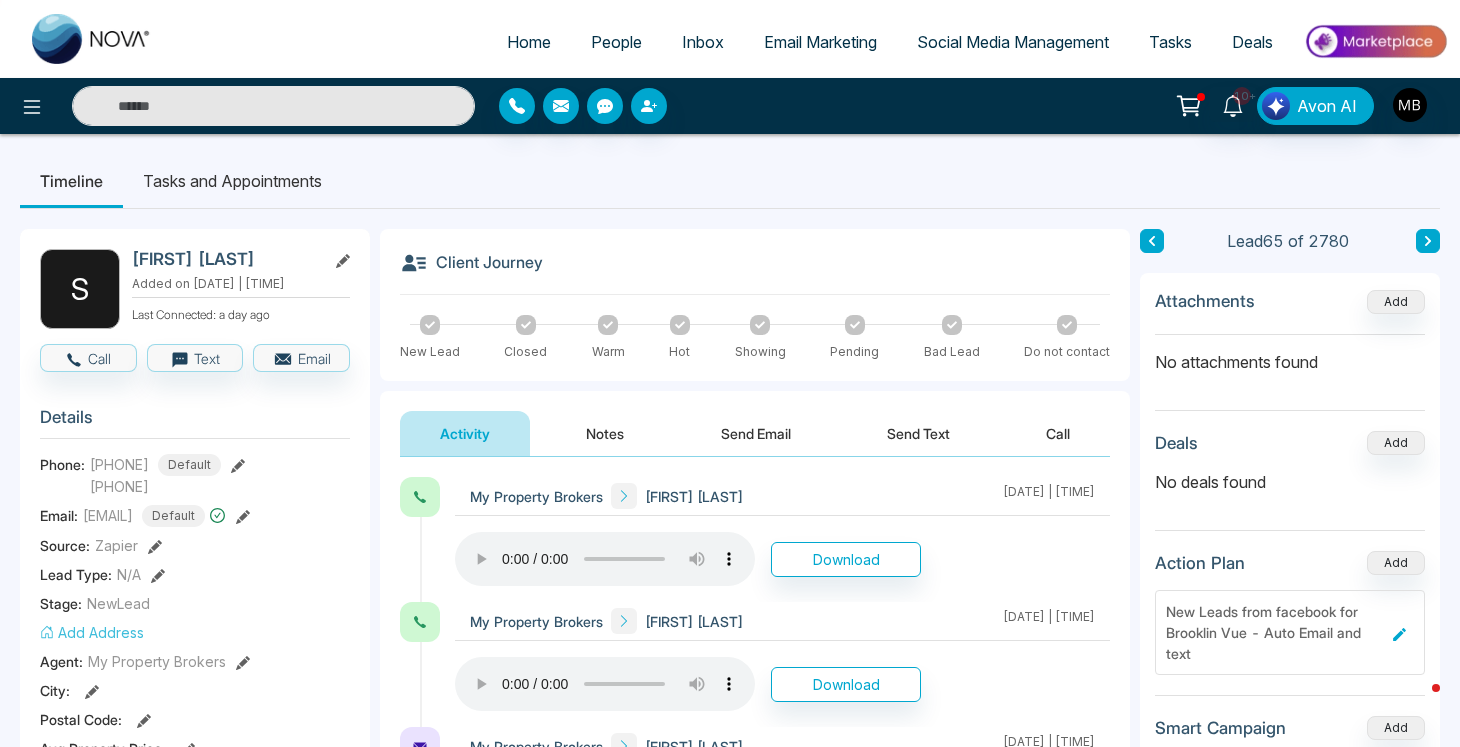click at bounding box center [273, 106] 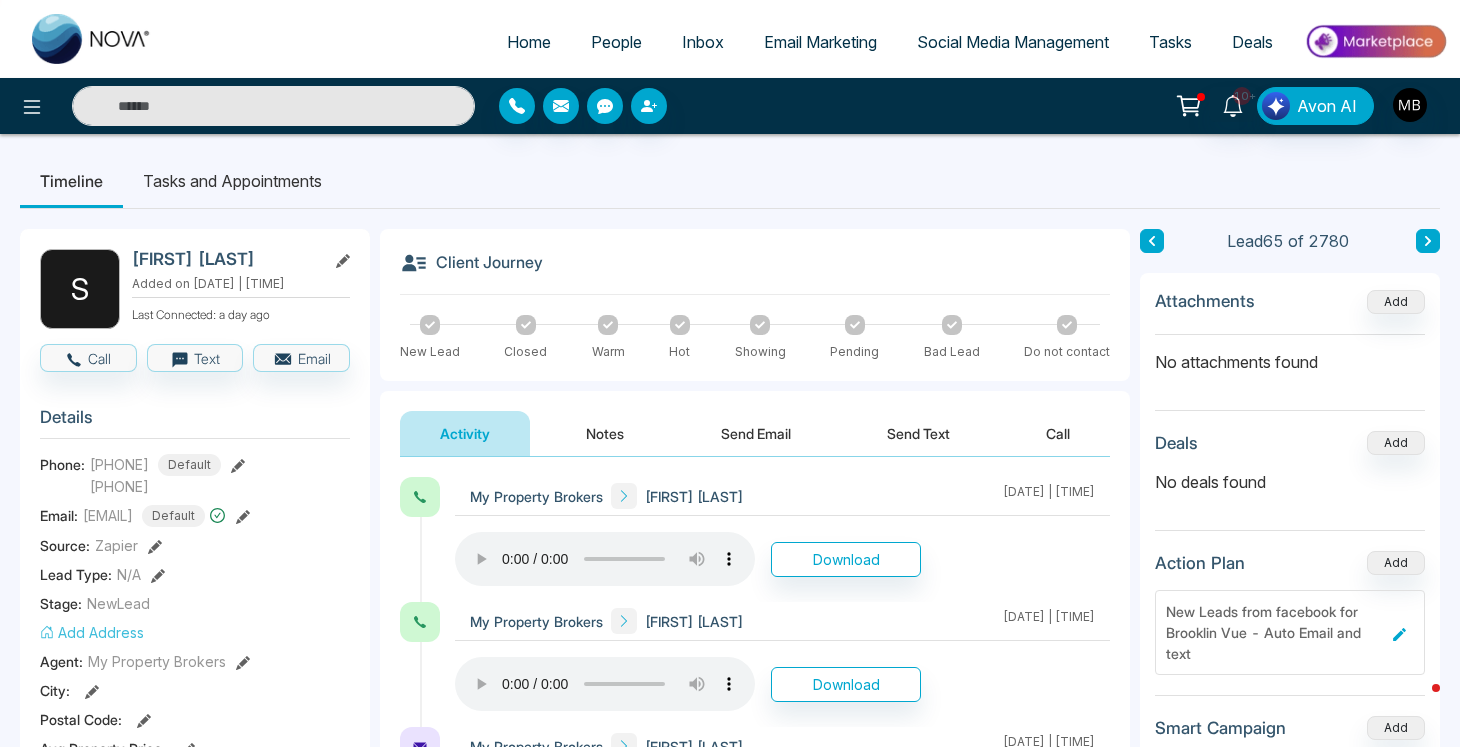 paste on "**********" 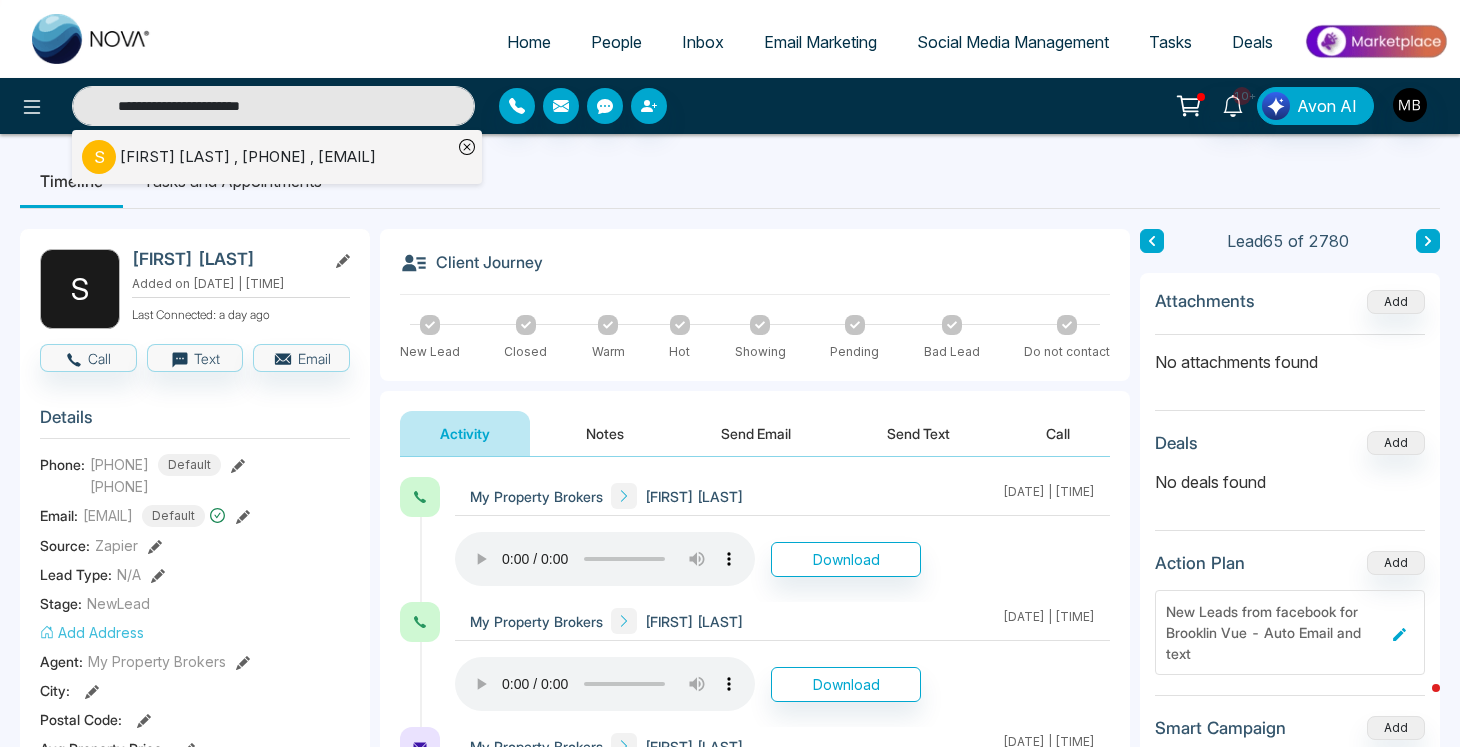 type on "**********" 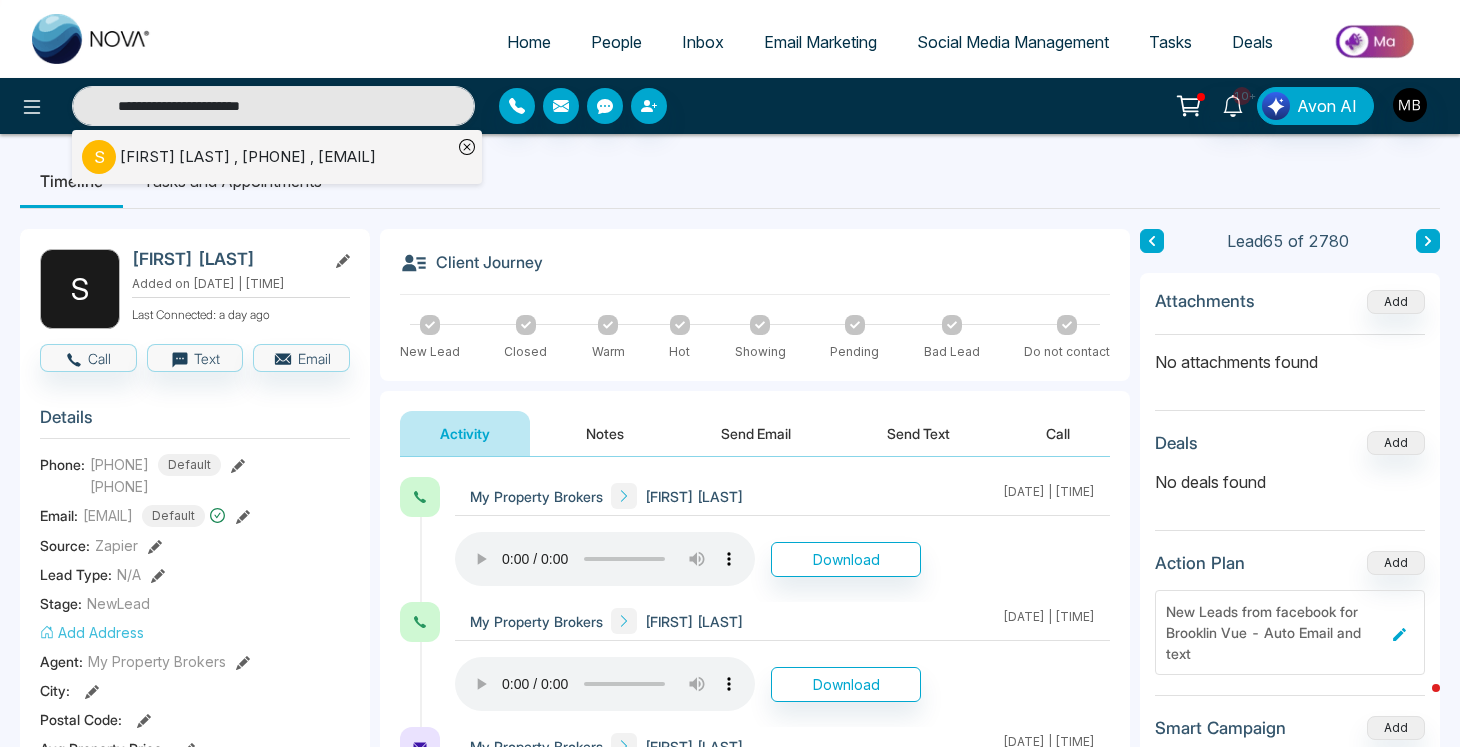 click on "[FIRST] [LAST] , [PHONE] , [EMAIL]" at bounding box center (248, 157) 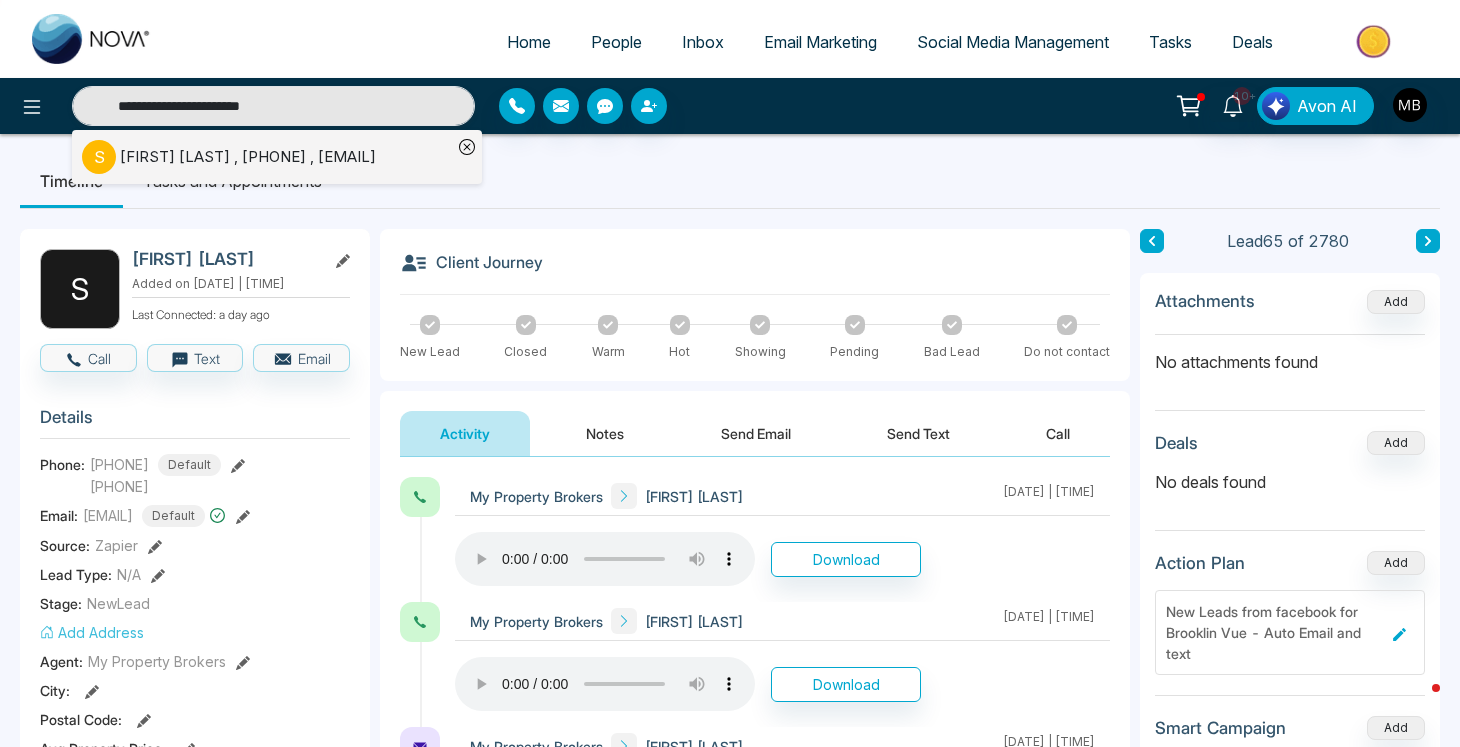 type 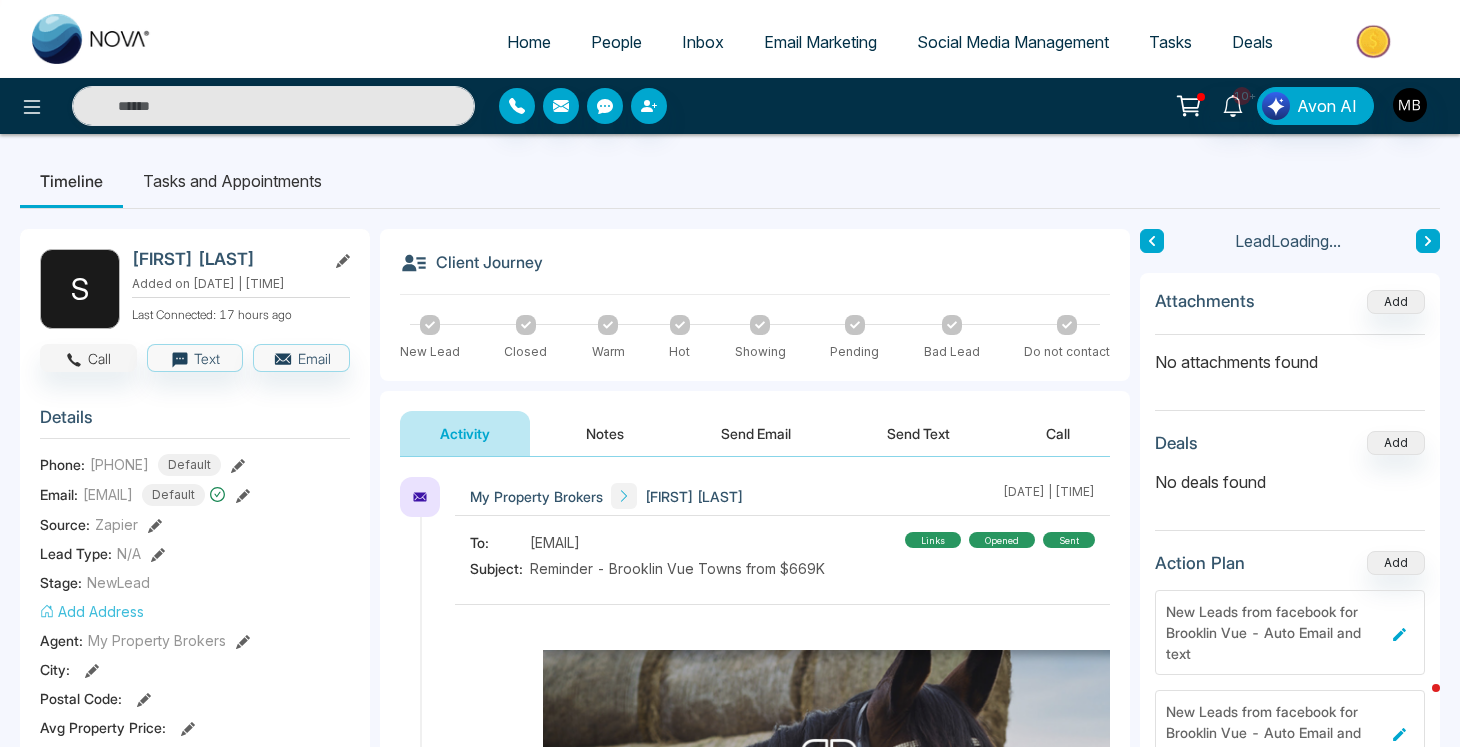 click on "Call" at bounding box center [88, 358] 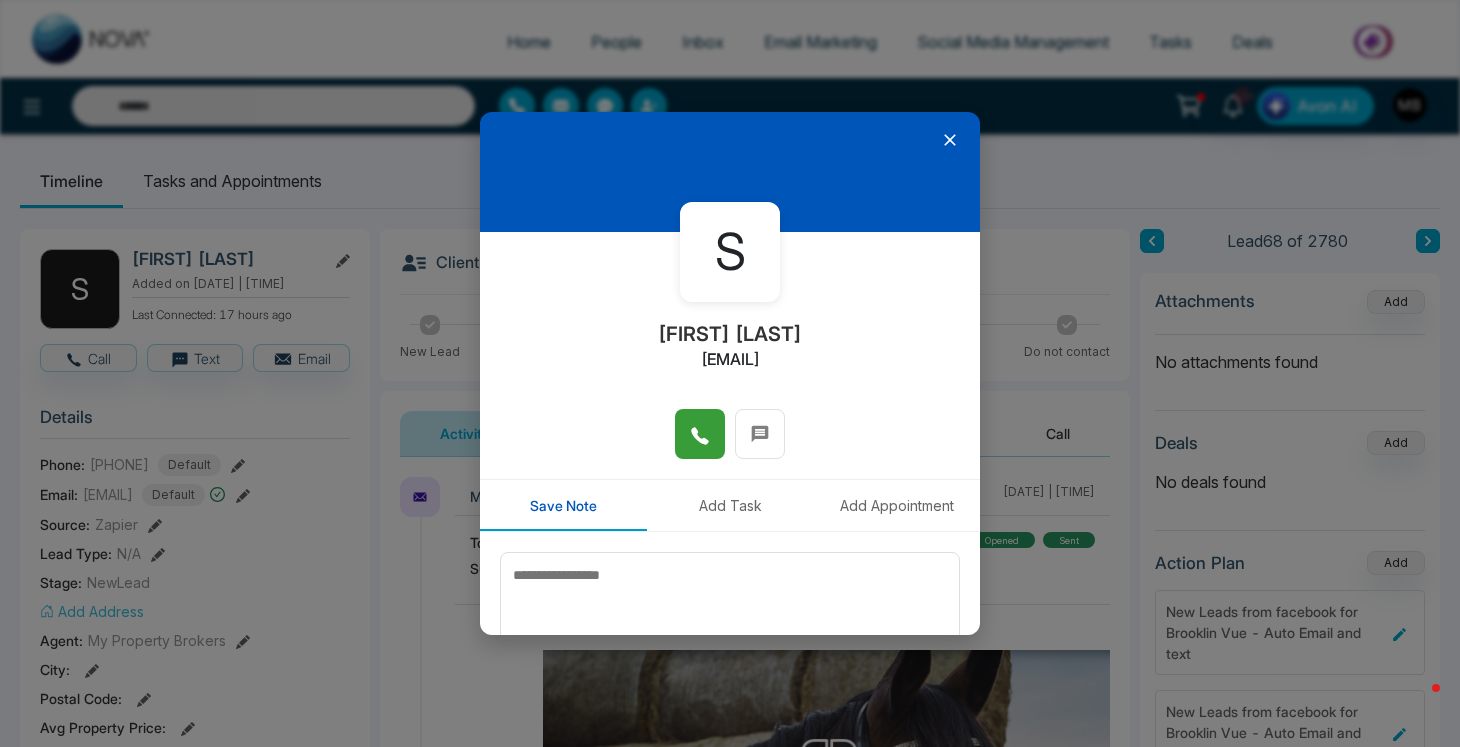 click at bounding box center (700, 434) 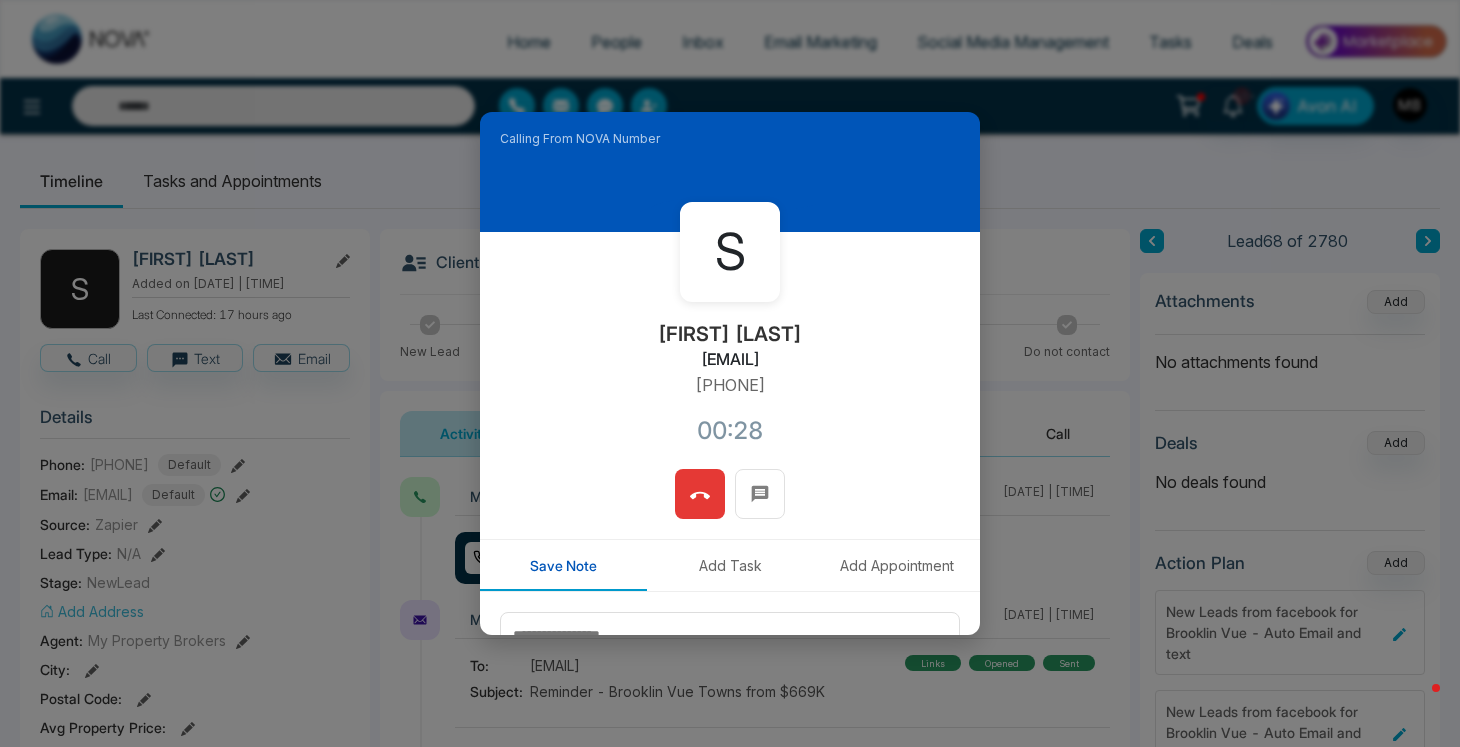 click 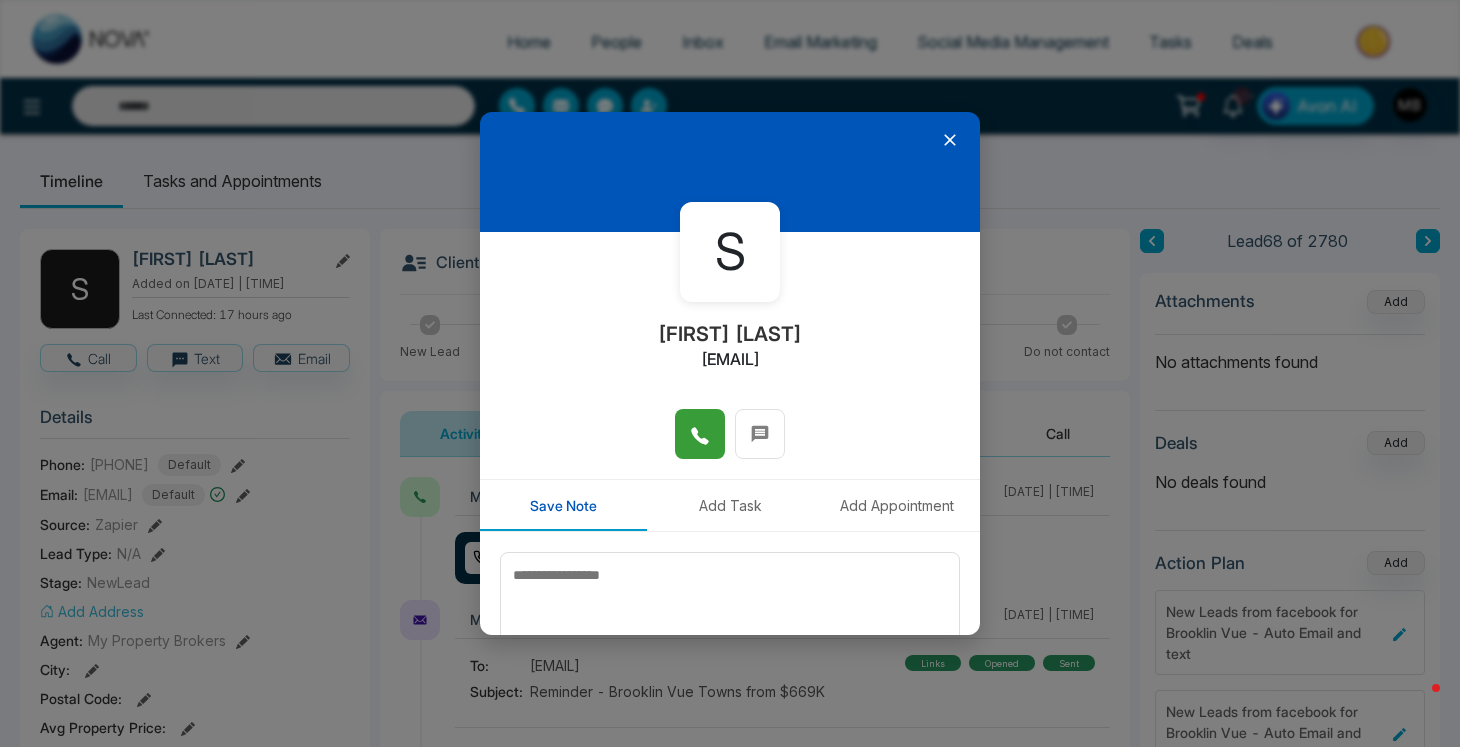 click 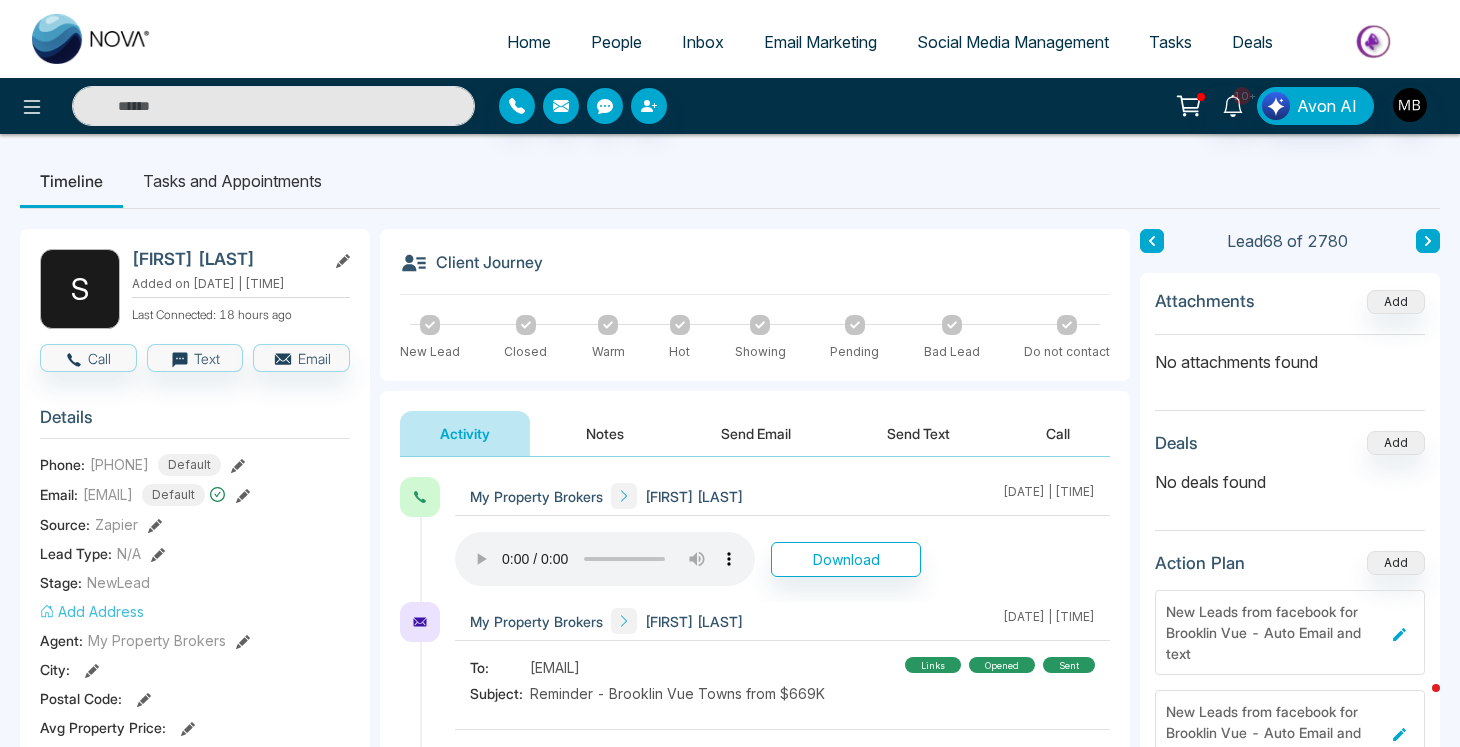 click on "Email Marketing" at bounding box center (820, 42) 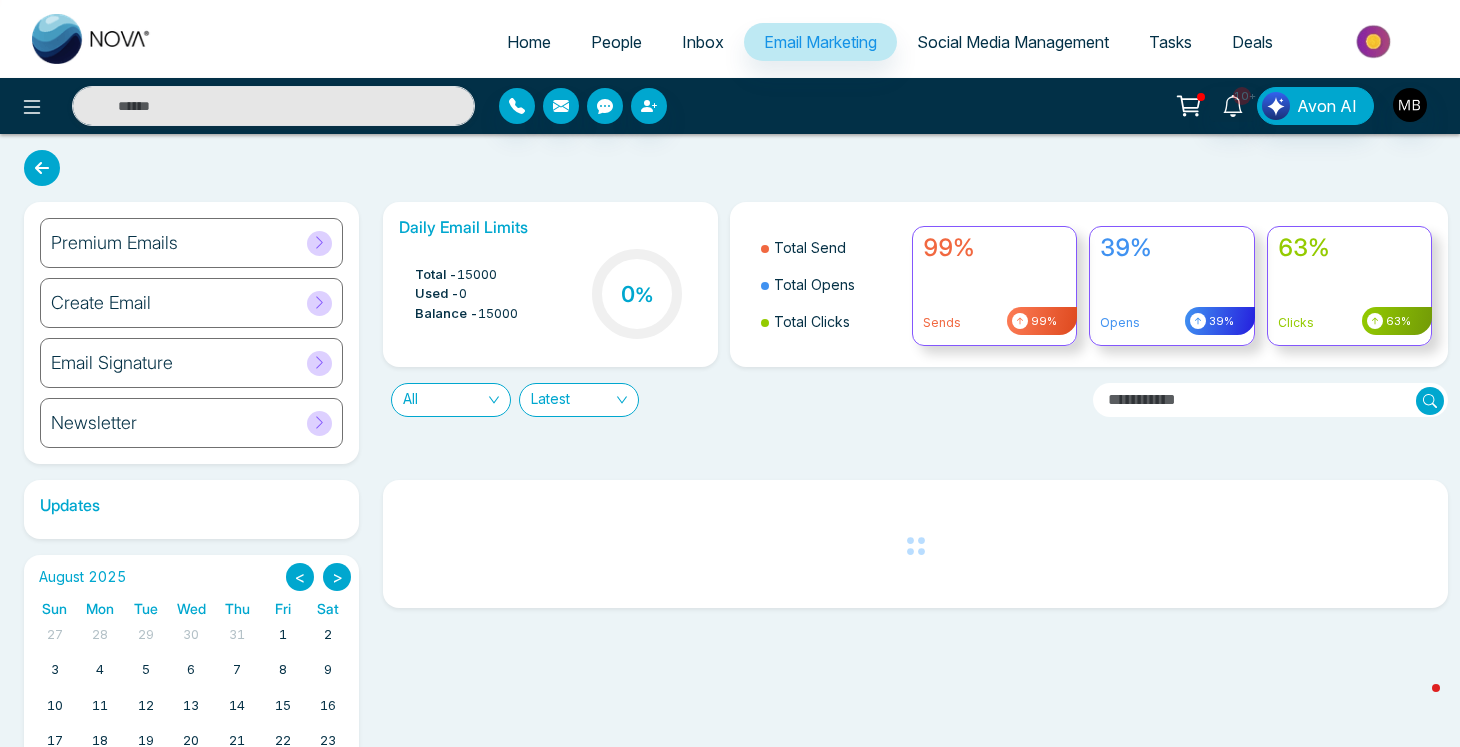 click on "Premium Emails" at bounding box center (114, 243) 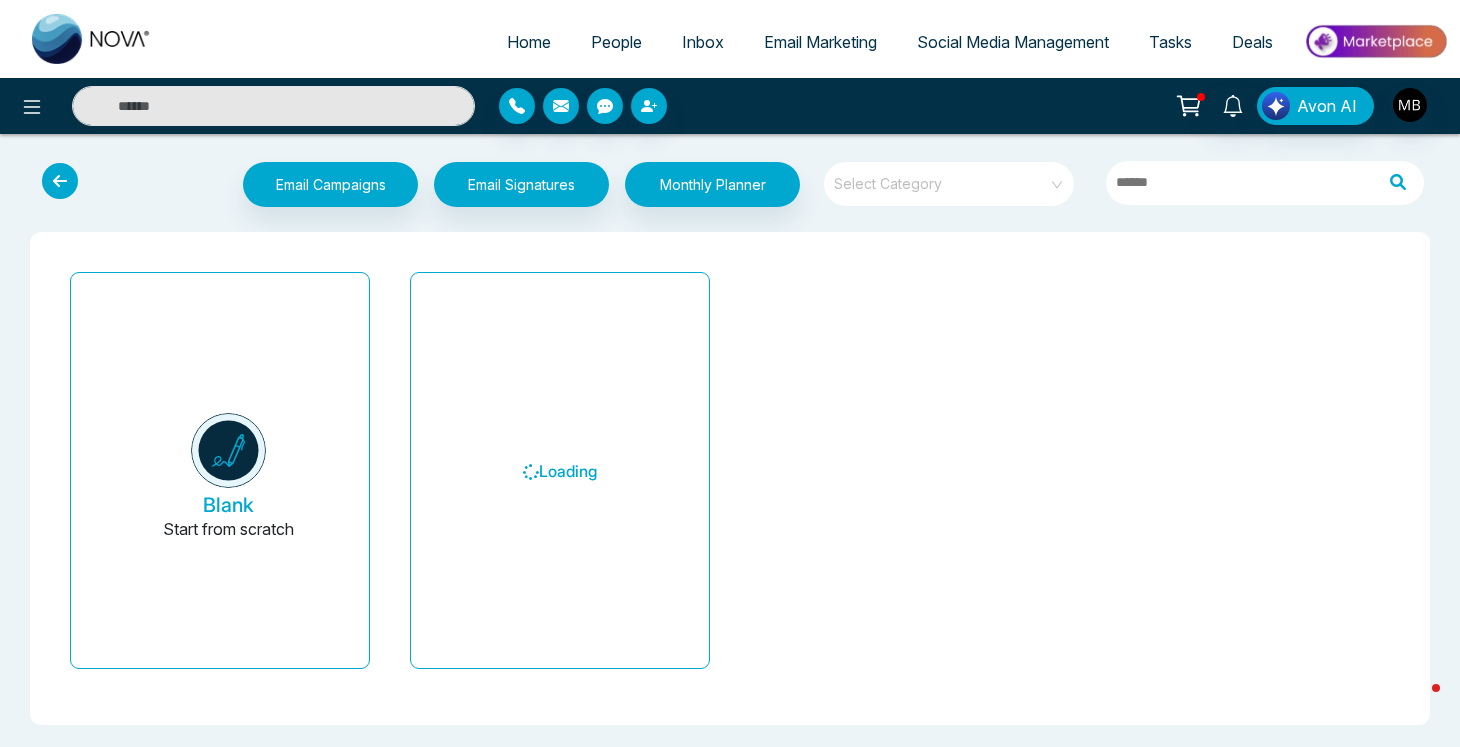 click at bounding box center [942, 184] 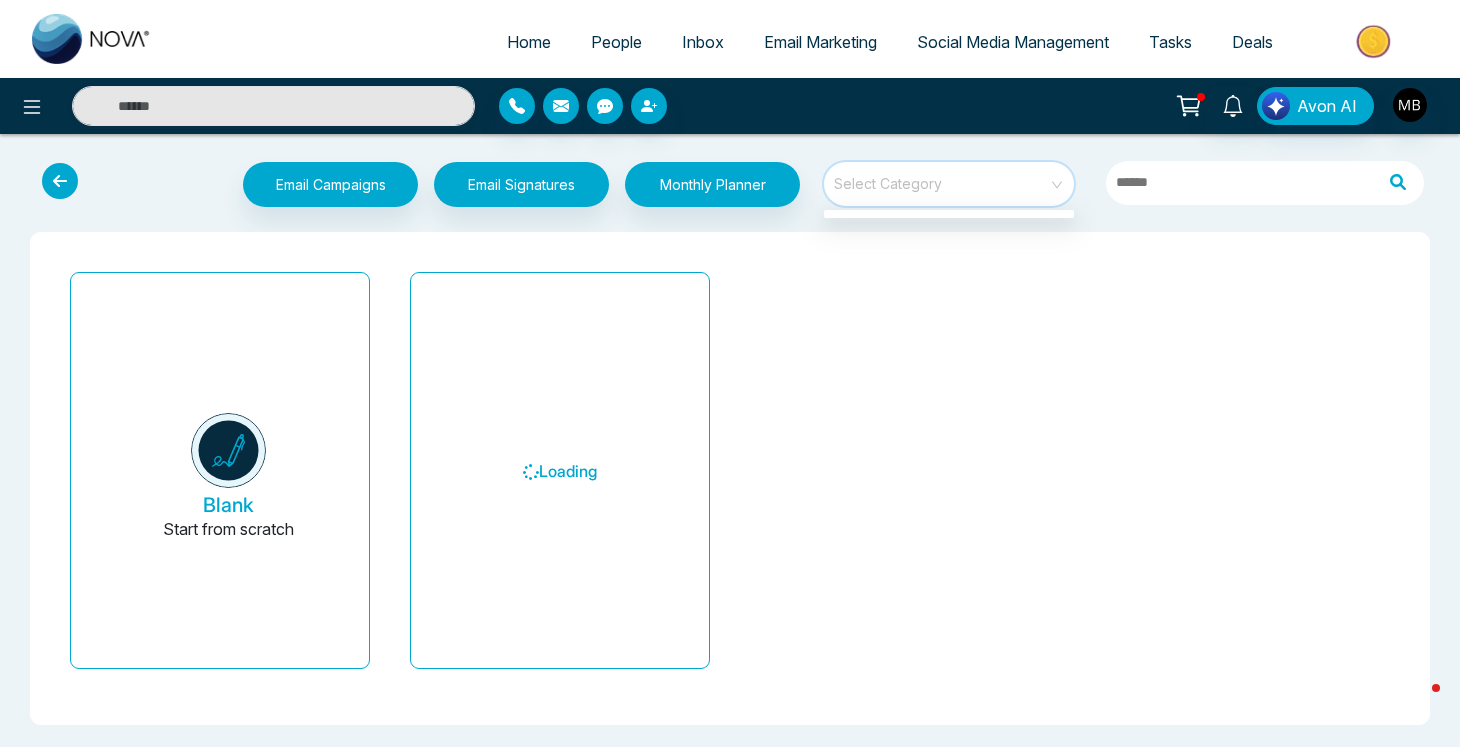 click at bounding box center [942, 184] 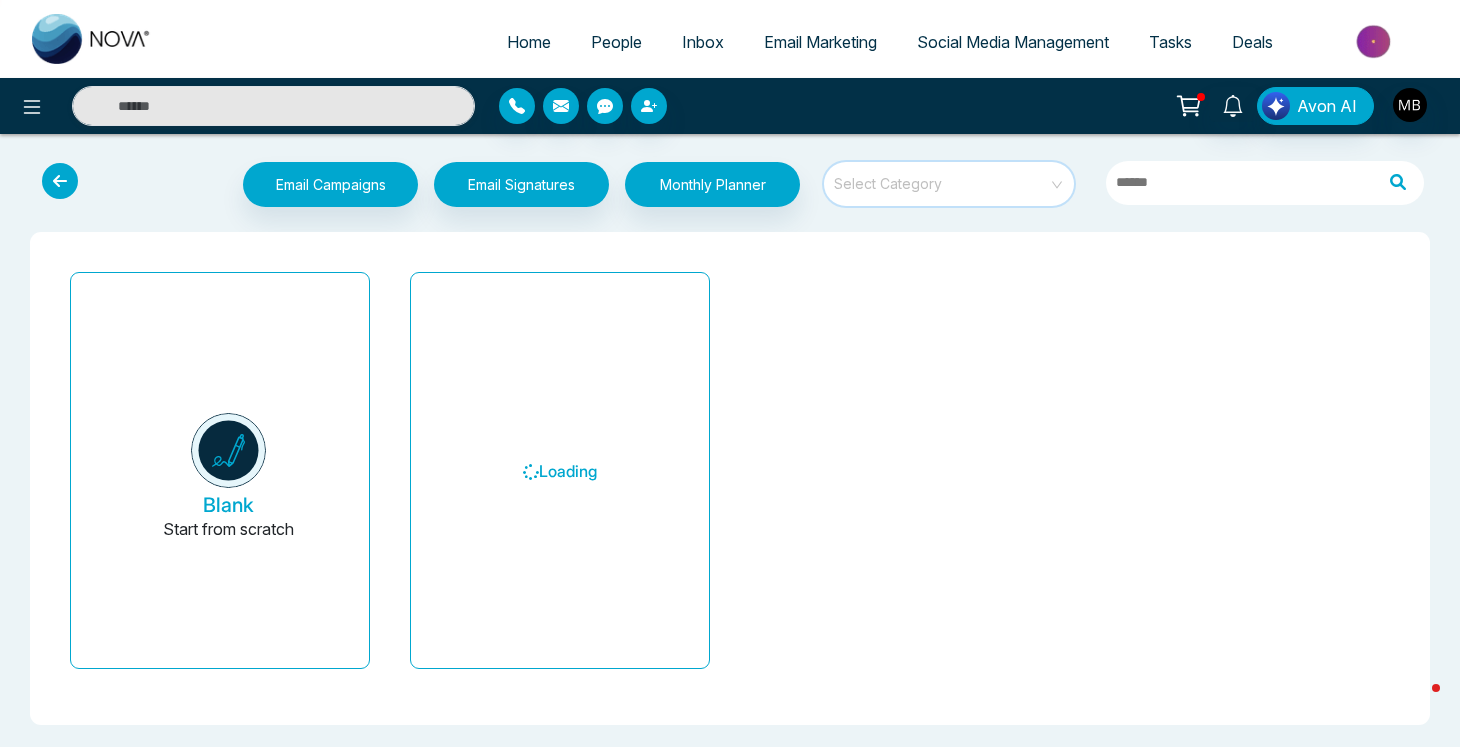 click at bounding box center (942, 177) 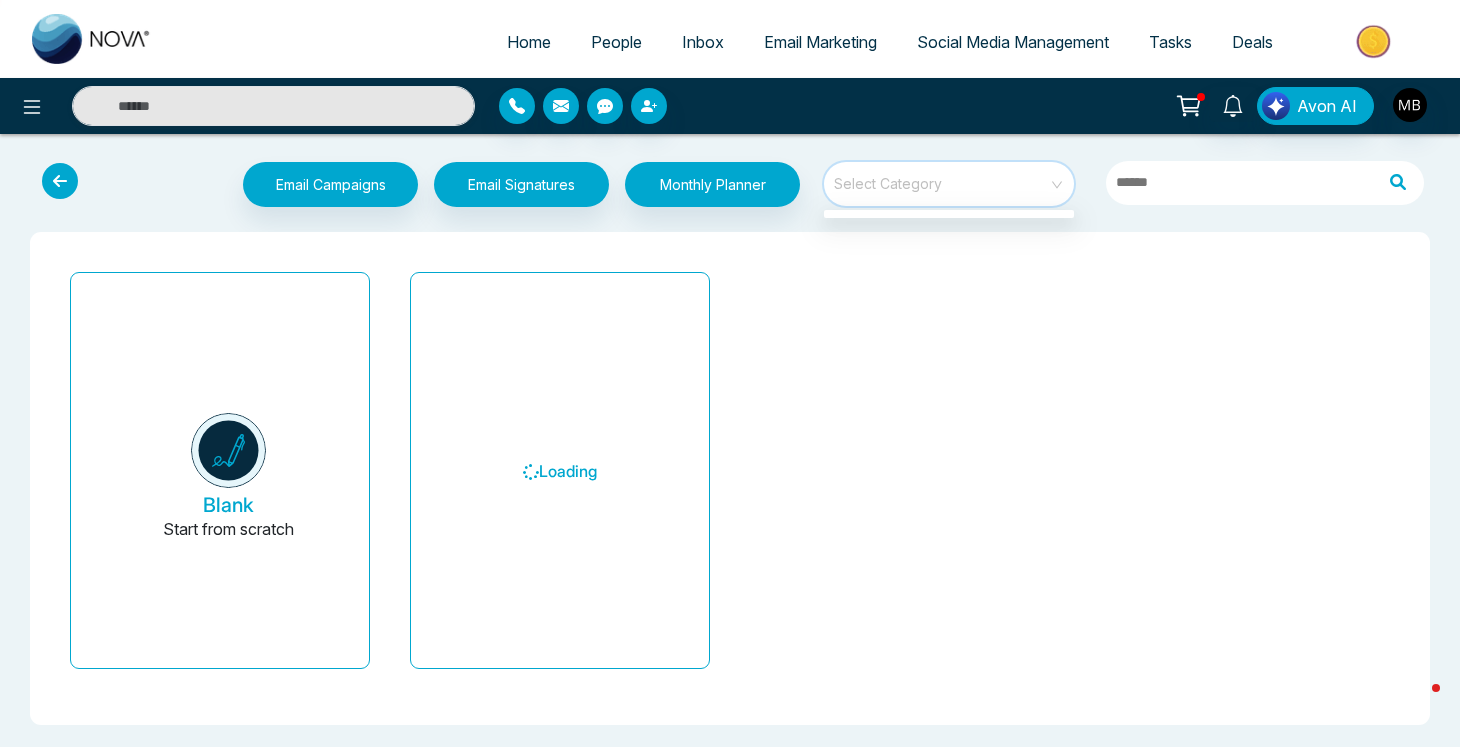 click at bounding box center (942, 177) 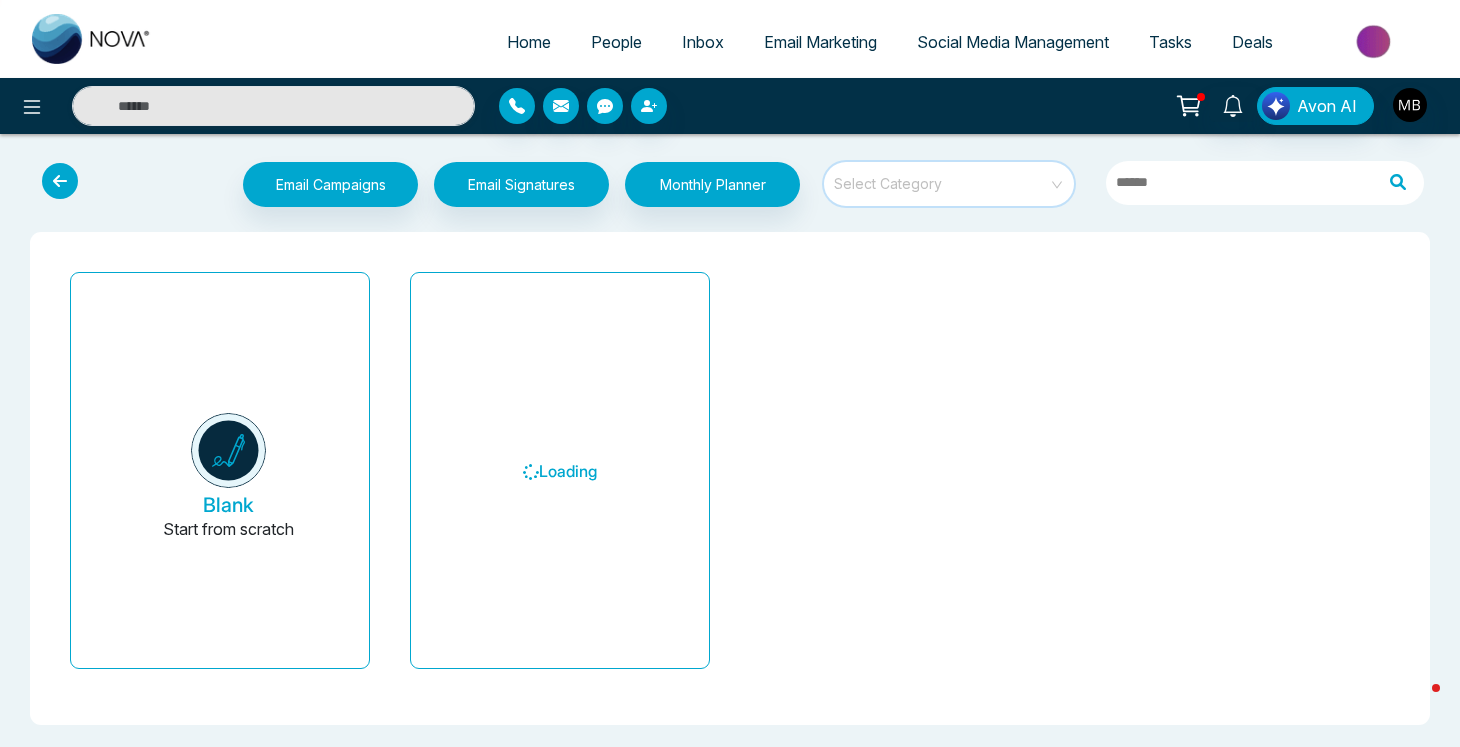 click at bounding box center [942, 177] 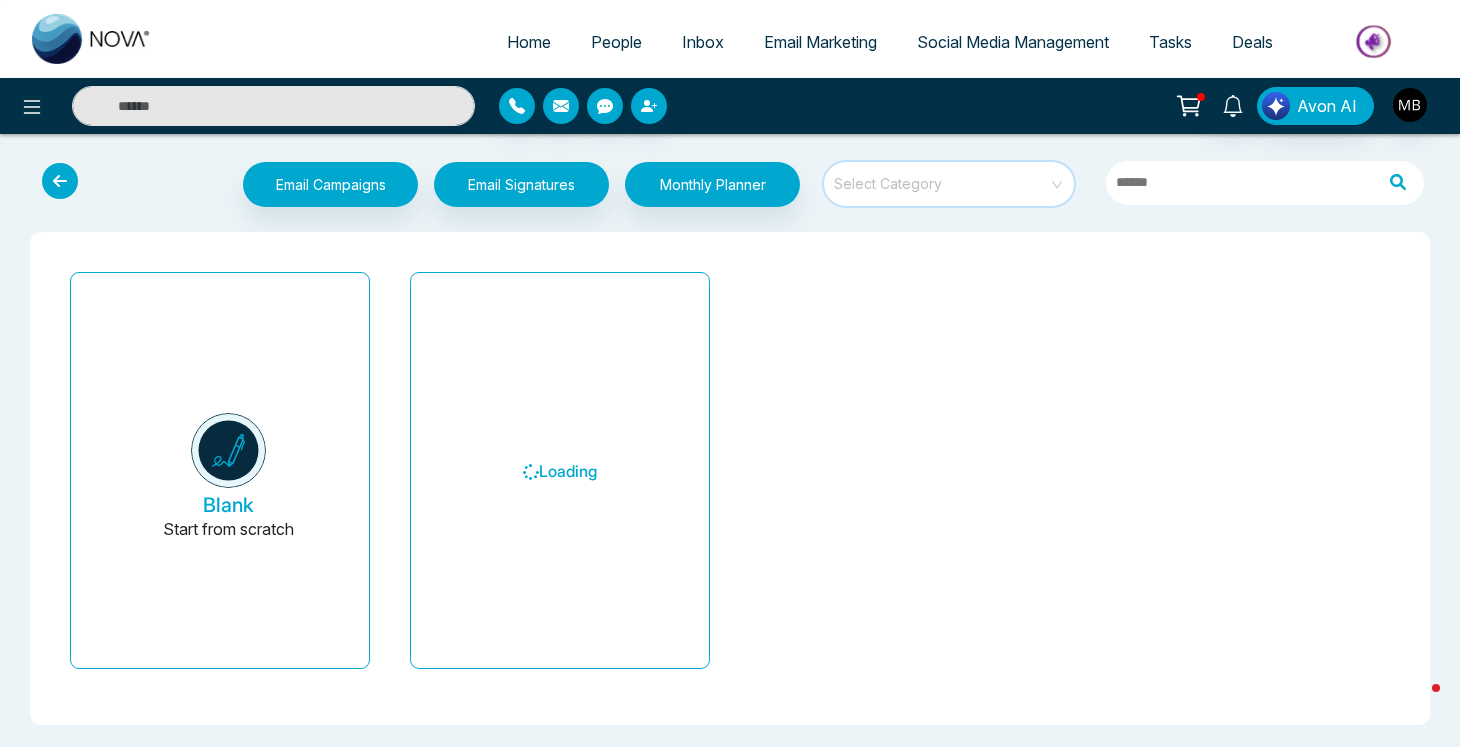 click at bounding box center (942, 177) 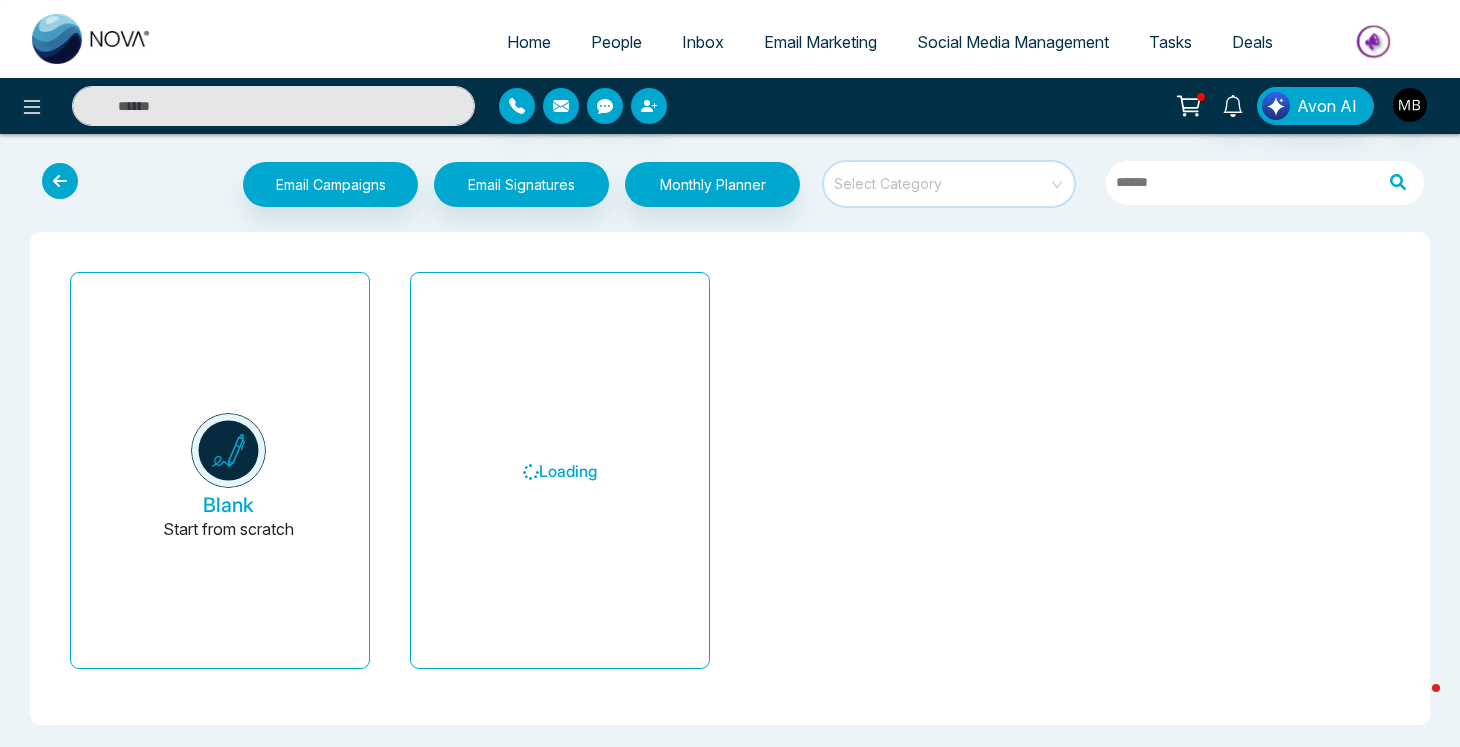click at bounding box center (942, 184) 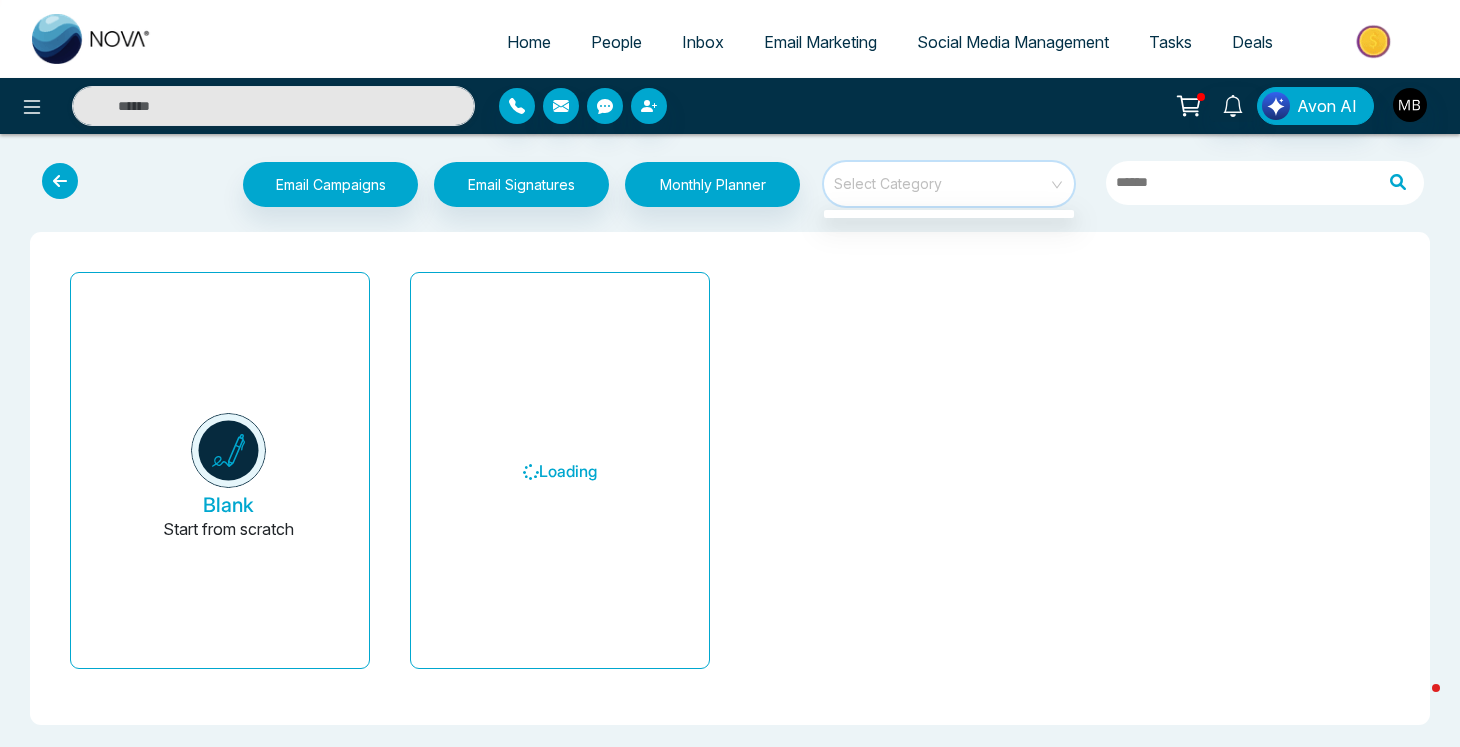 click on "Blank Start from scratch  Loading" at bounding box center [730, 478] 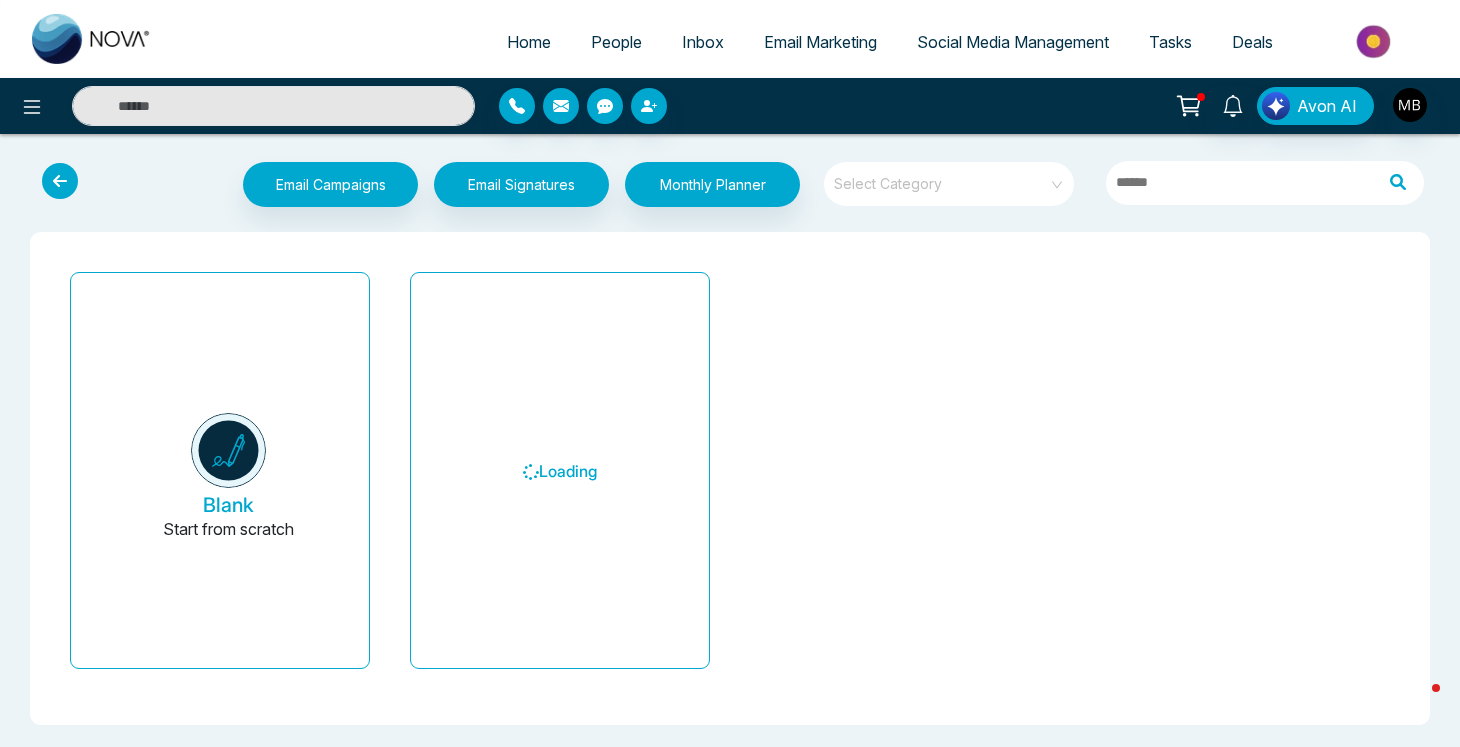 click at bounding box center (942, 177) 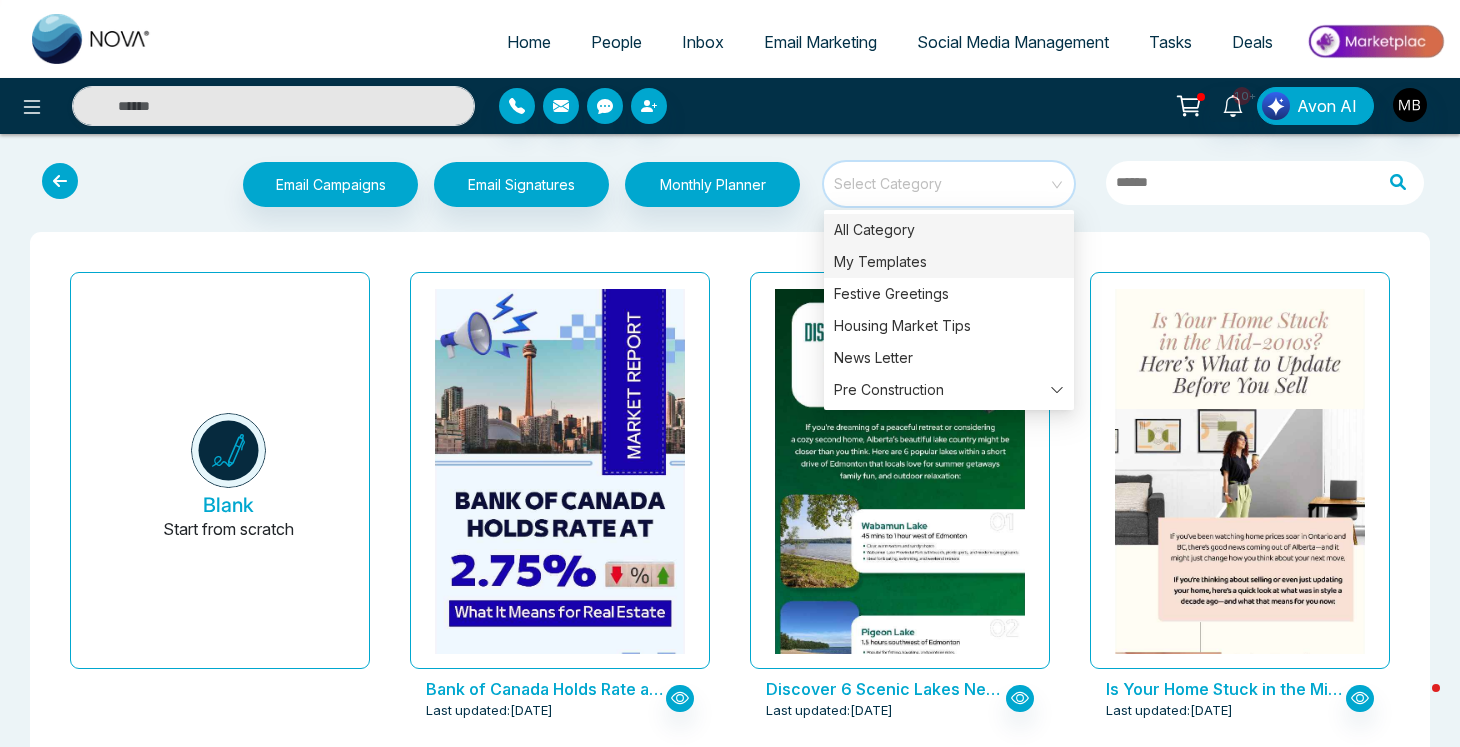 click on "My Templates" at bounding box center (949, 262) 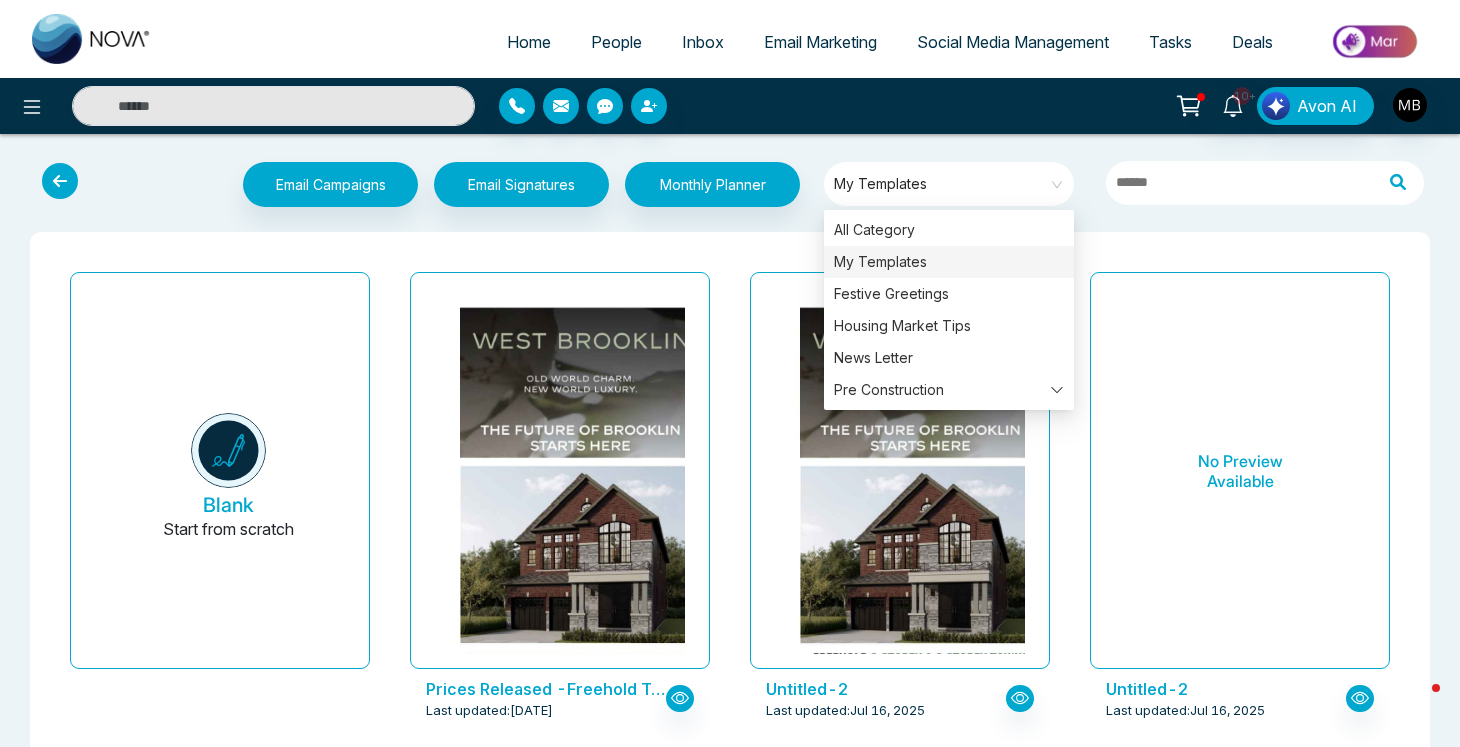 click on "Email Campaigns Start from scratch? View my campaigns Email Signatures Monthly Planner My Templates" at bounding box center (730, 187) 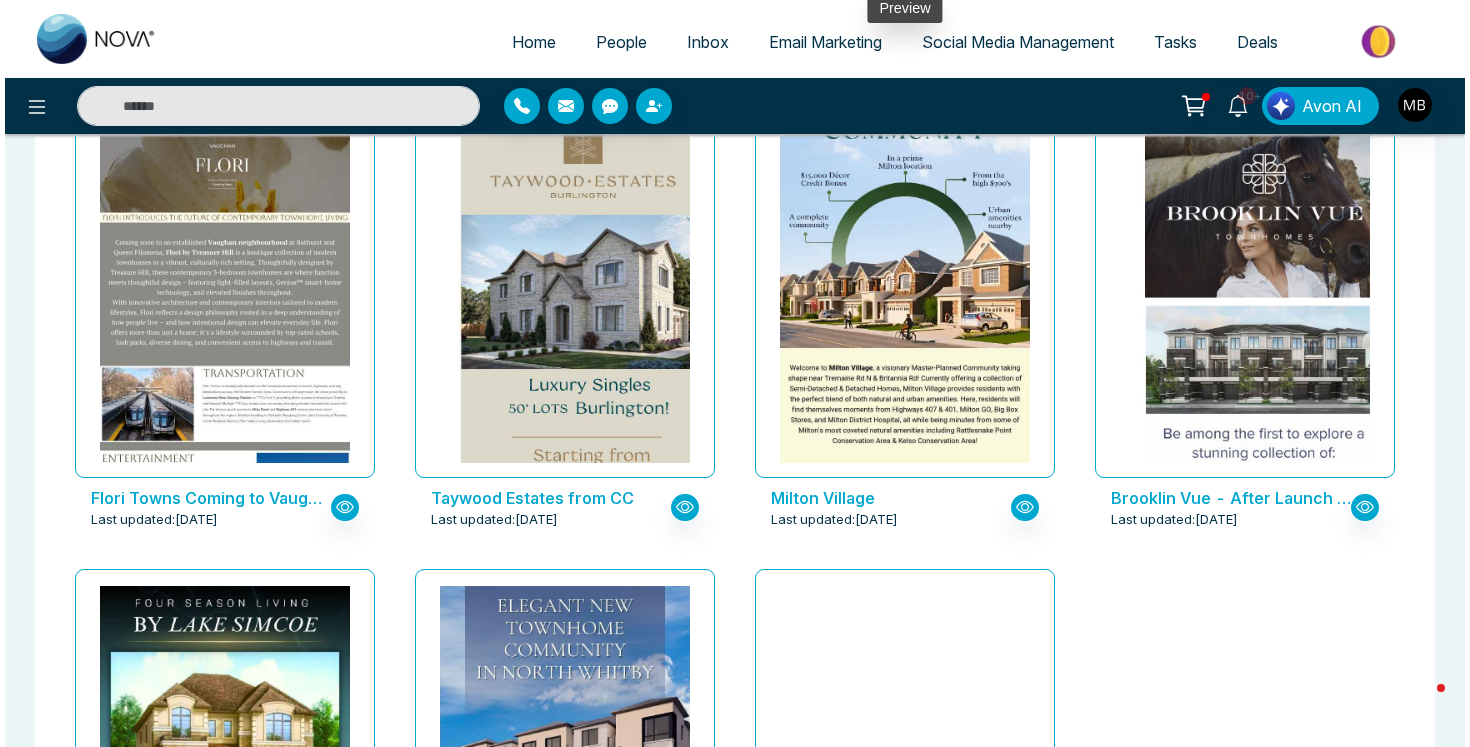 scroll, scrollTop: 0, scrollLeft: 0, axis: both 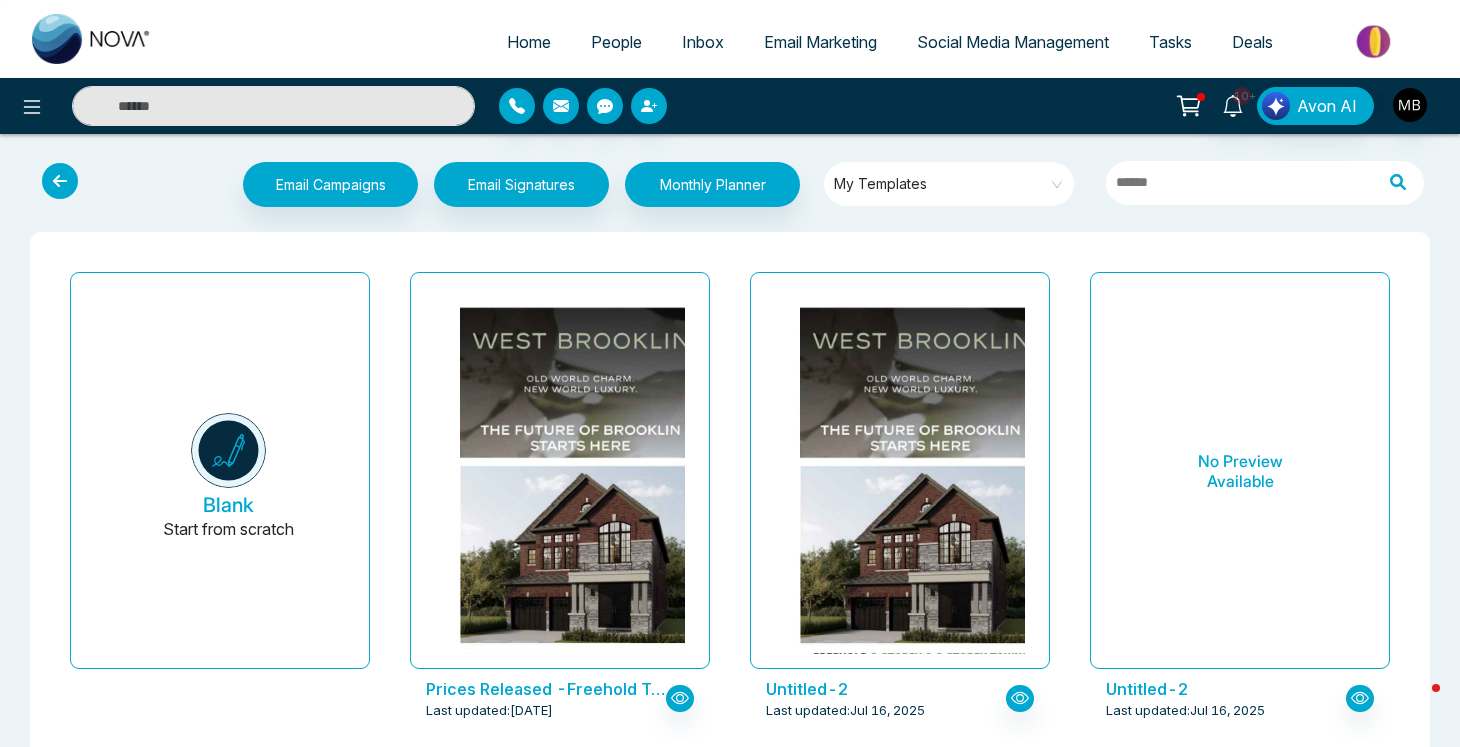 click on "People" at bounding box center (616, 42) 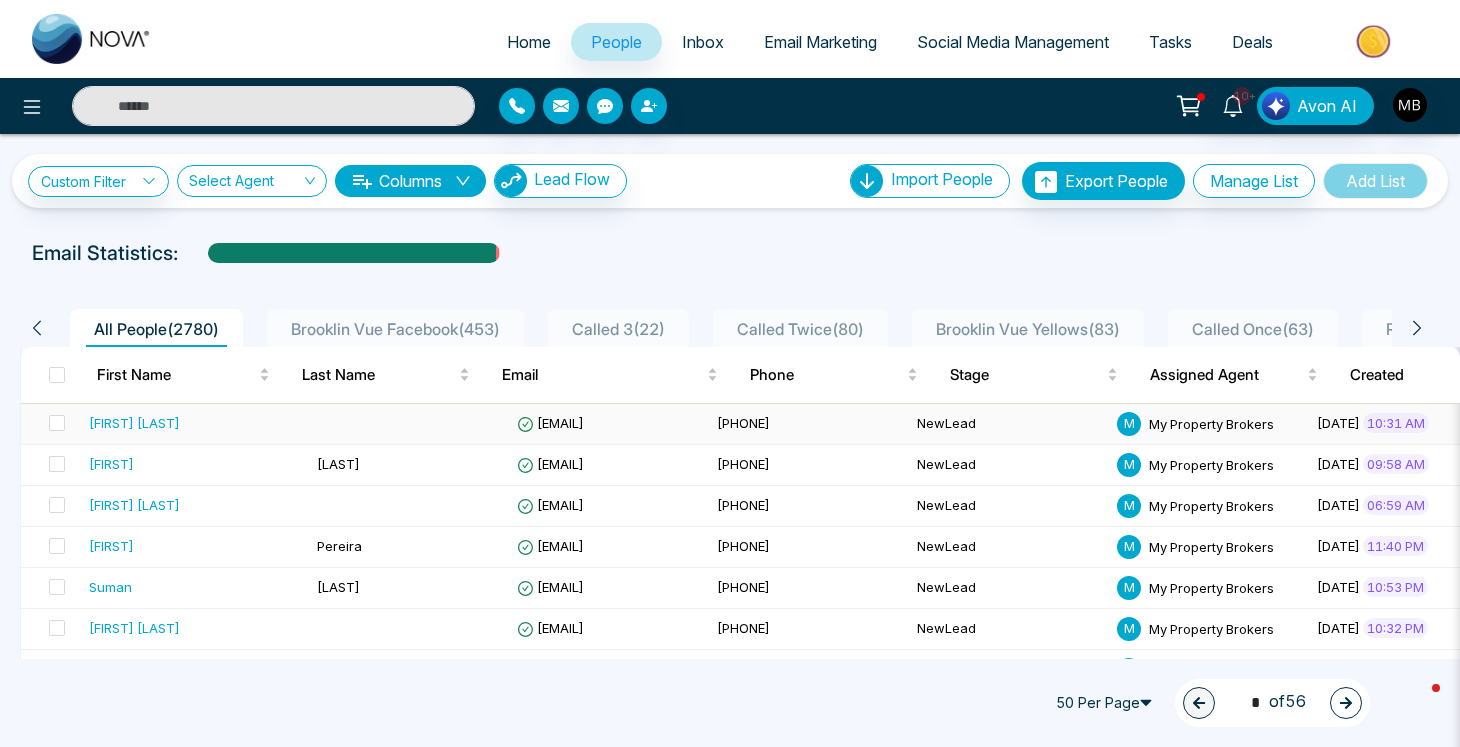 click on "[FIRST] [LAST]" at bounding box center (134, 423) 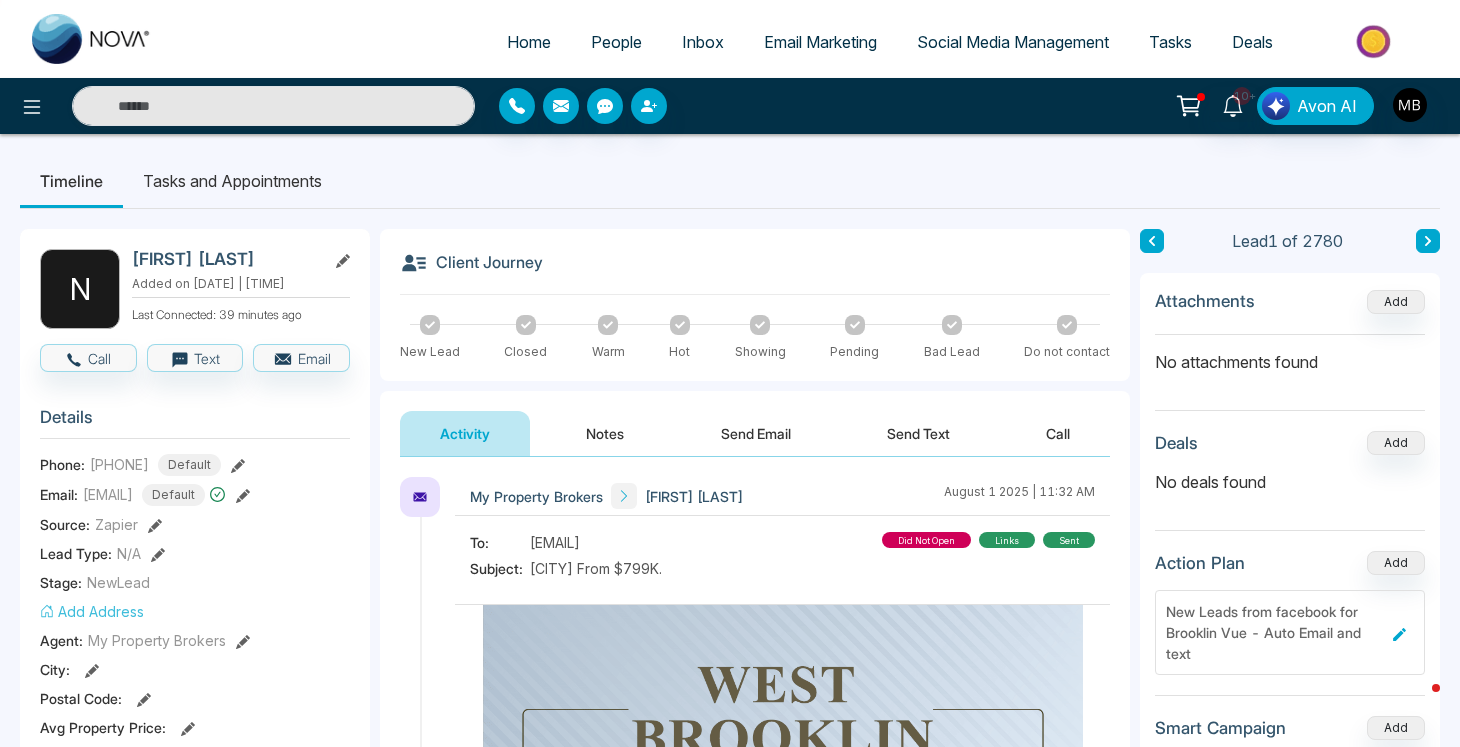 click on "Send Email" at bounding box center (756, 433) 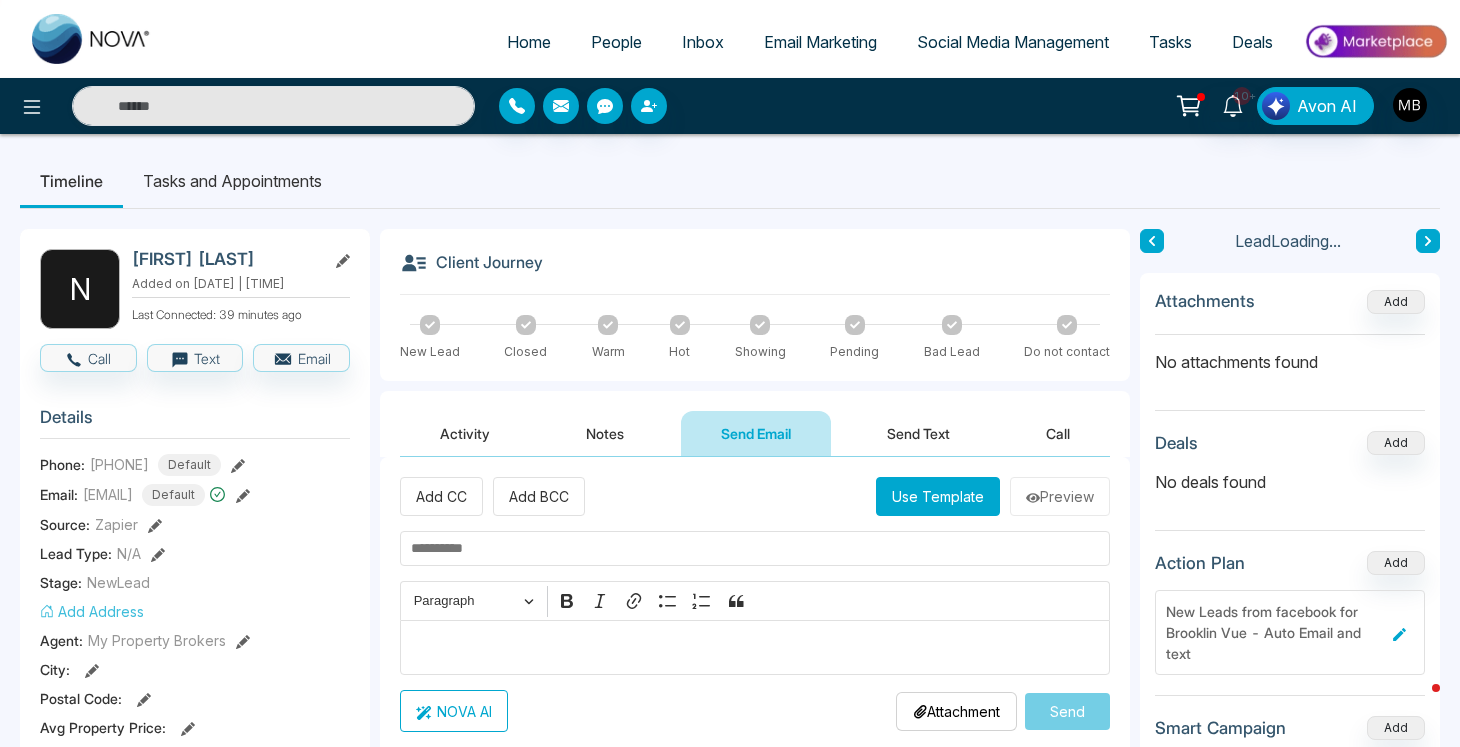 click on "Use Template" at bounding box center [938, 496] 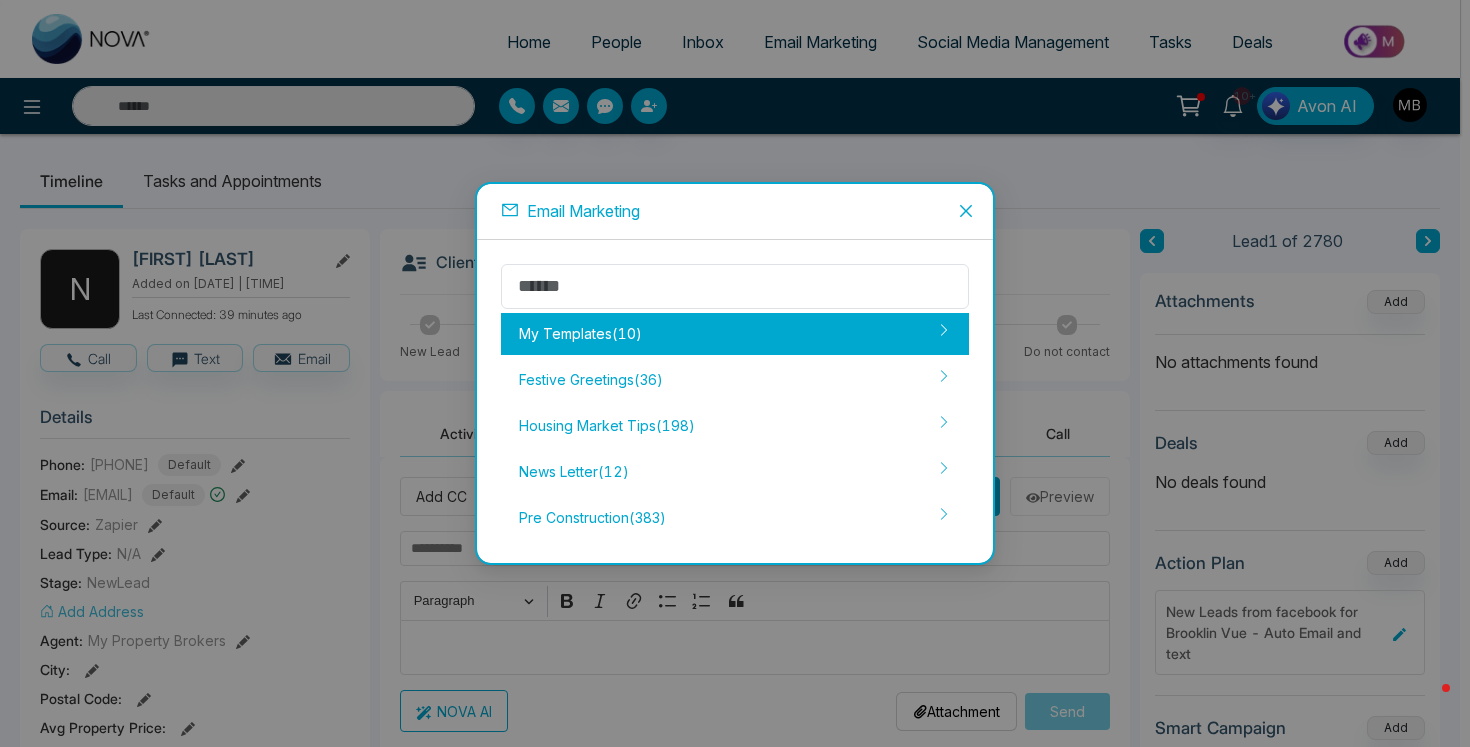 click on "My Templates  ( 10 )" at bounding box center (735, 334) 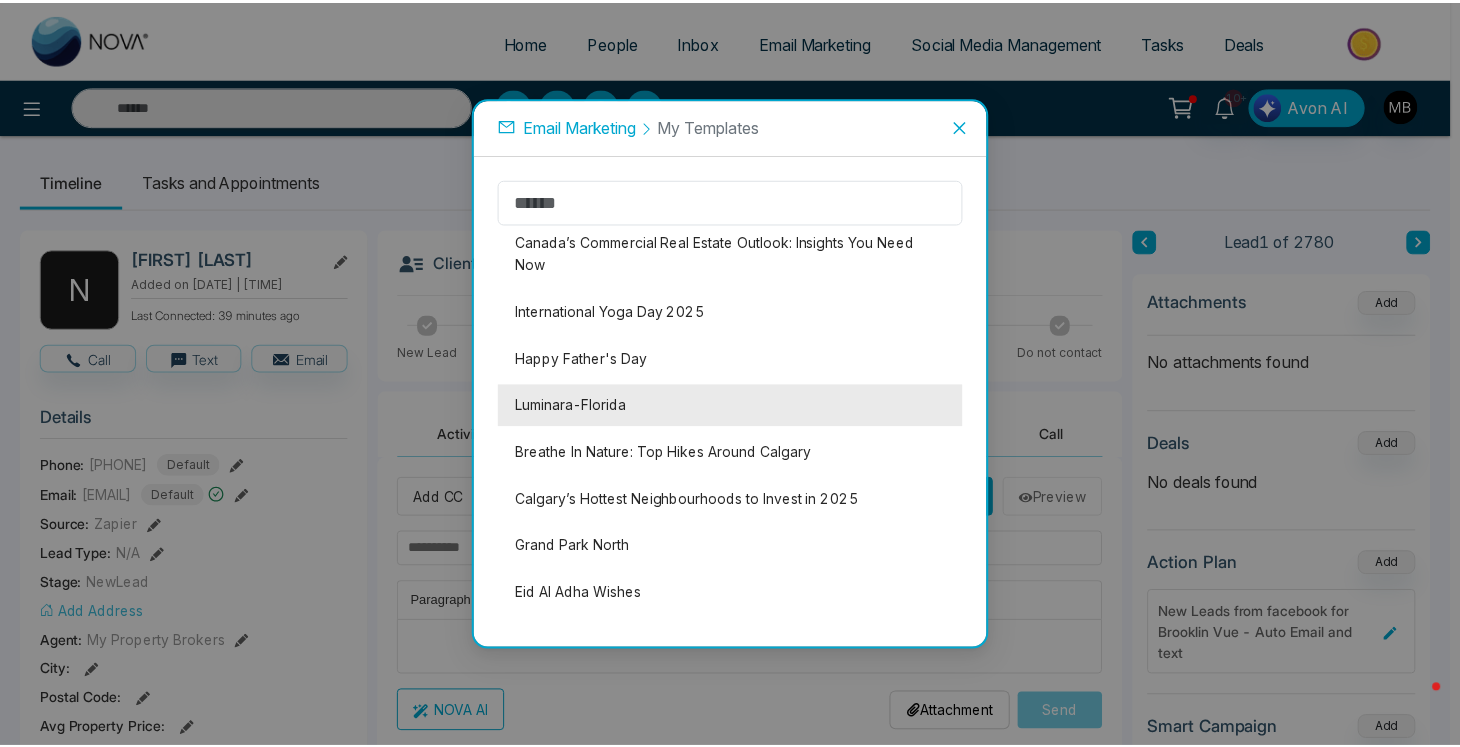 scroll, scrollTop: 0, scrollLeft: 0, axis: both 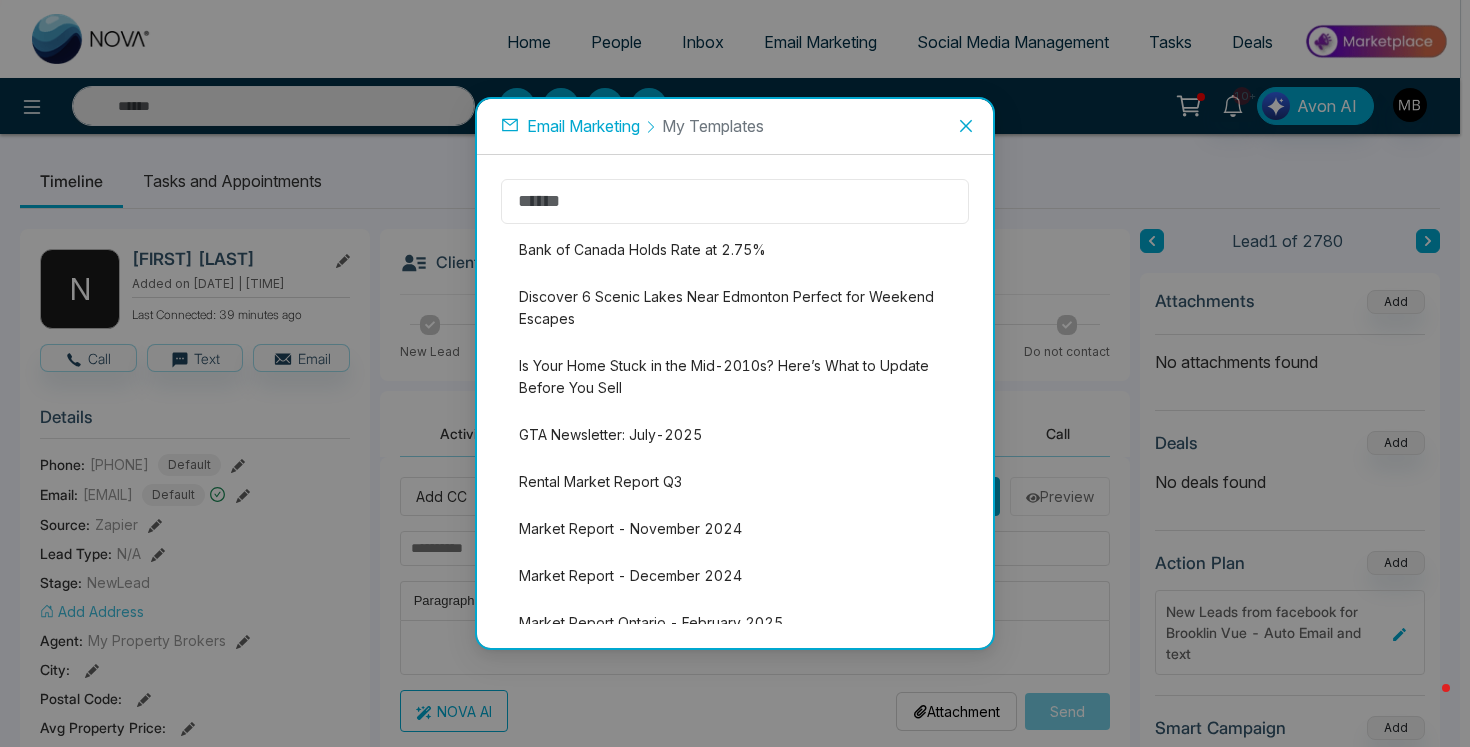 click at bounding box center [735, 201] 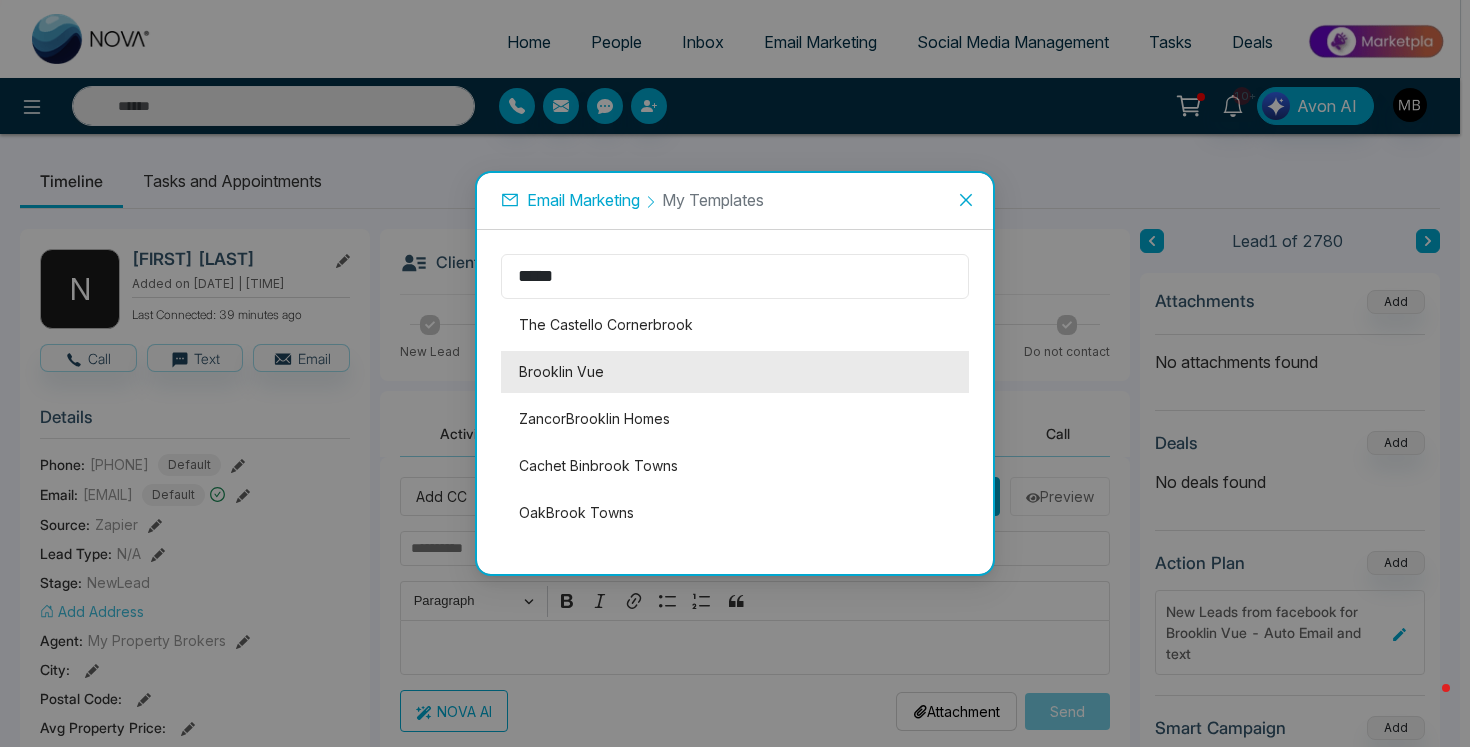 type on "*****" 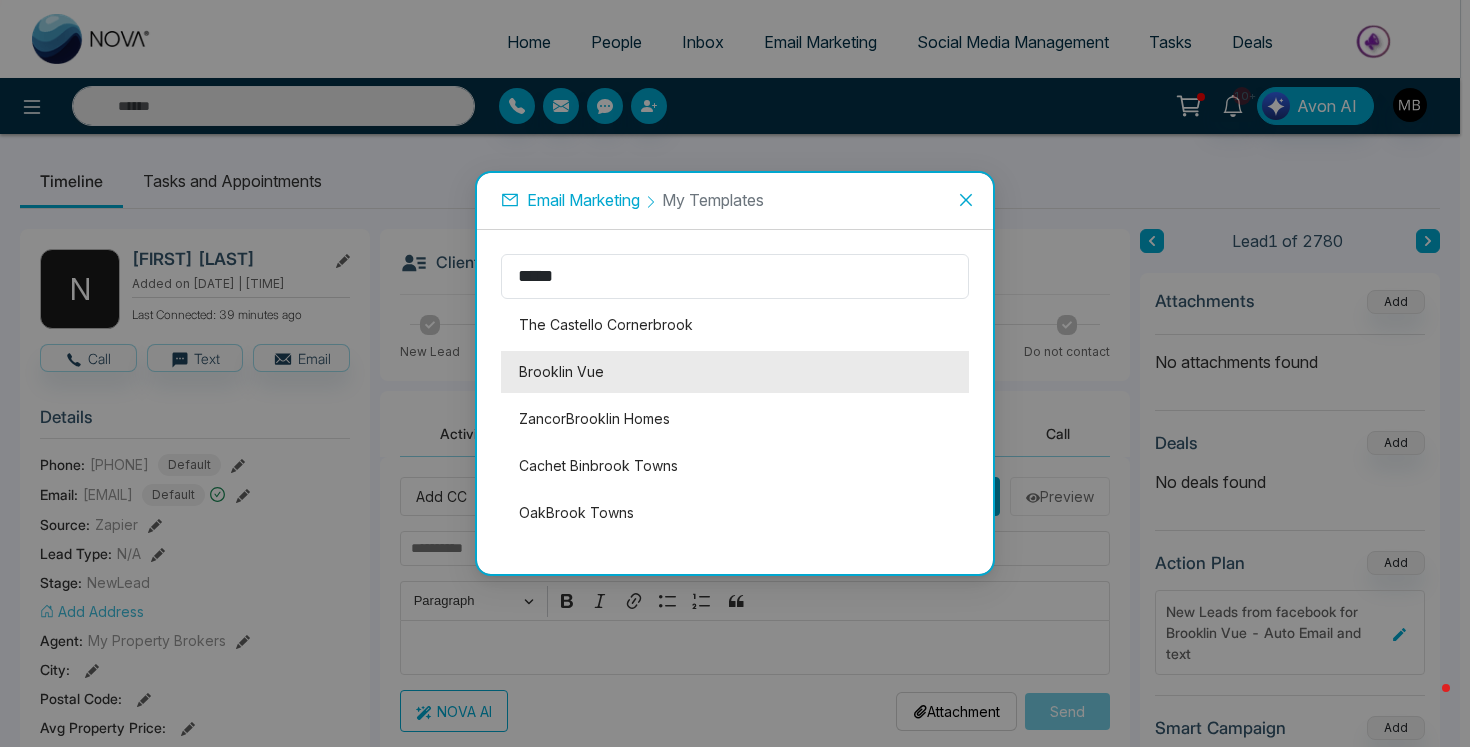 click on "Brooklin Vue" at bounding box center (735, 372) 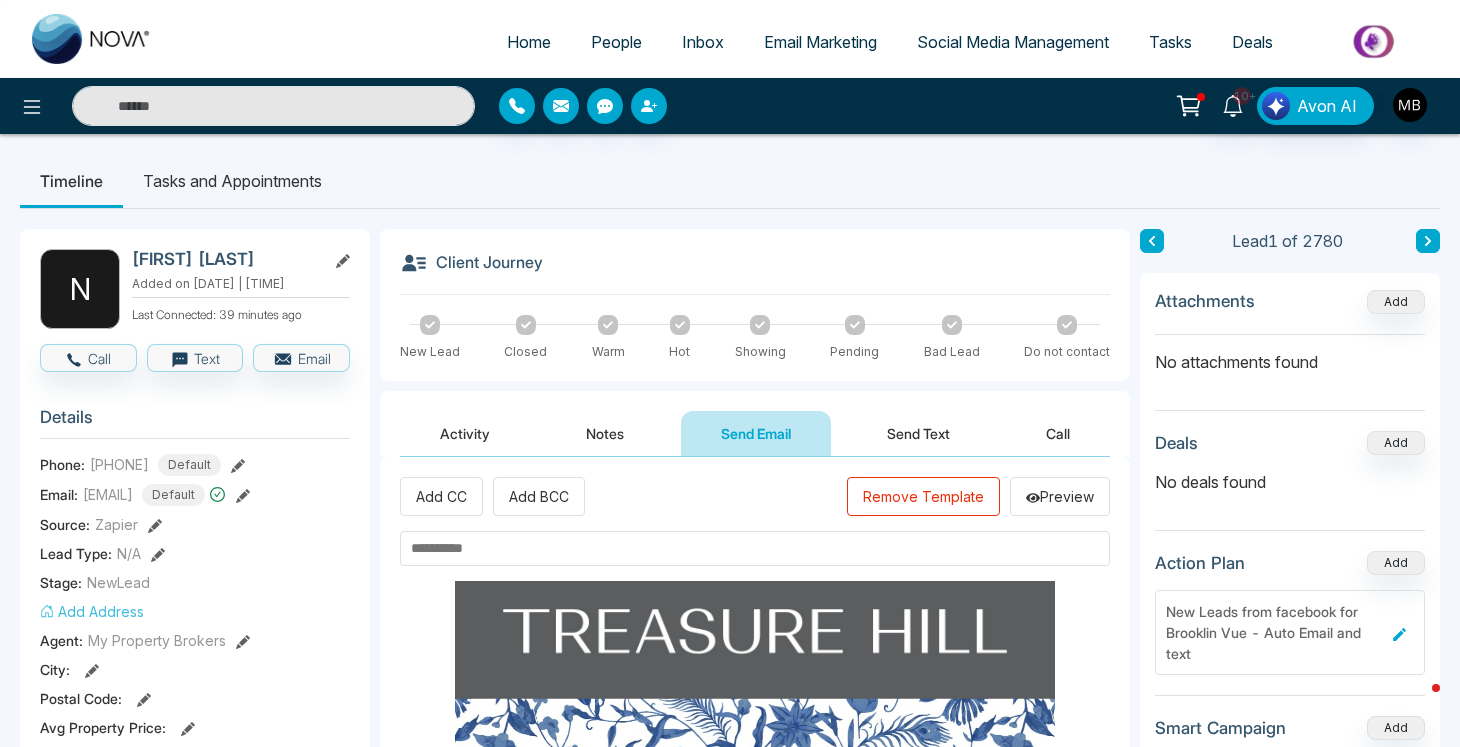 scroll, scrollTop: 41, scrollLeft: 0, axis: vertical 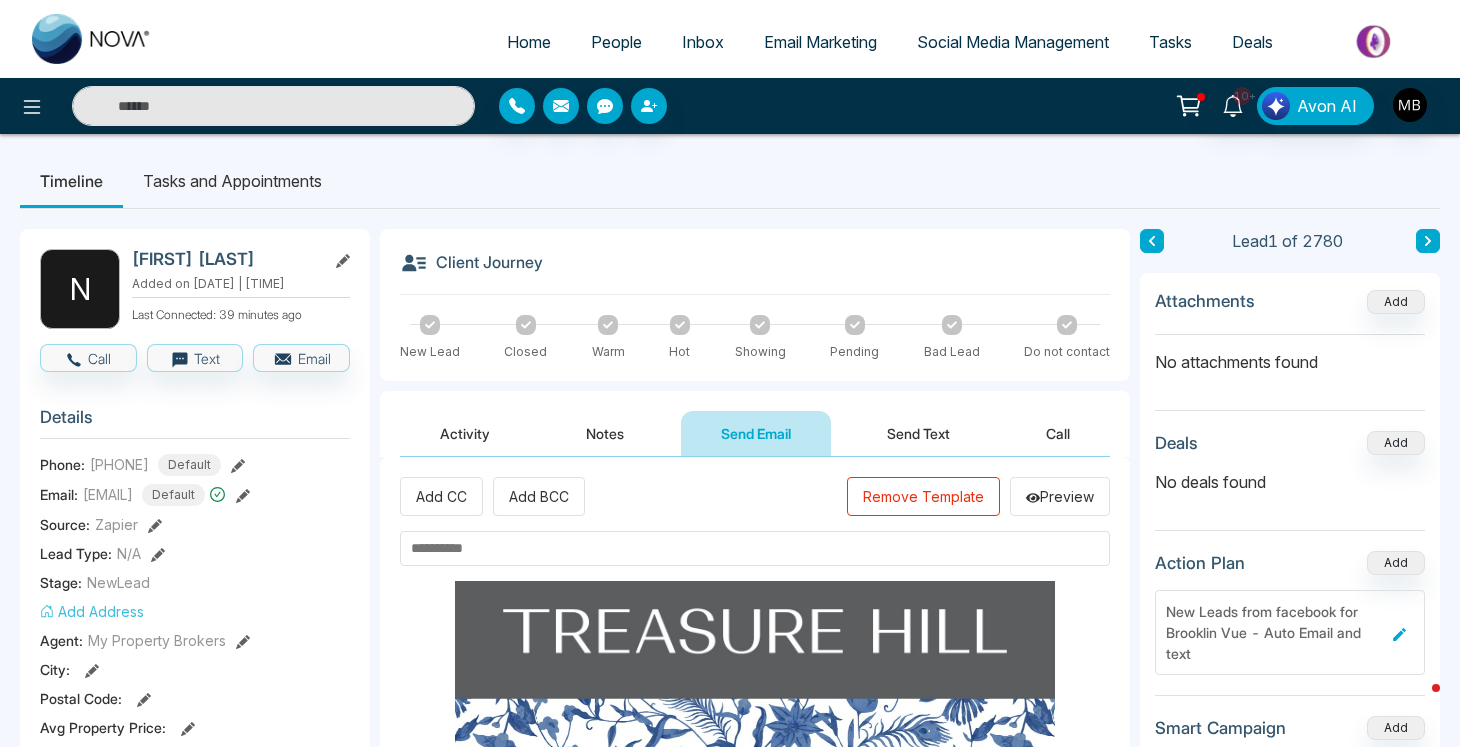 click on "Remove Template" at bounding box center (923, 496) 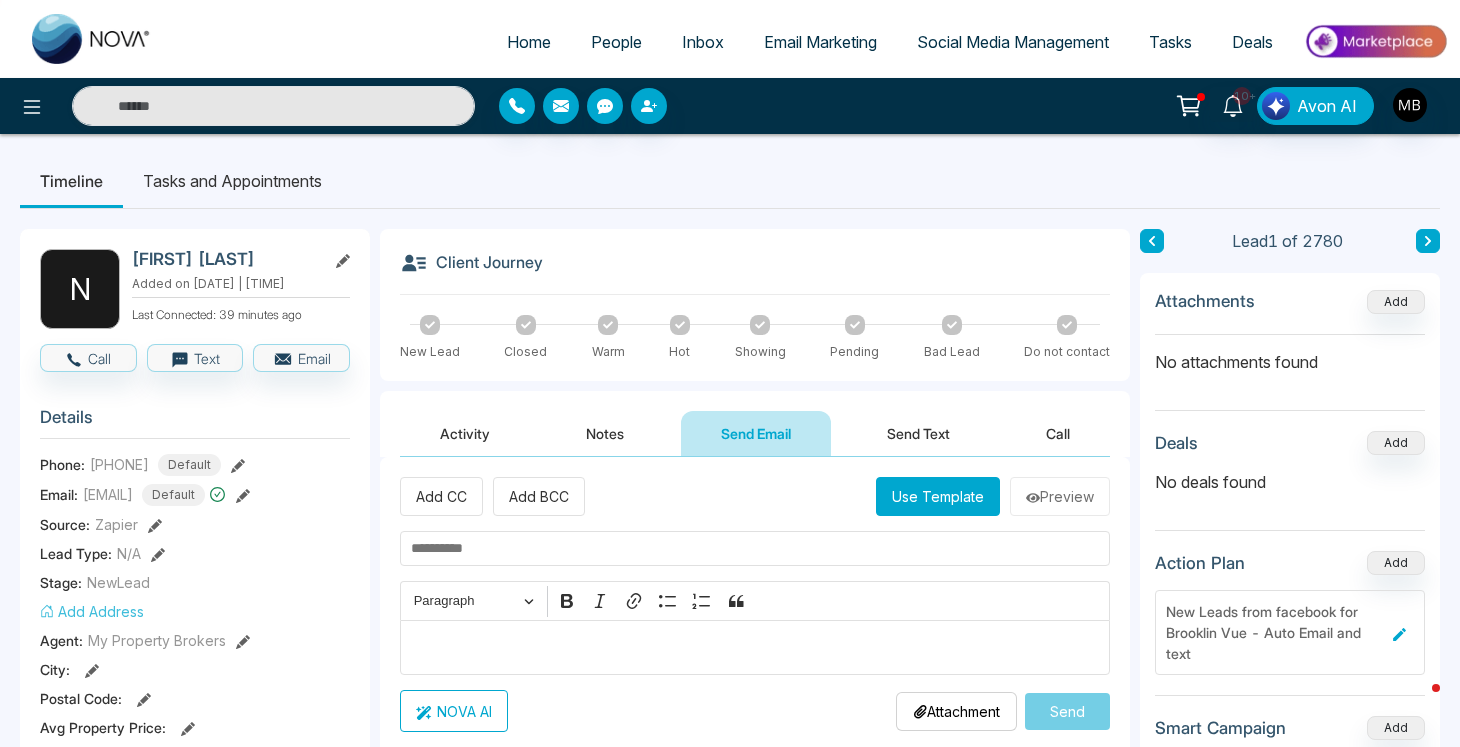 click on "Use Template" at bounding box center [938, 496] 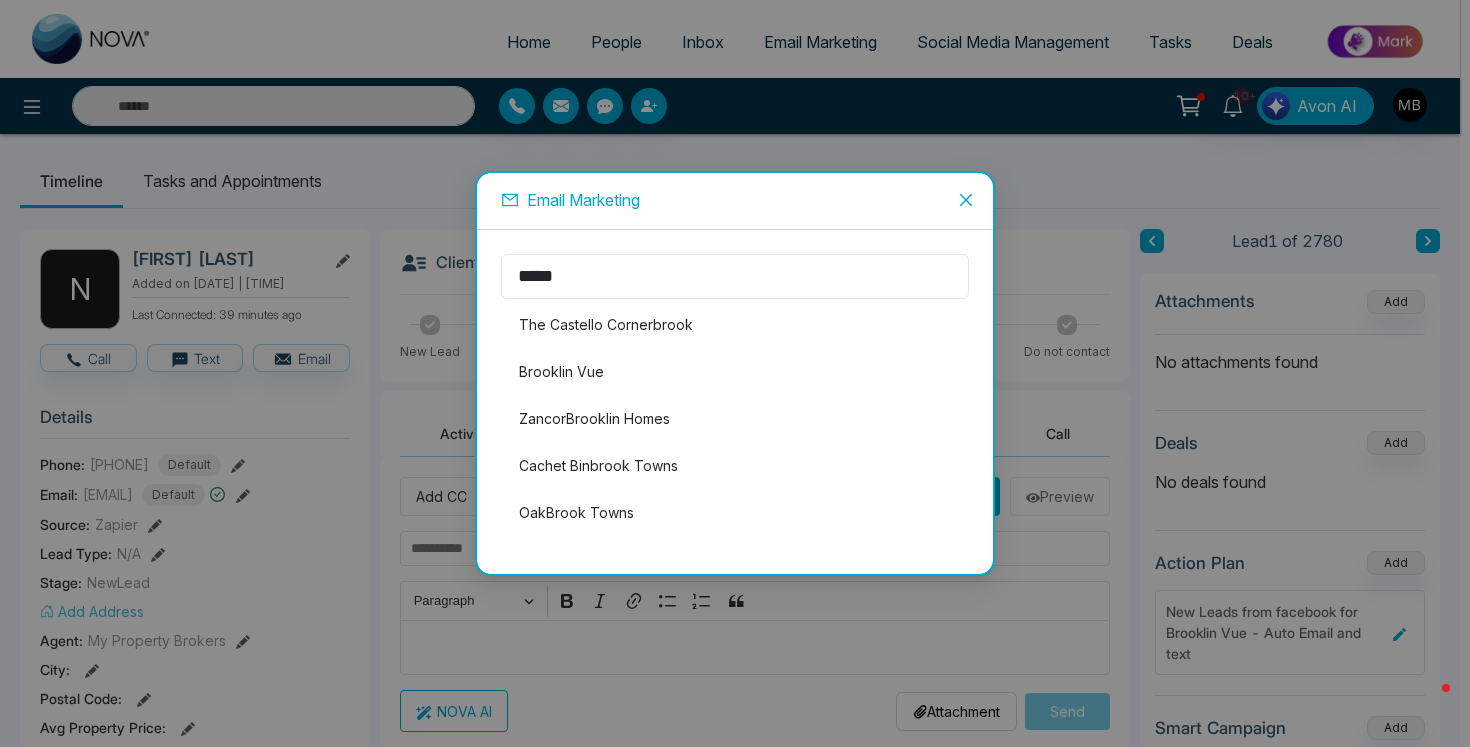 drag, startPoint x: 595, startPoint y: 274, endPoint x: 486, endPoint y: 268, distance: 109.165016 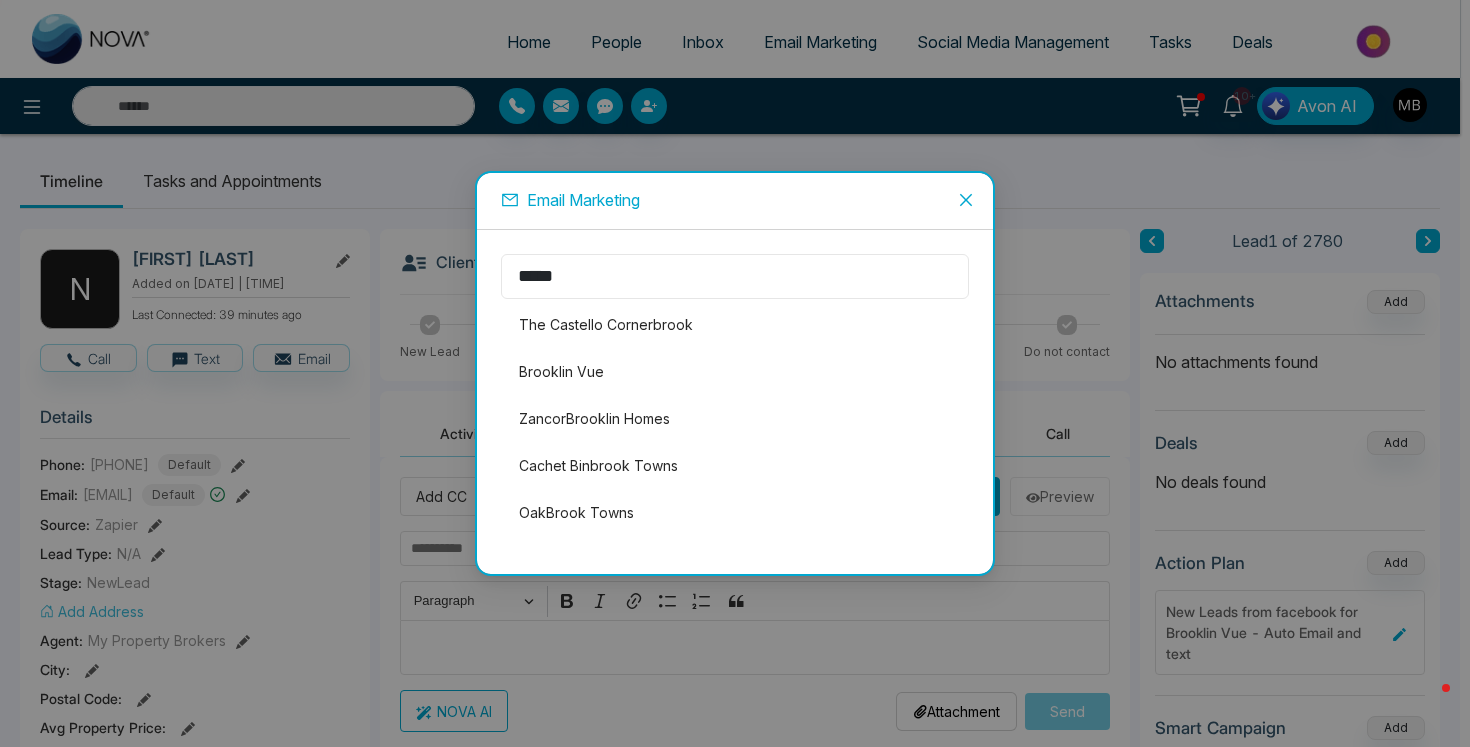 click on "***** The Castello Cornerbrook Brooklin Vue ZancorBrooklin Homes Cachet Binbrook Towns OakBrook Towns" at bounding box center (735, 402) 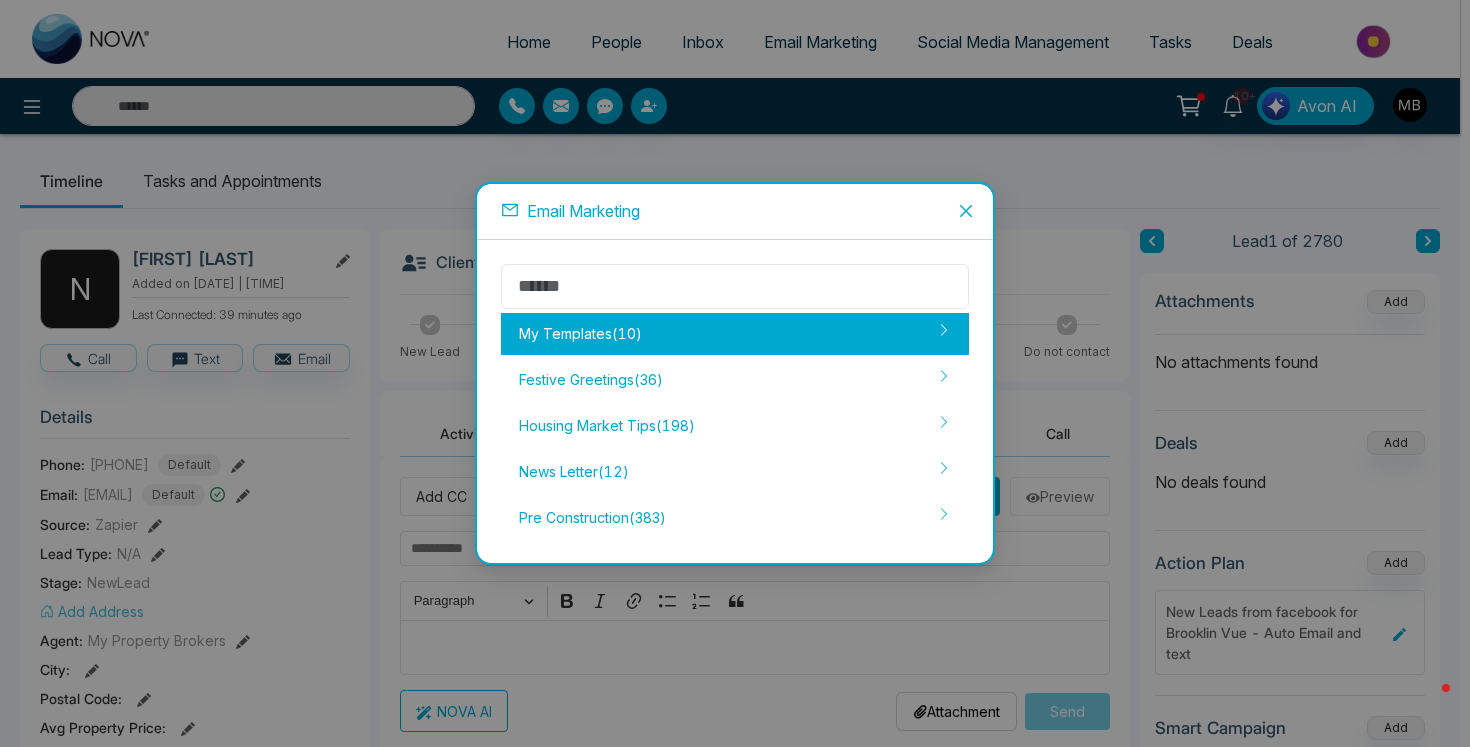 type 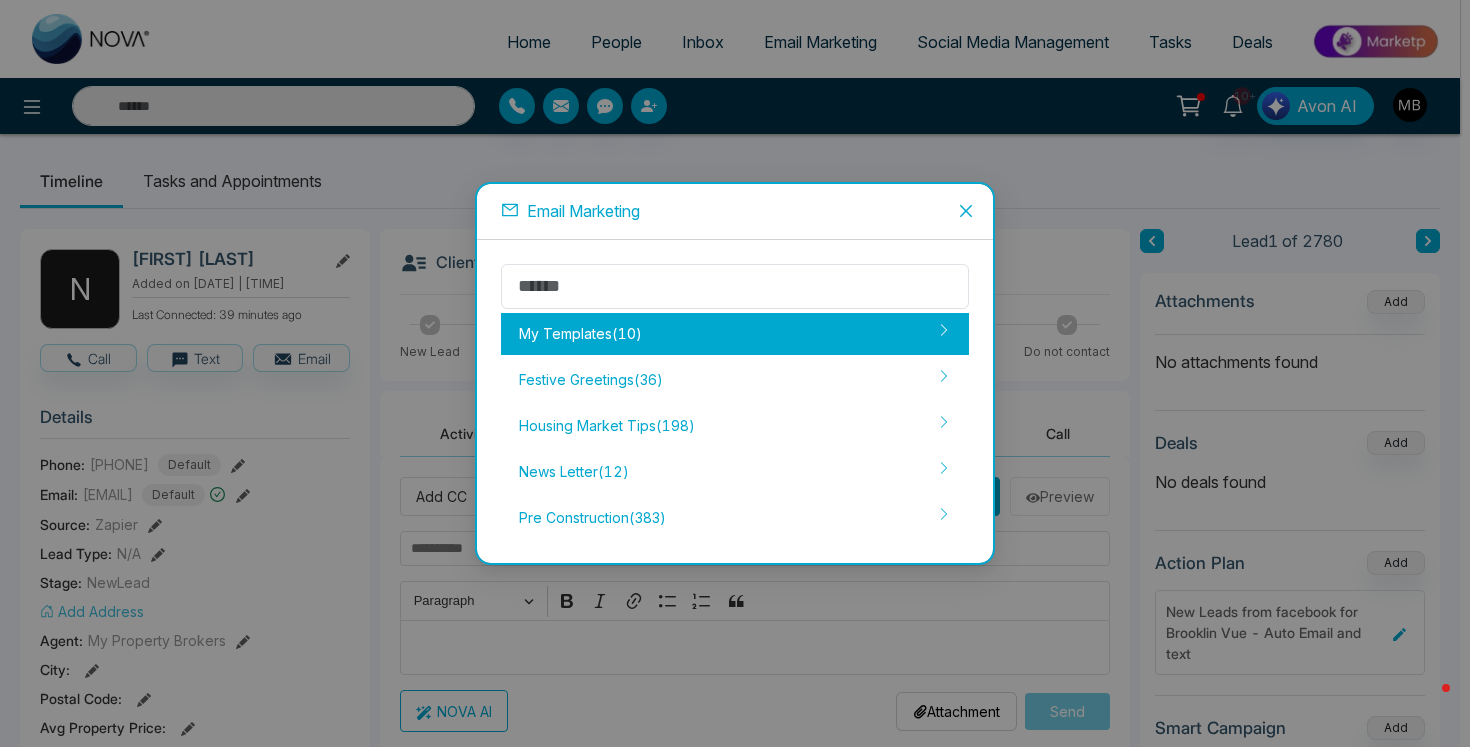 click on "My Templates  ( 10 )" at bounding box center (735, 334) 